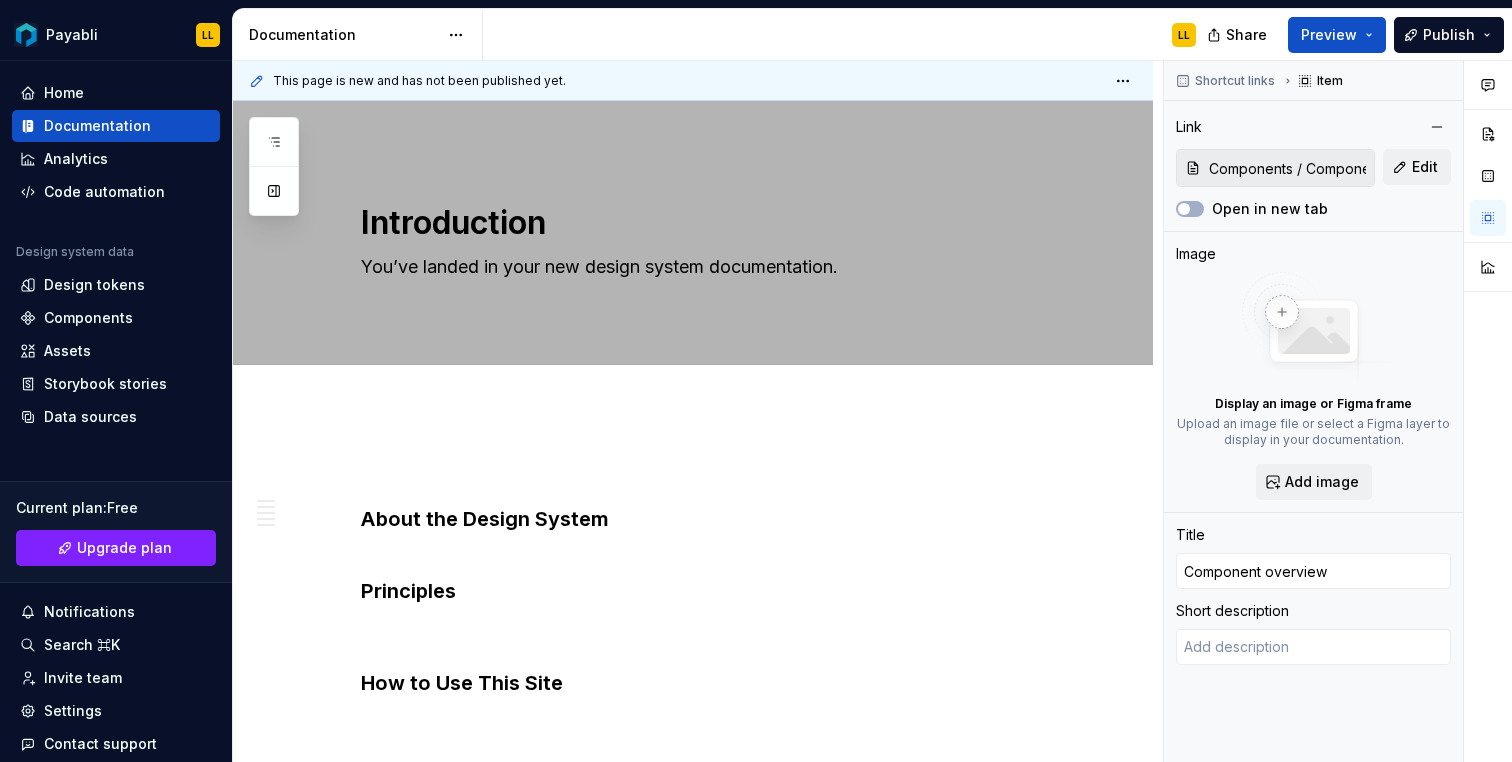 scroll, scrollTop: 0, scrollLeft: 0, axis: both 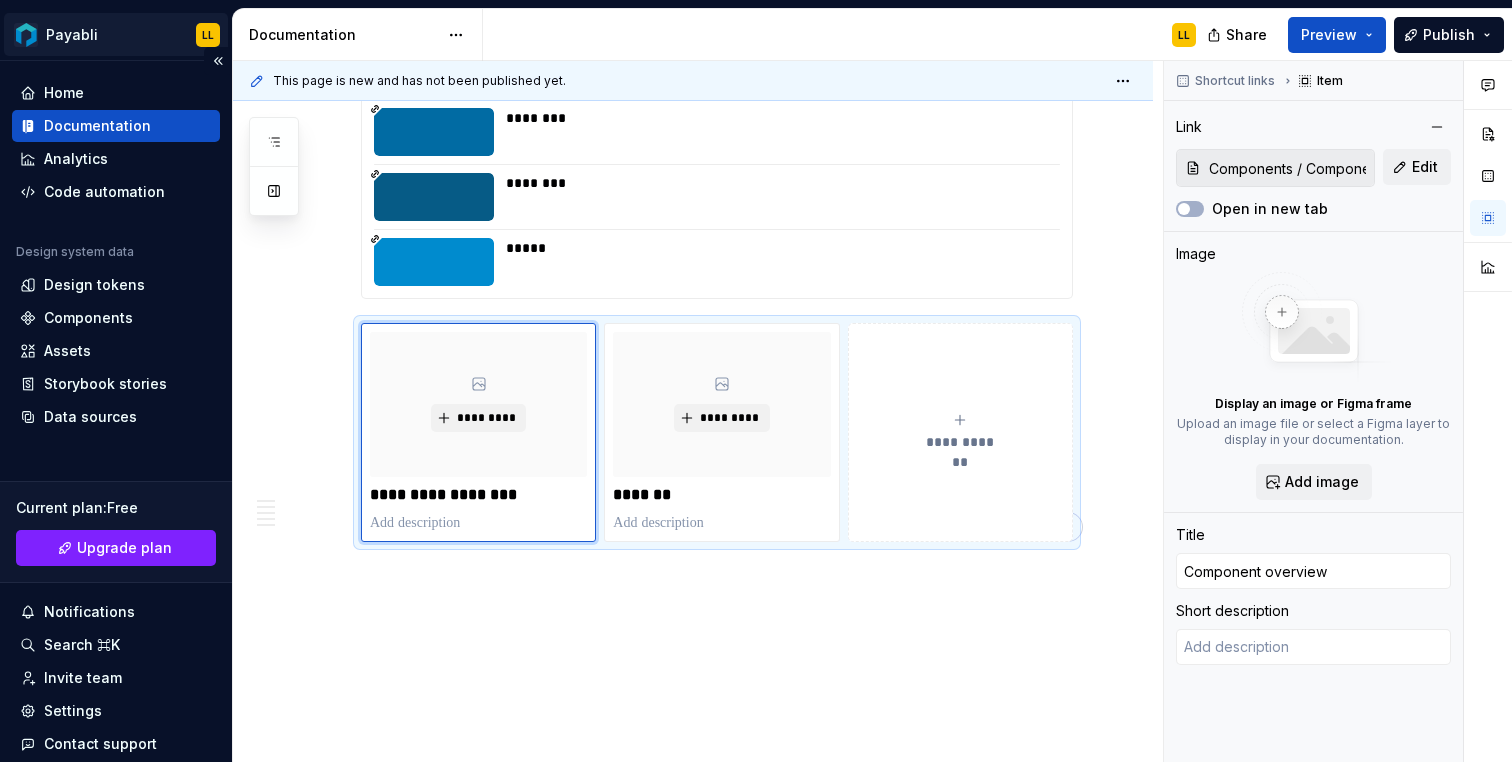 type on "*" 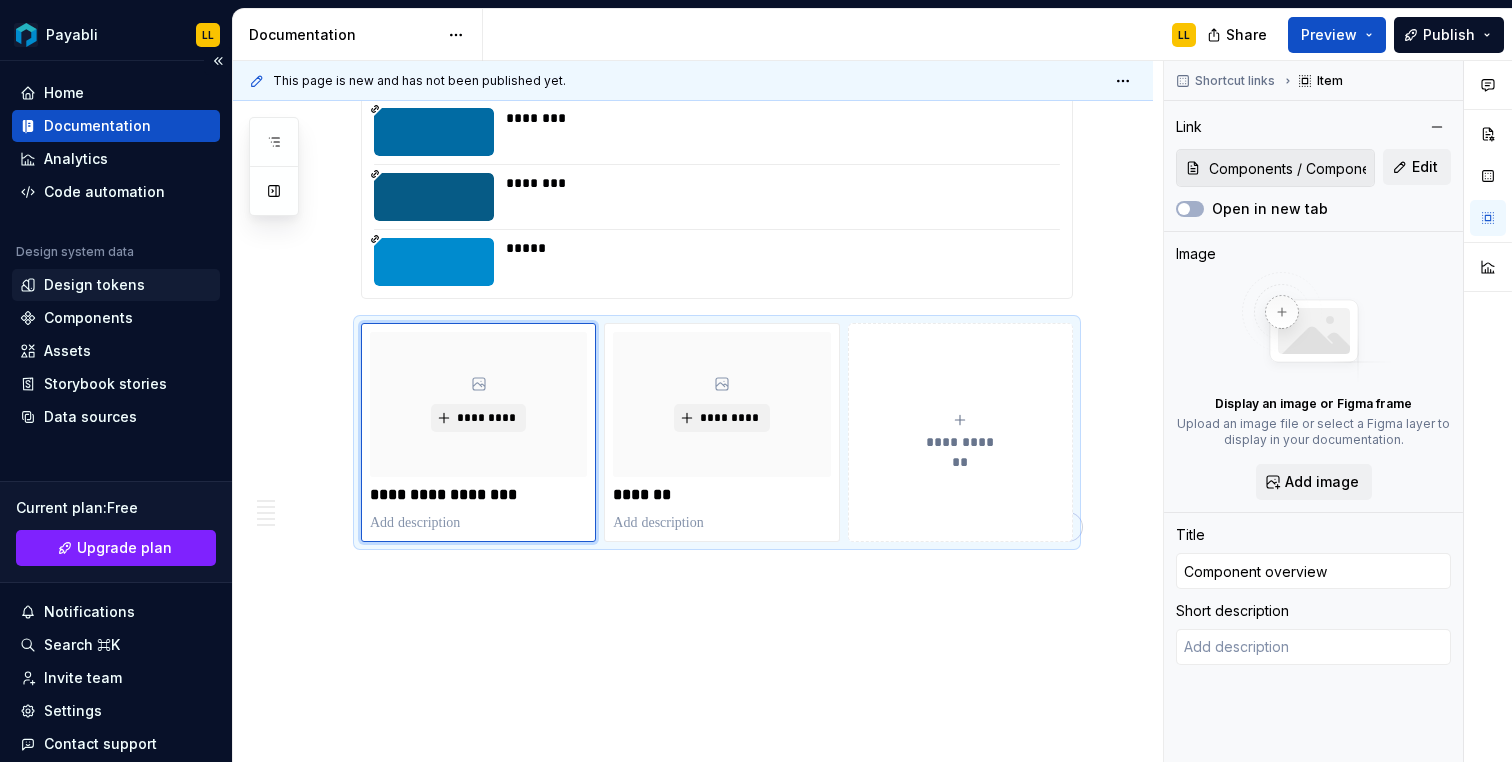 scroll, scrollTop: 456, scrollLeft: 0, axis: vertical 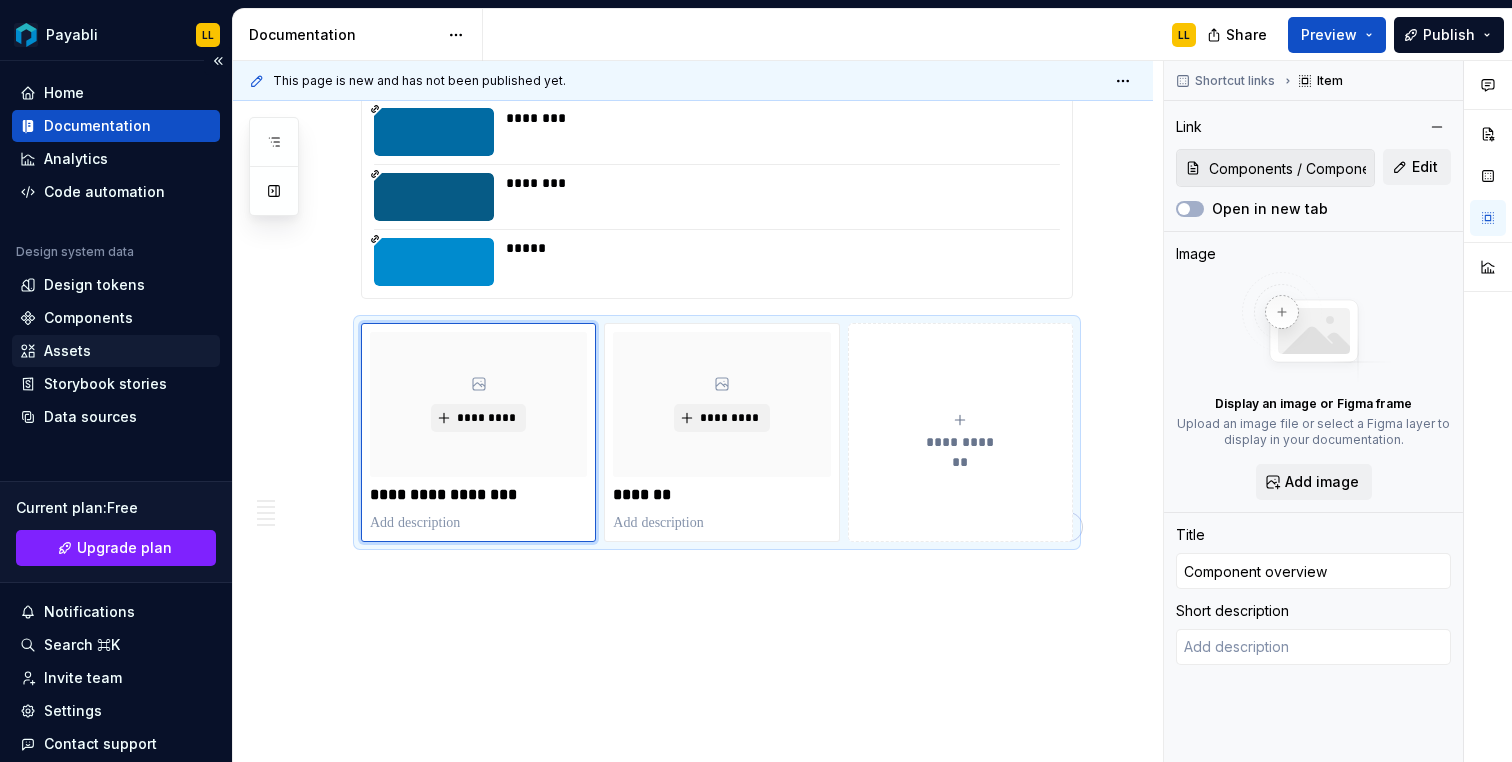 click on "Assets" at bounding box center (67, 351) 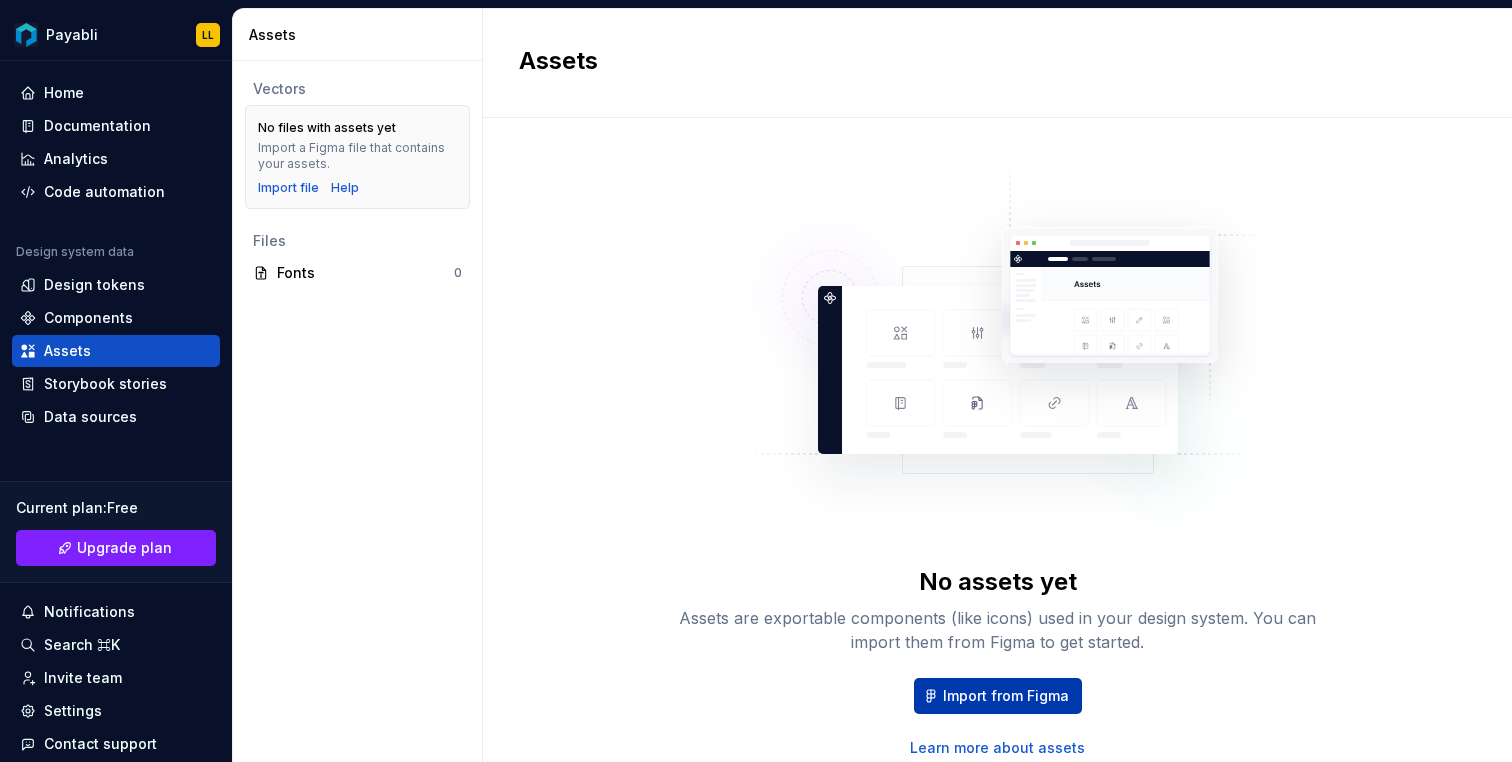 click on "Import from Figma" at bounding box center [998, 696] 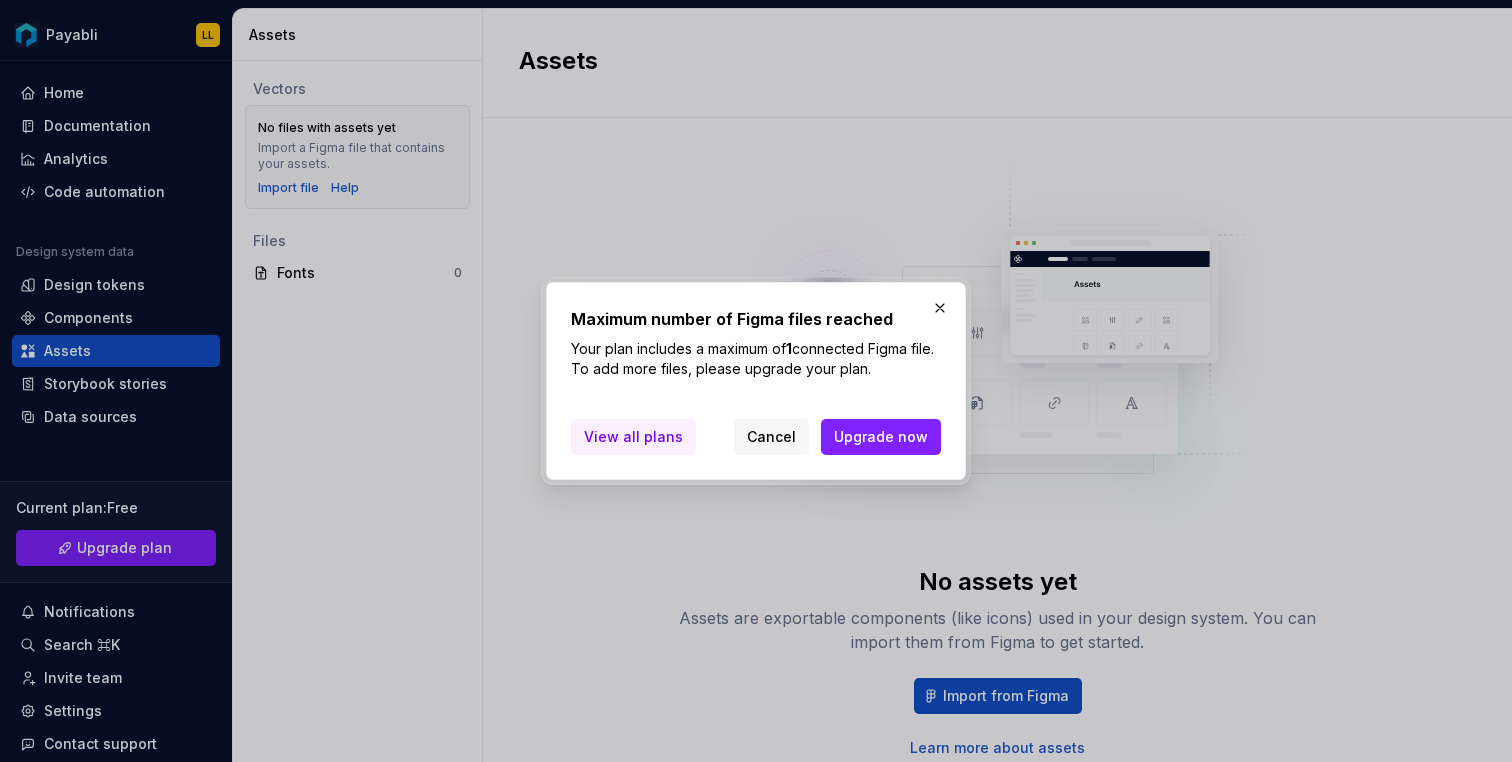 click on "View all plans" at bounding box center (633, 437) 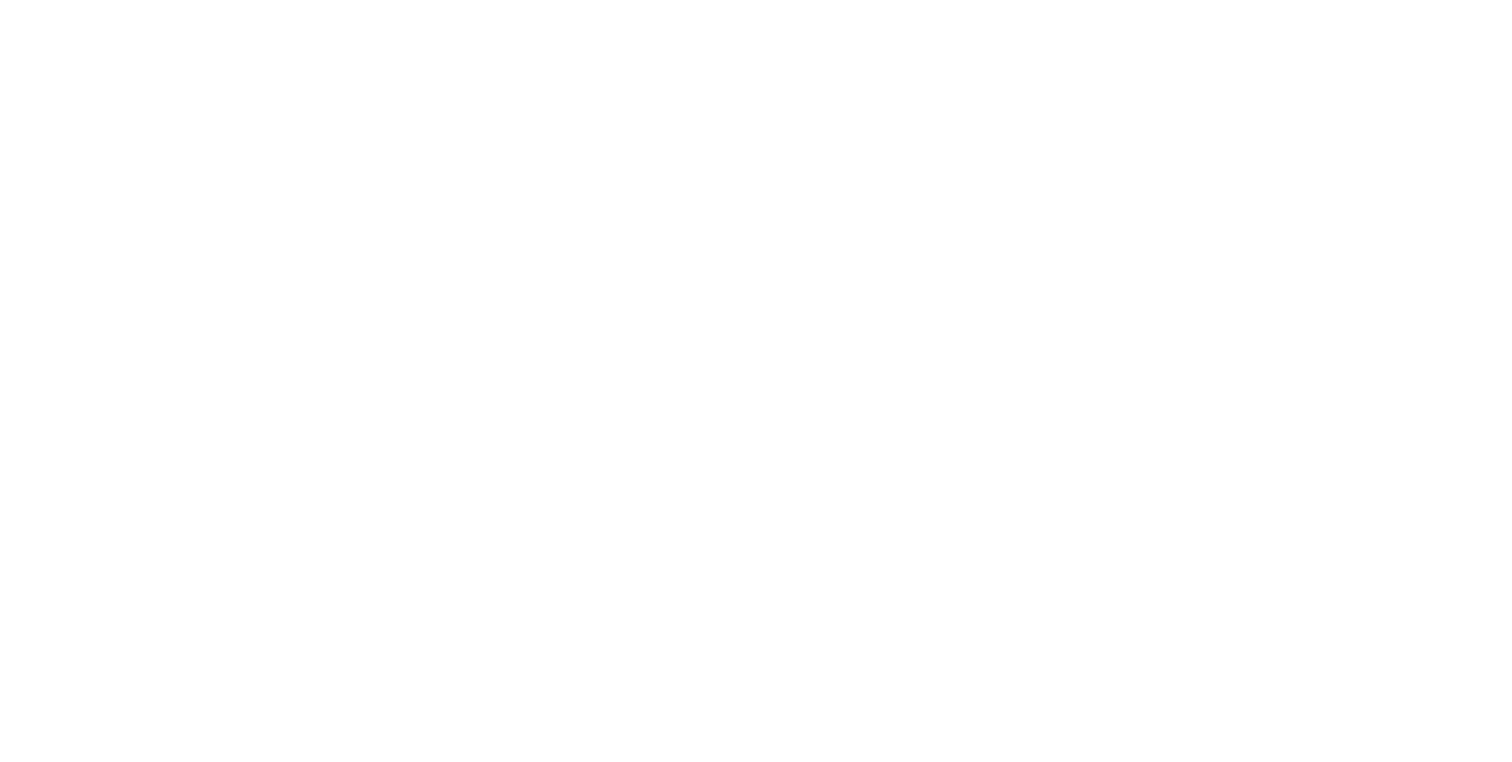 scroll, scrollTop: 0, scrollLeft: 0, axis: both 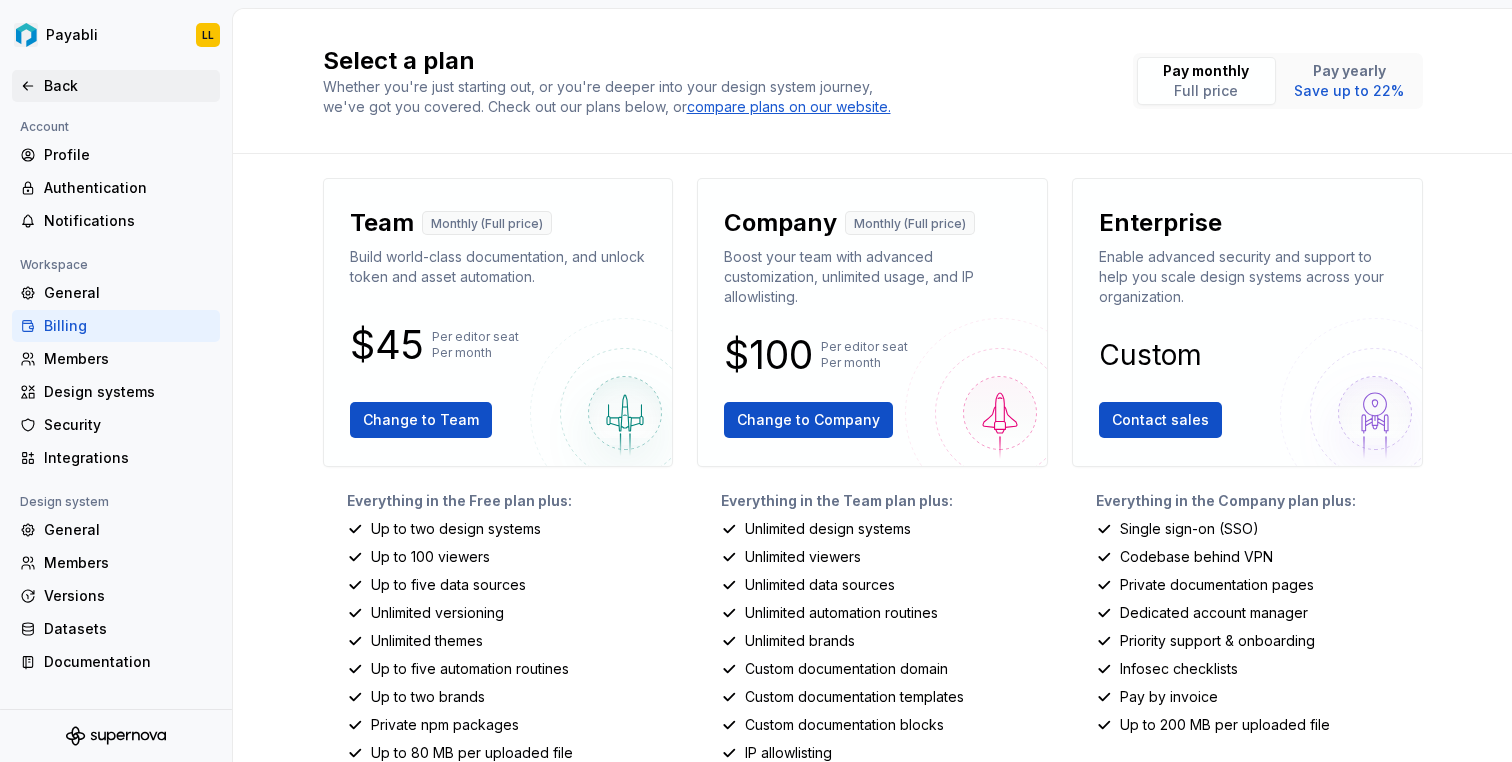 click on "Back" at bounding box center (116, 86) 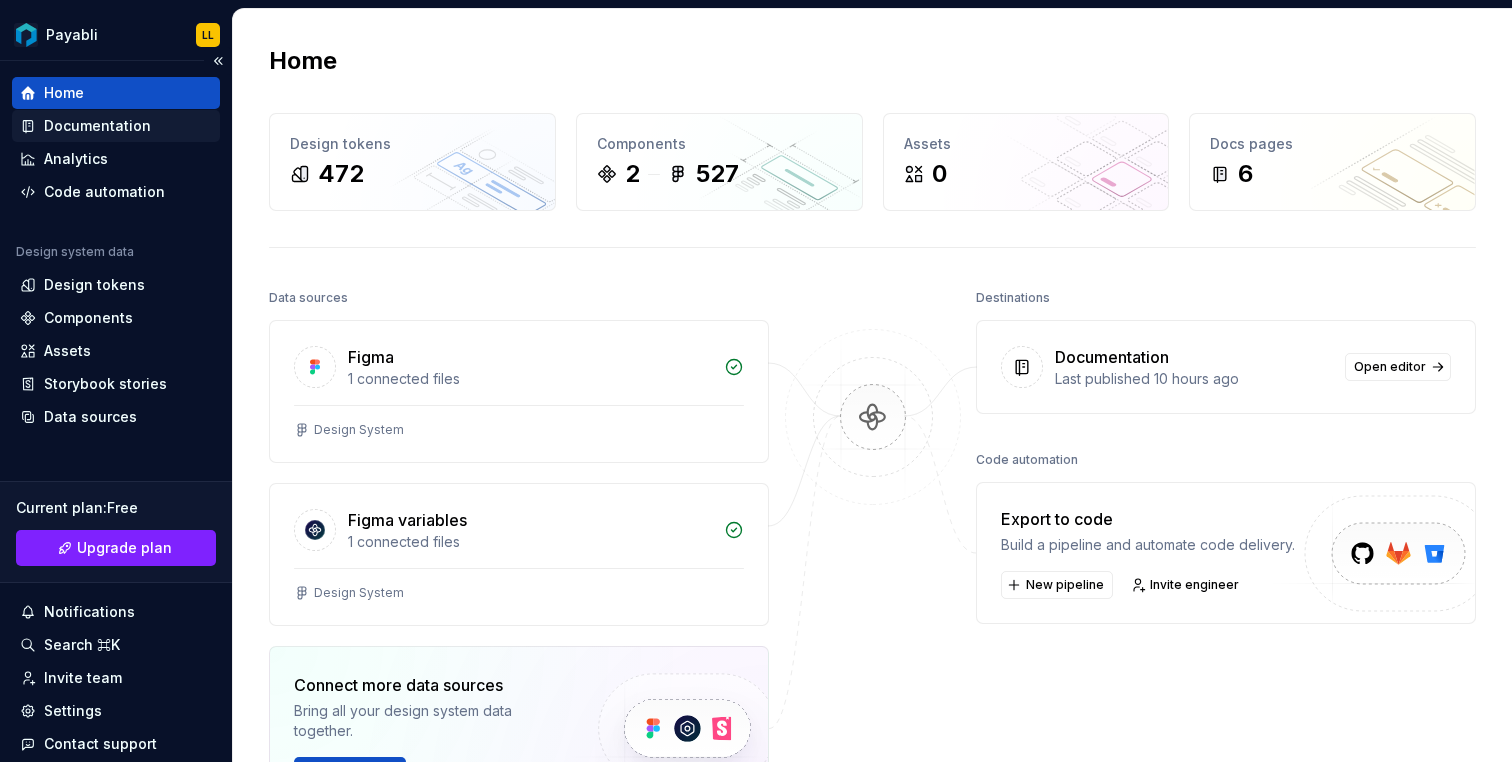 click on "Documentation" at bounding box center [116, 126] 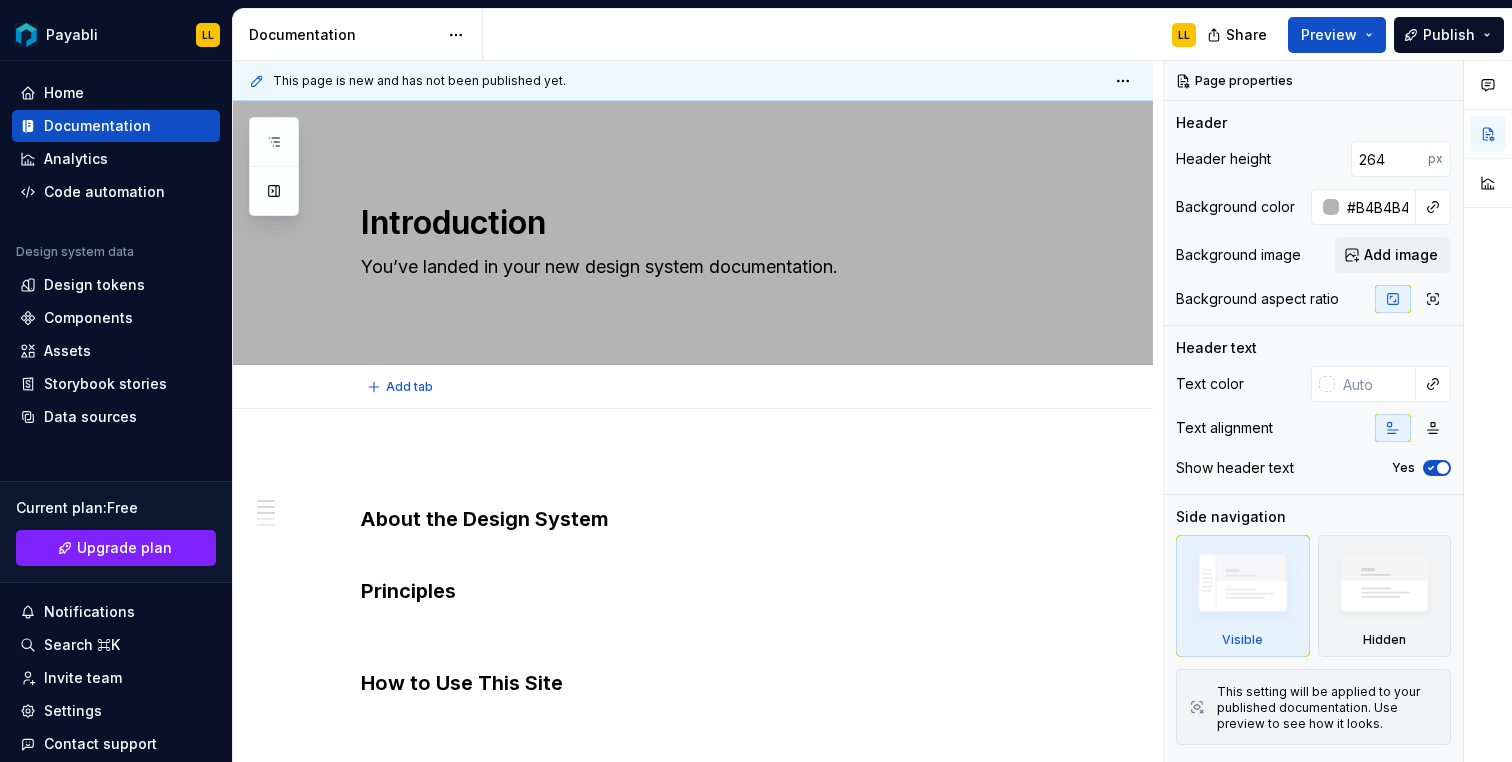 type on "*" 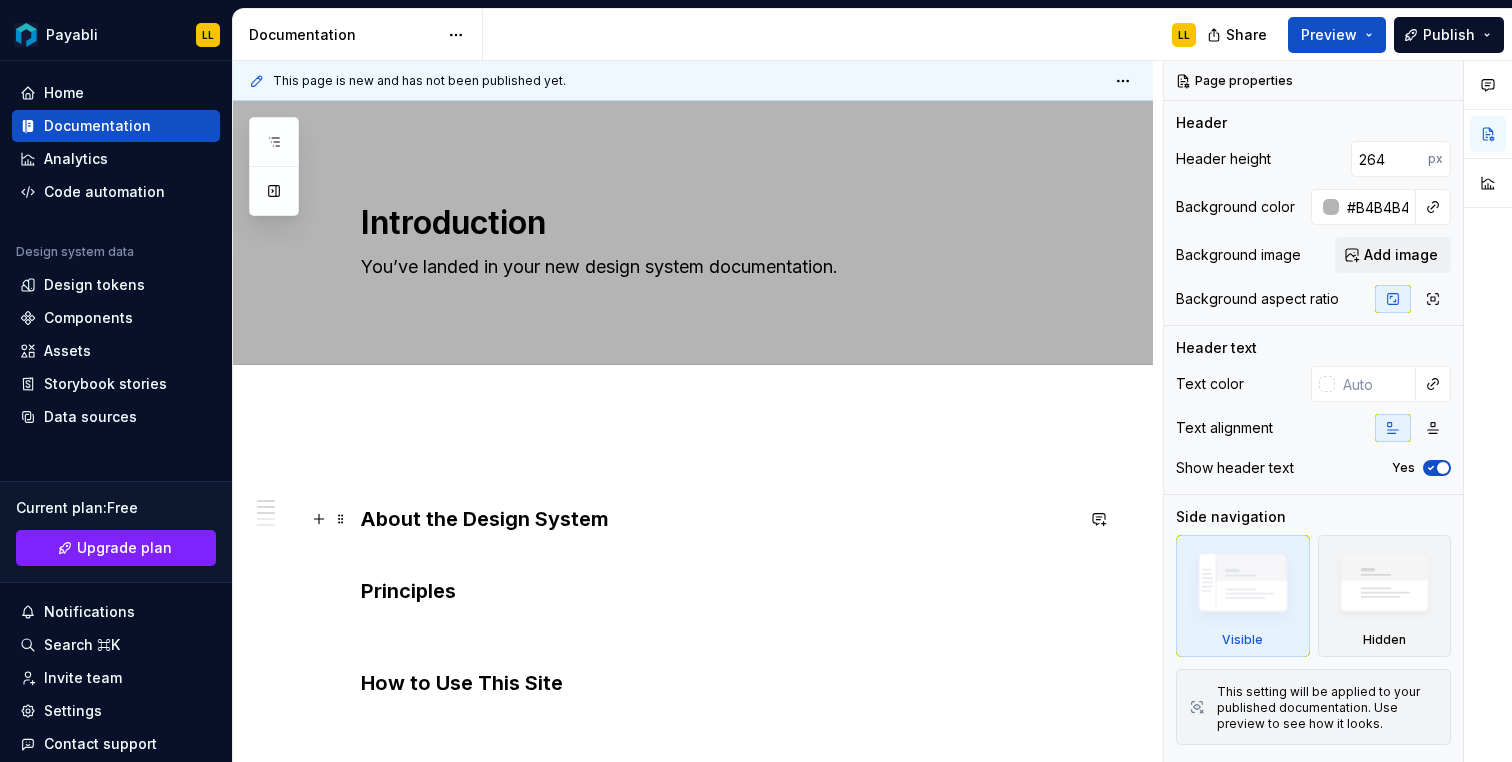 click on "About the Design System" at bounding box center (717, 533) 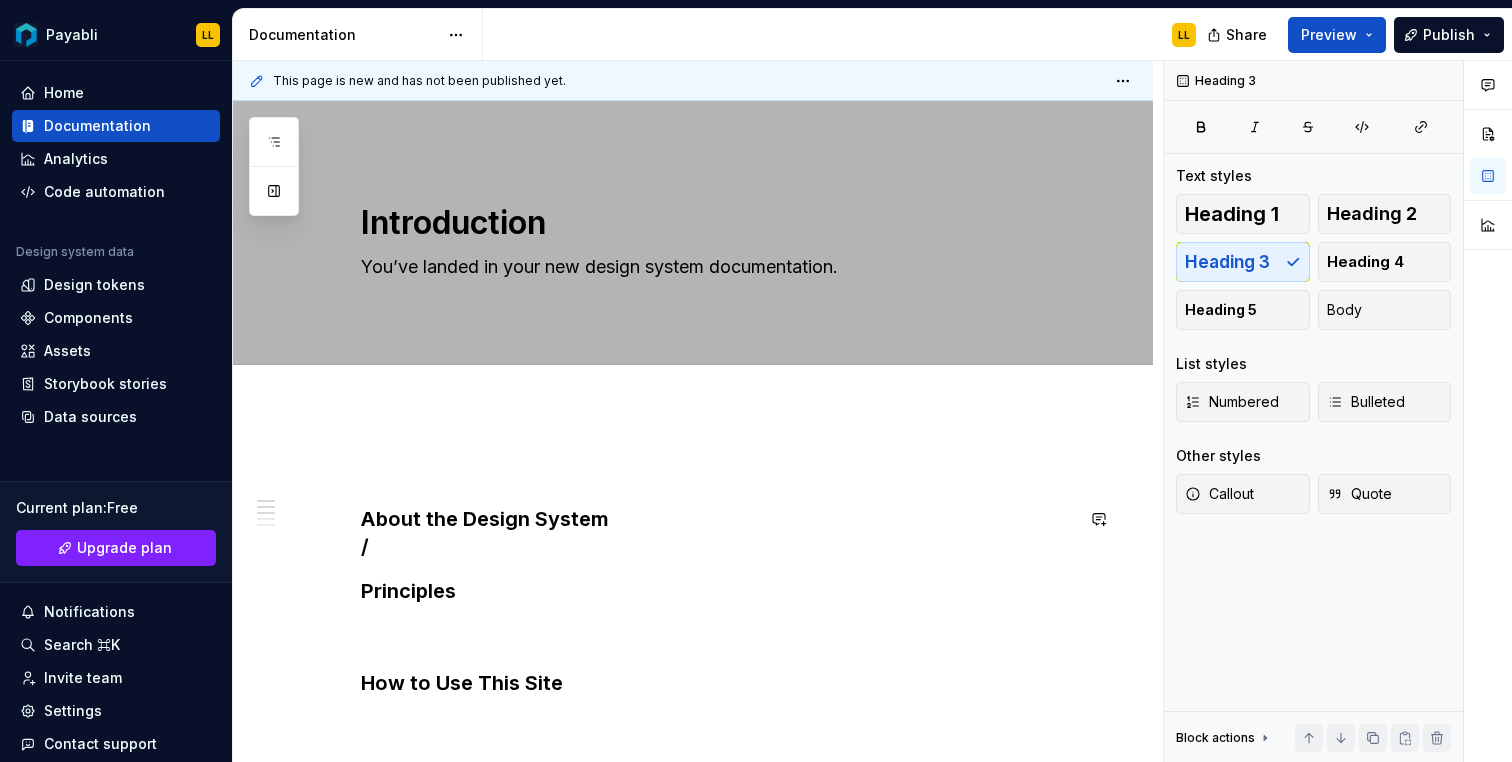 type 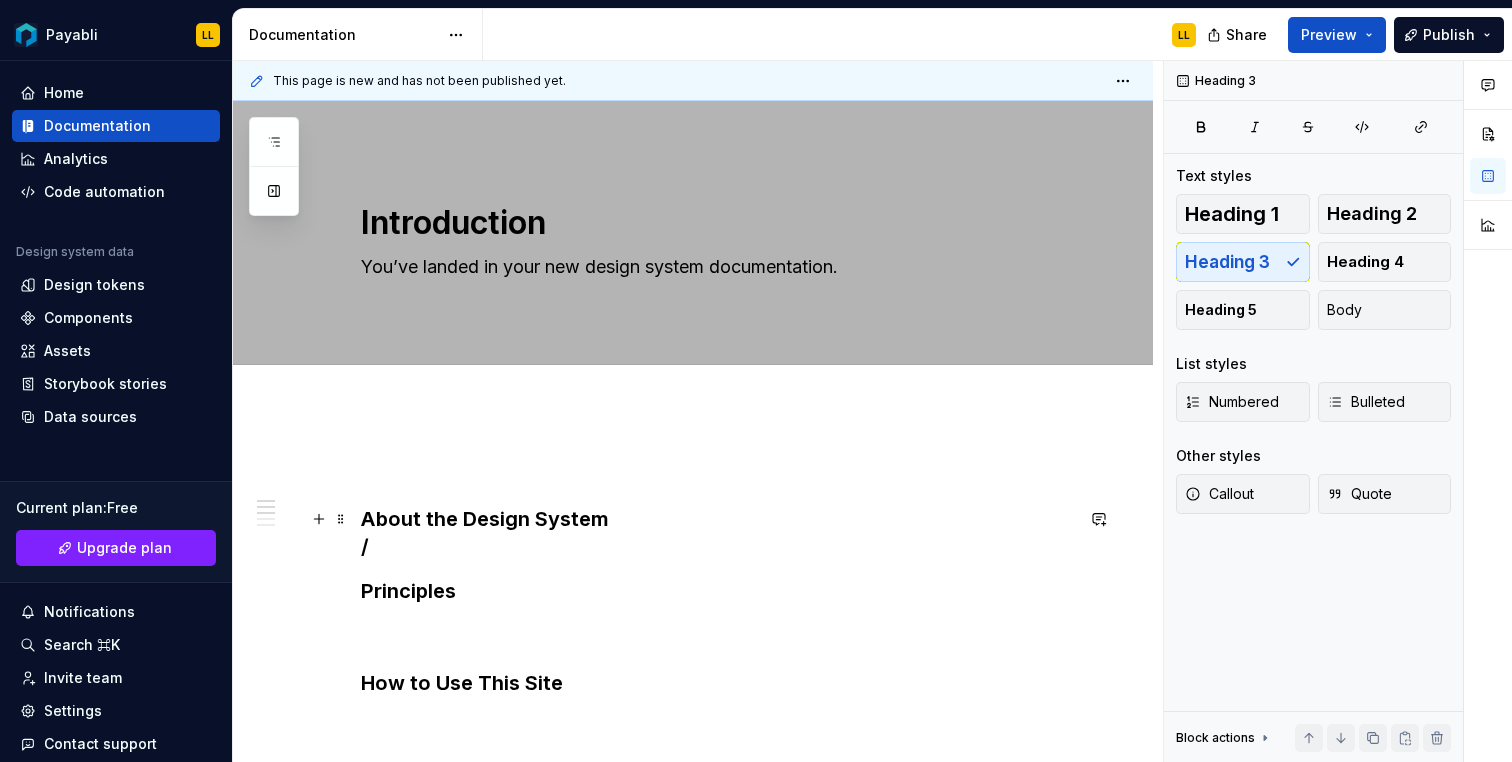 scroll, scrollTop: 1, scrollLeft: 0, axis: vertical 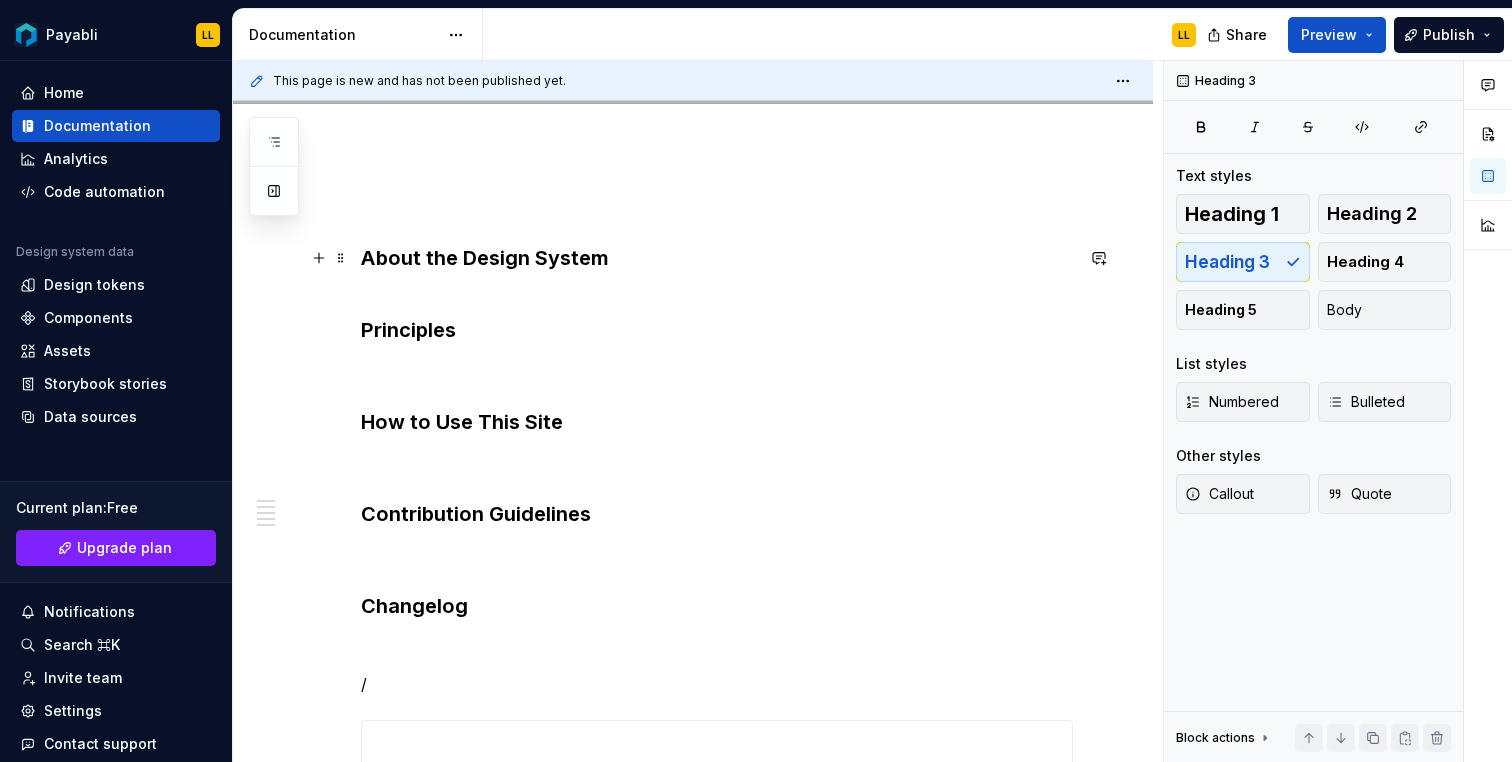 click on "About the Design System" at bounding box center (717, 272) 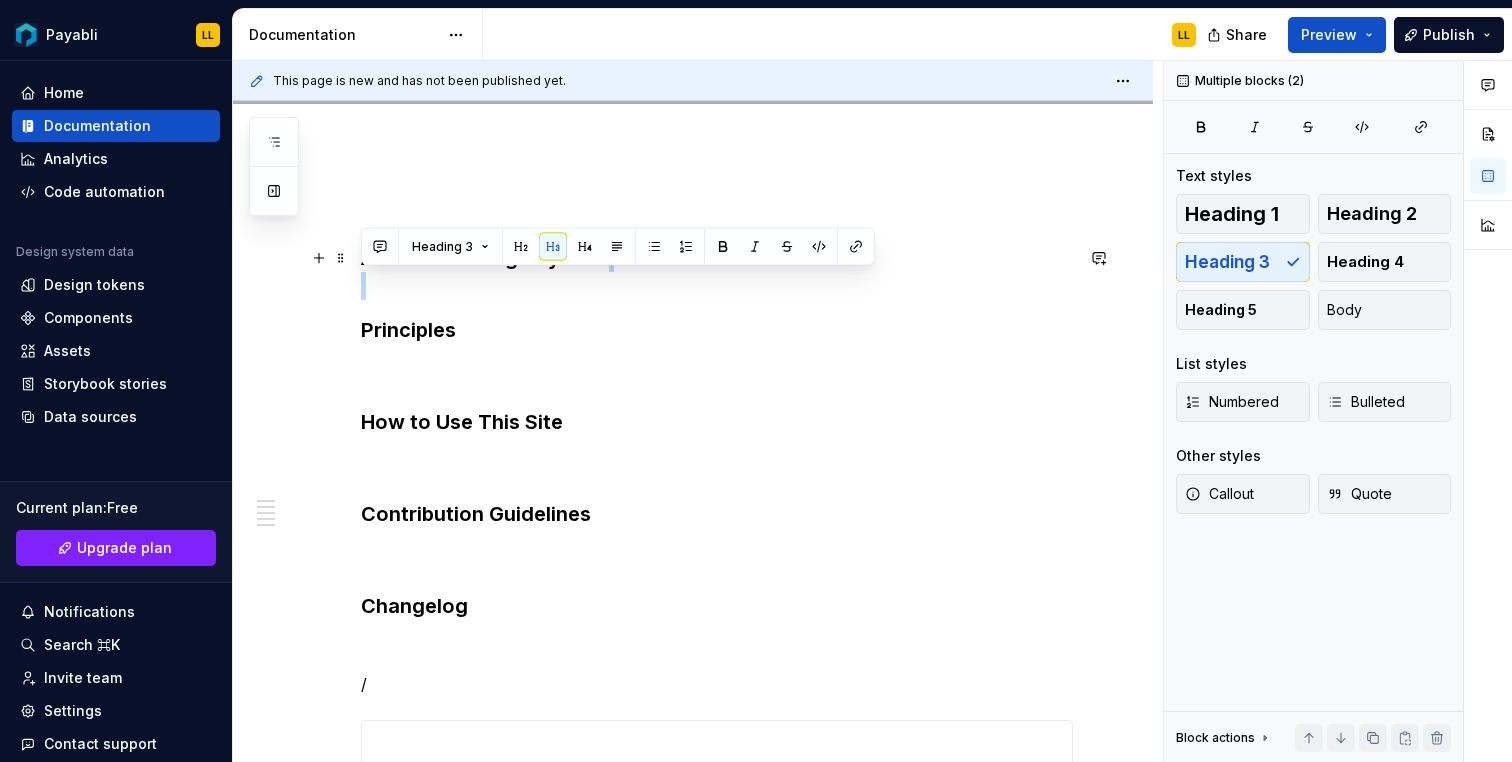 click on "About the Design System" at bounding box center [717, 272] 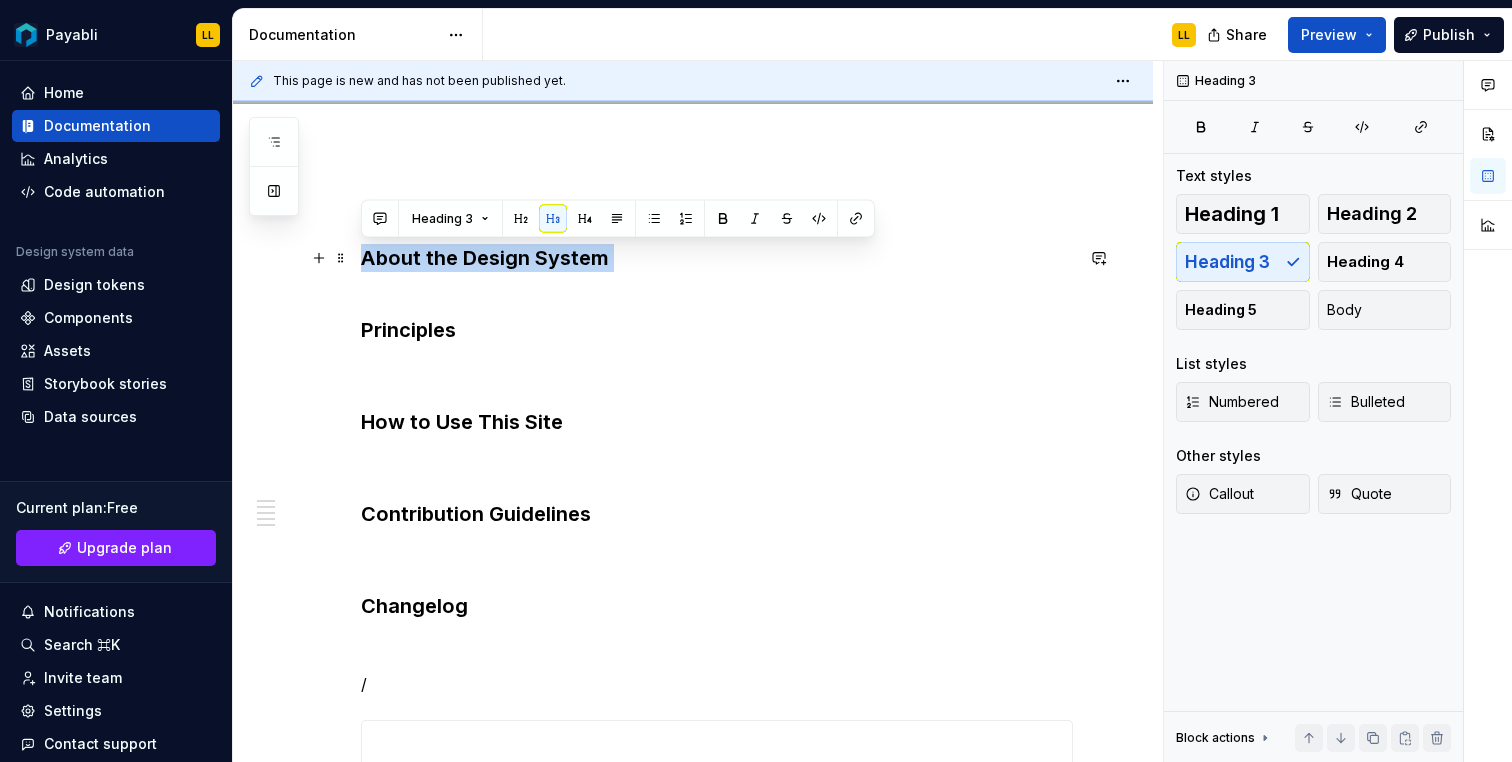 click on "About the Design System" at bounding box center (717, 272) 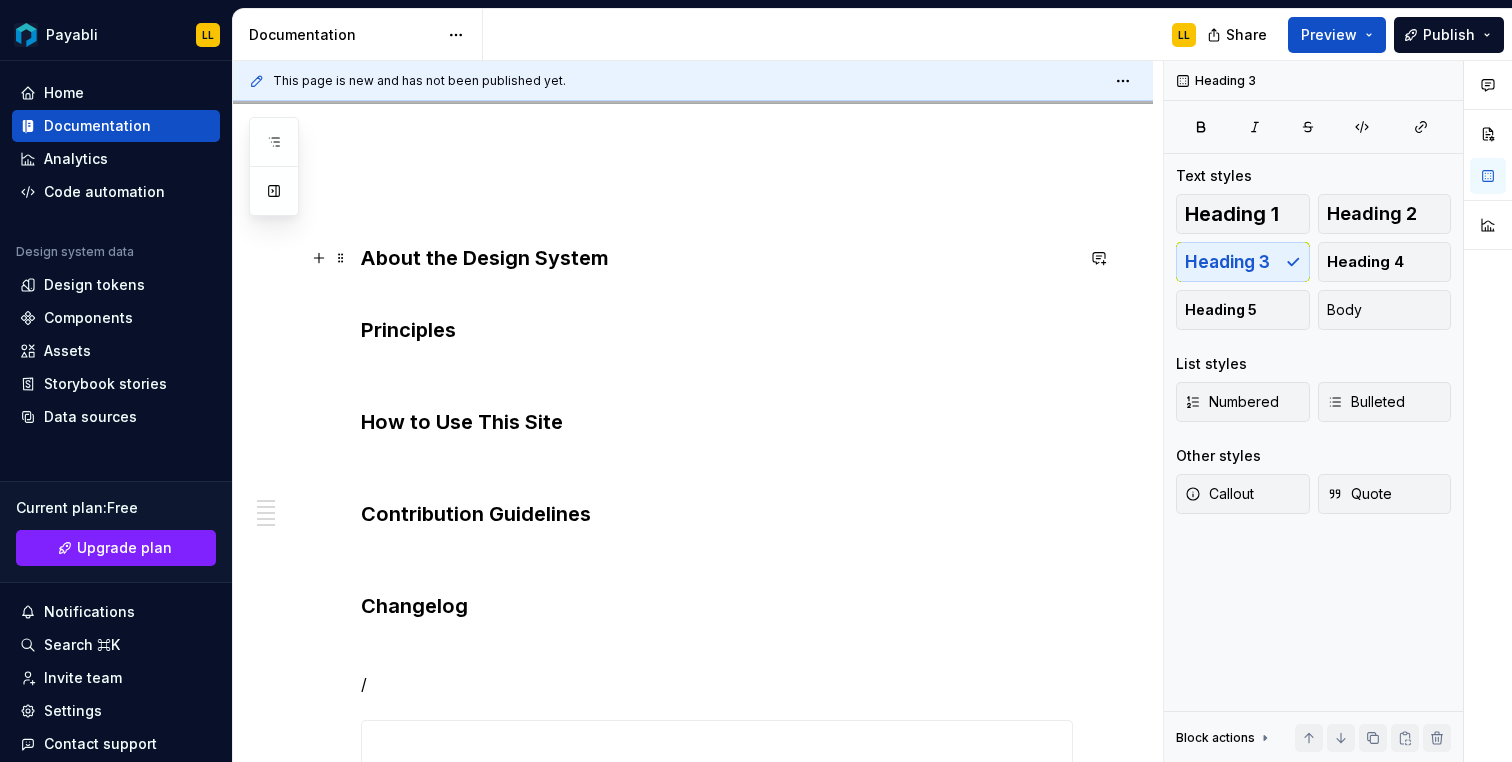 click on "About the Design System" at bounding box center [717, 272] 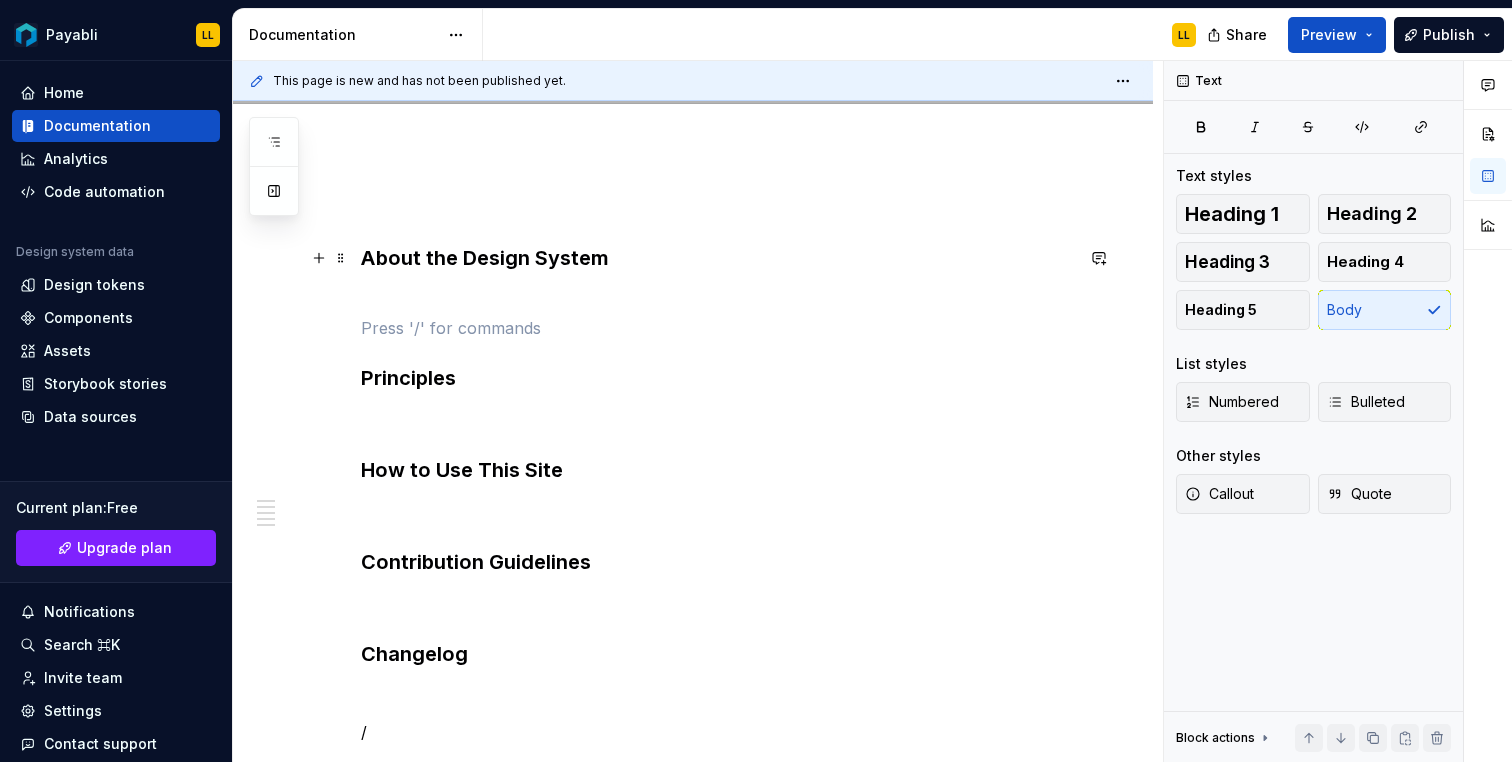 click on "About the Design System" at bounding box center [717, 272] 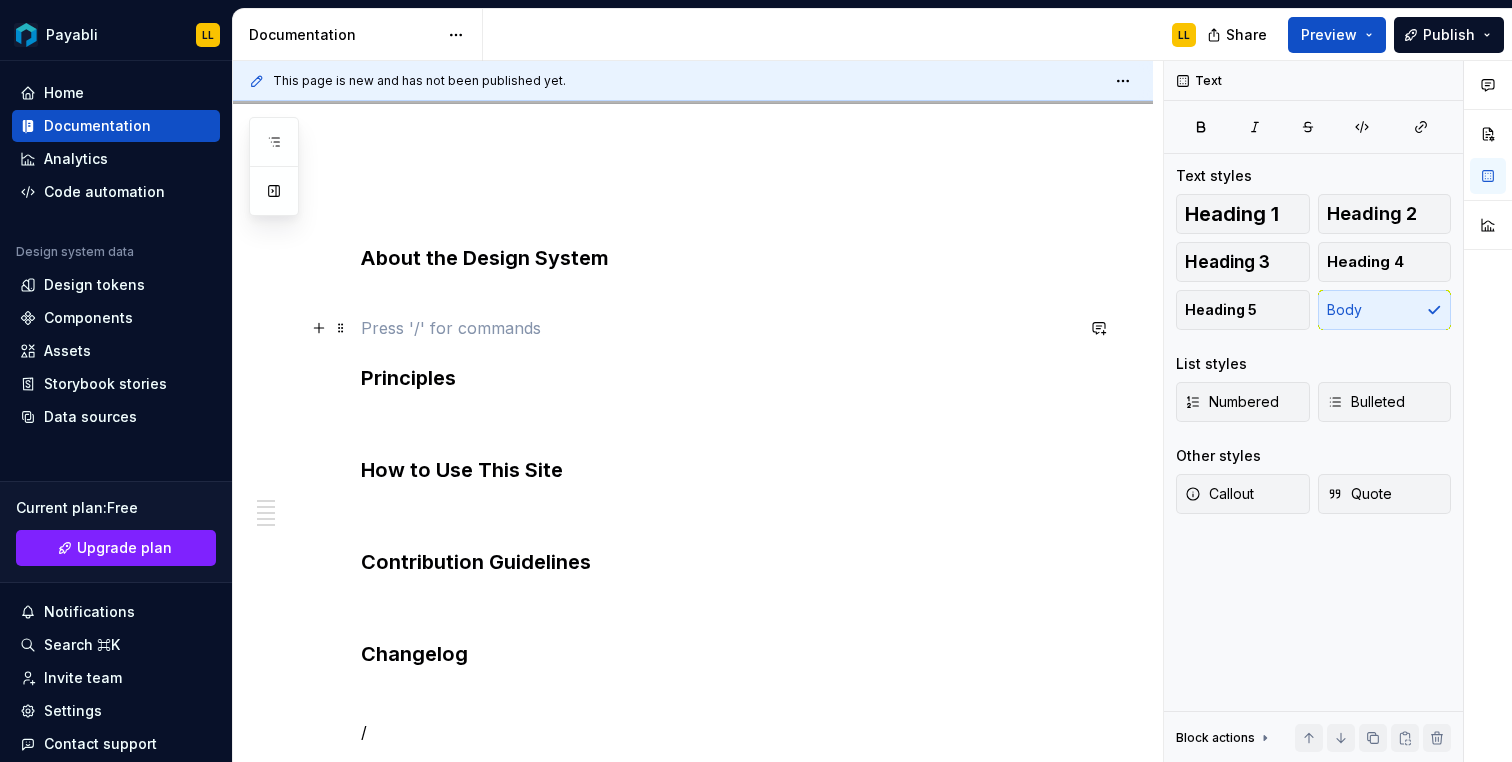 click at bounding box center [717, 328] 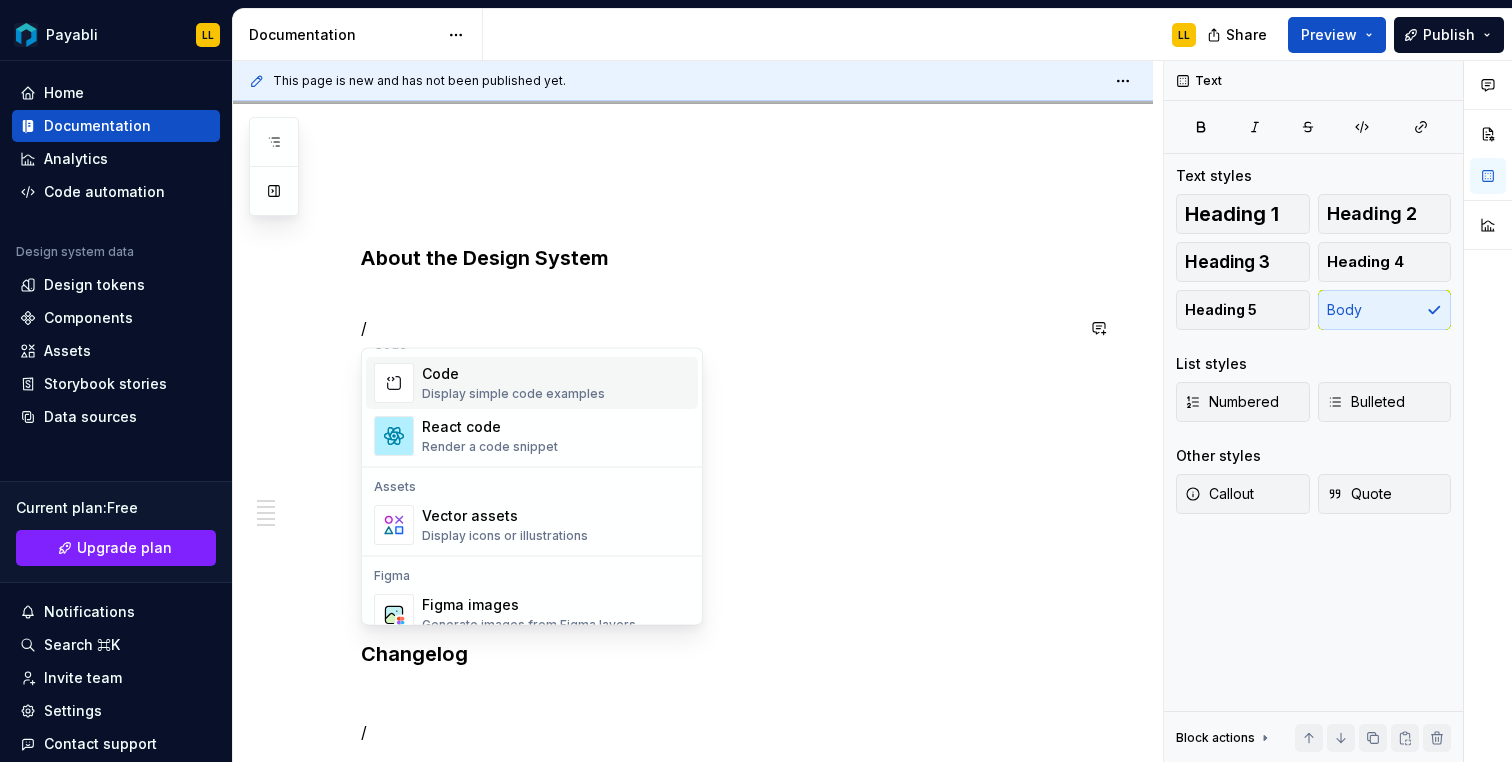 scroll, scrollTop: 1694, scrollLeft: 0, axis: vertical 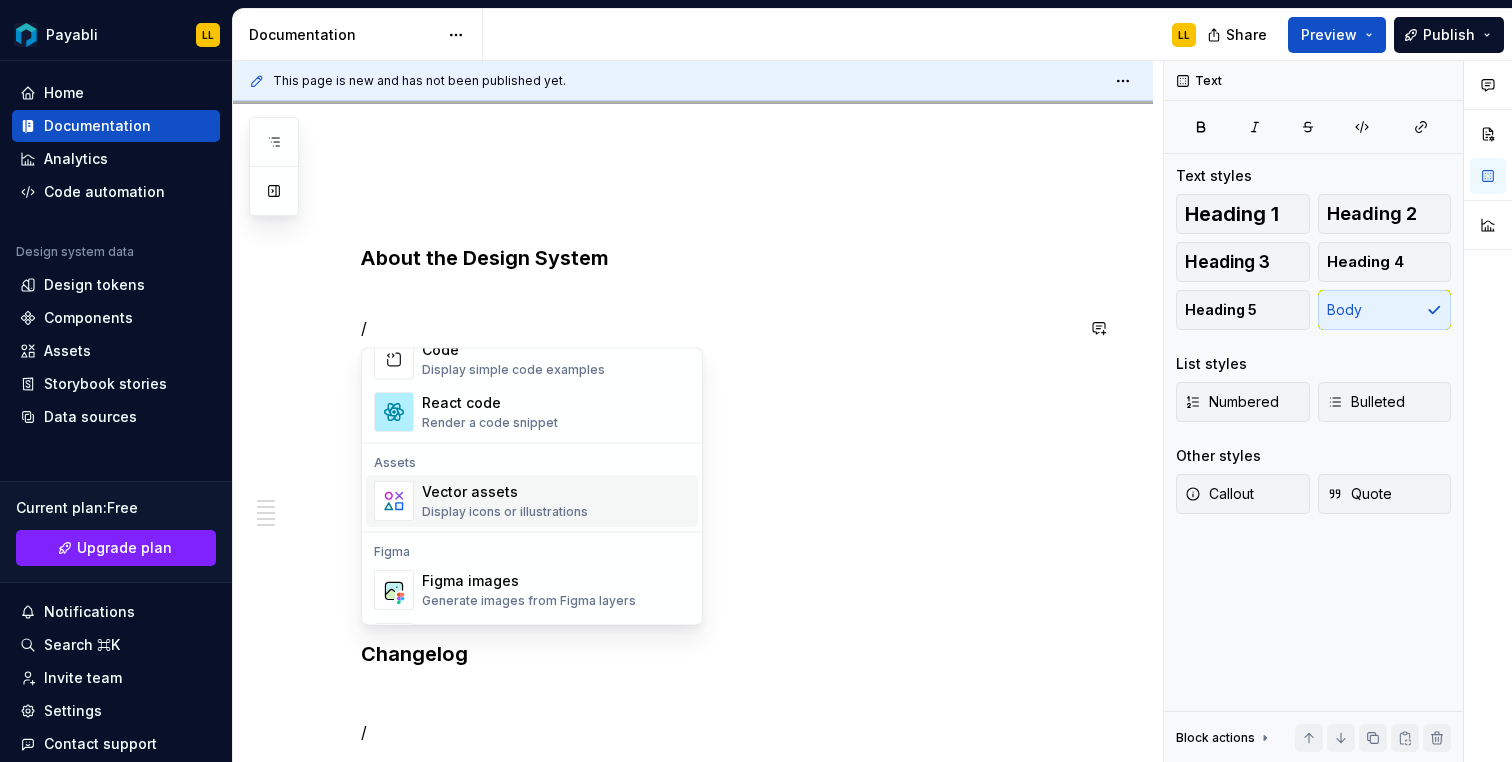 click on "Vector assets" at bounding box center [505, 493] 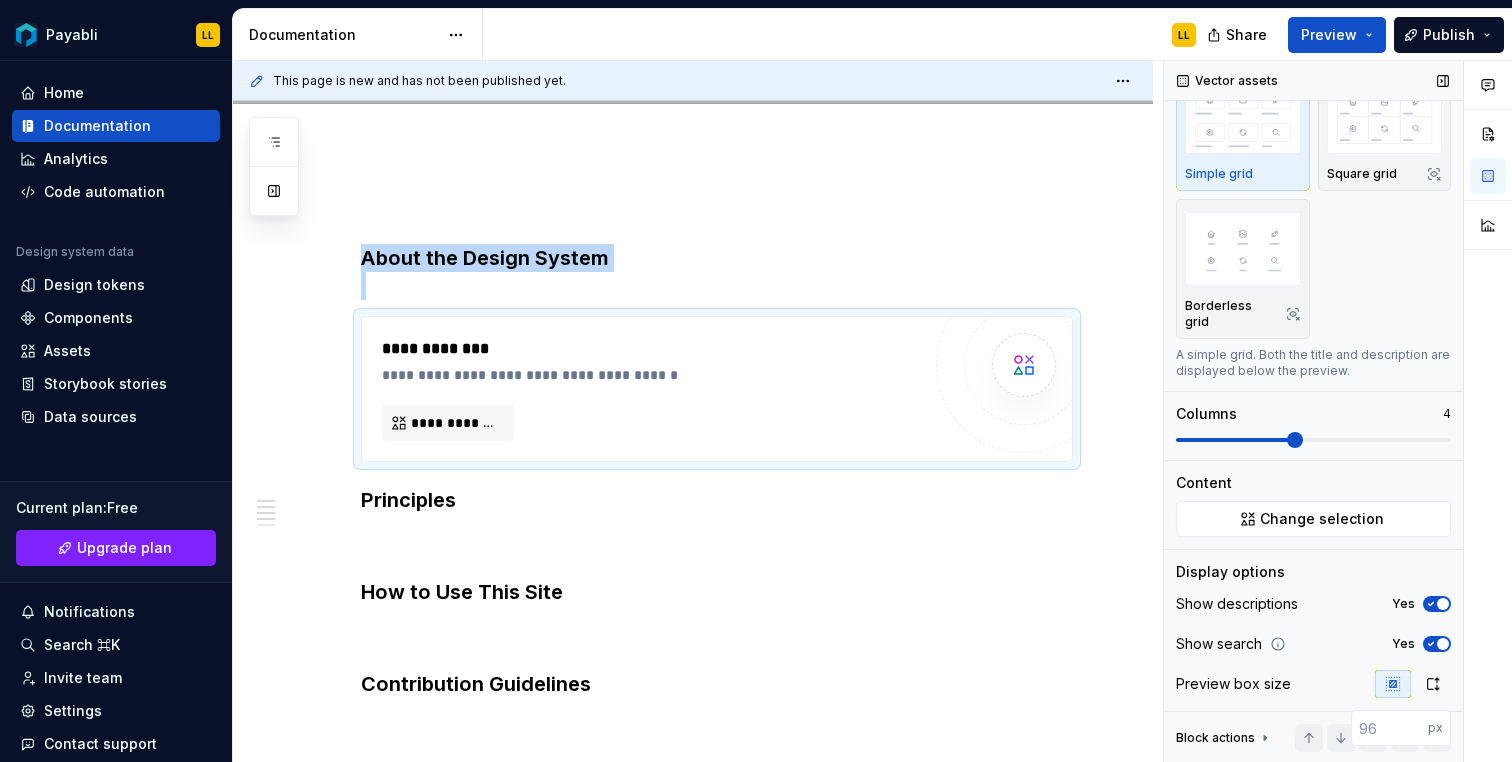 scroll, scrollTop: 81, scrollLeft: 0, axis: vertical 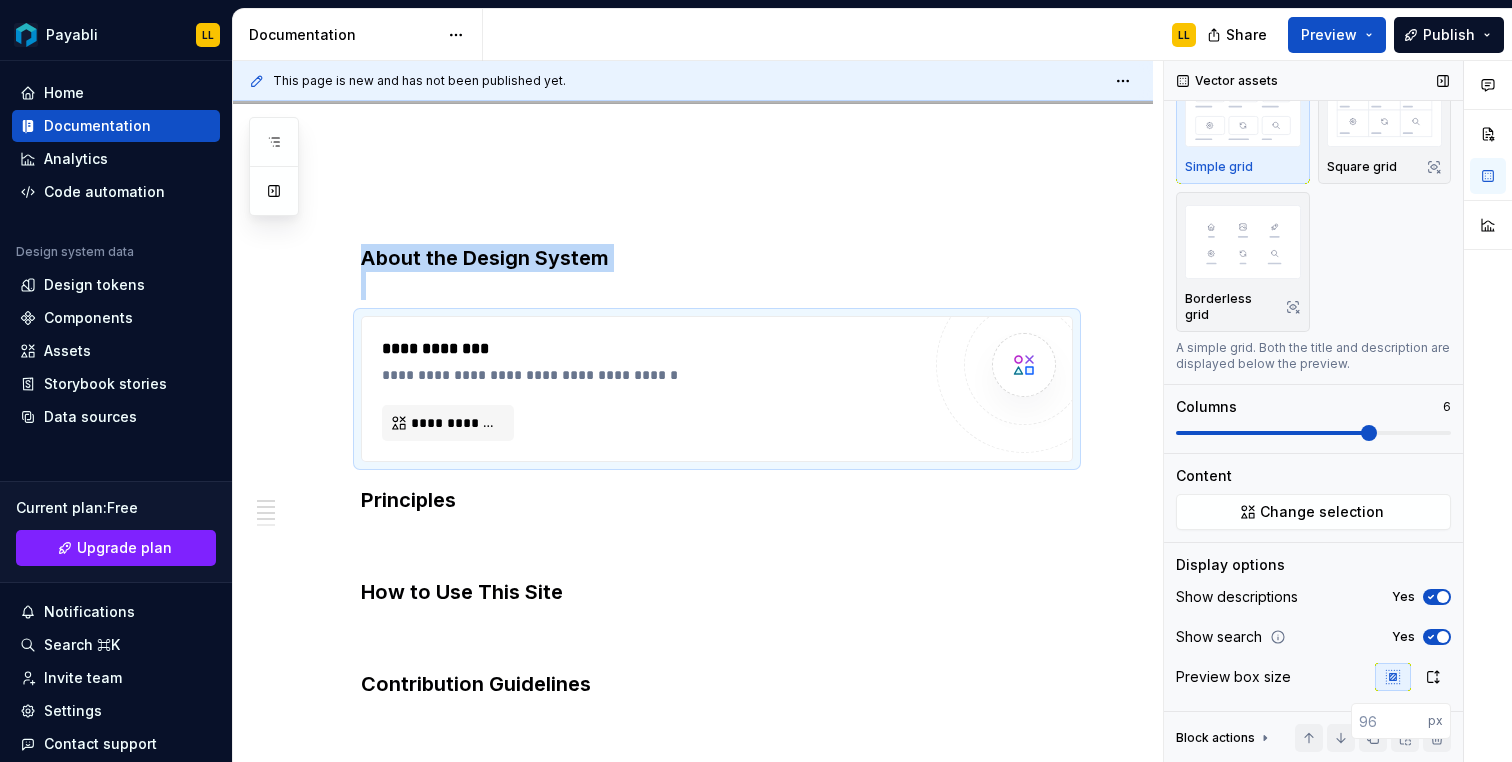 click at bounding box center [1369, 433] 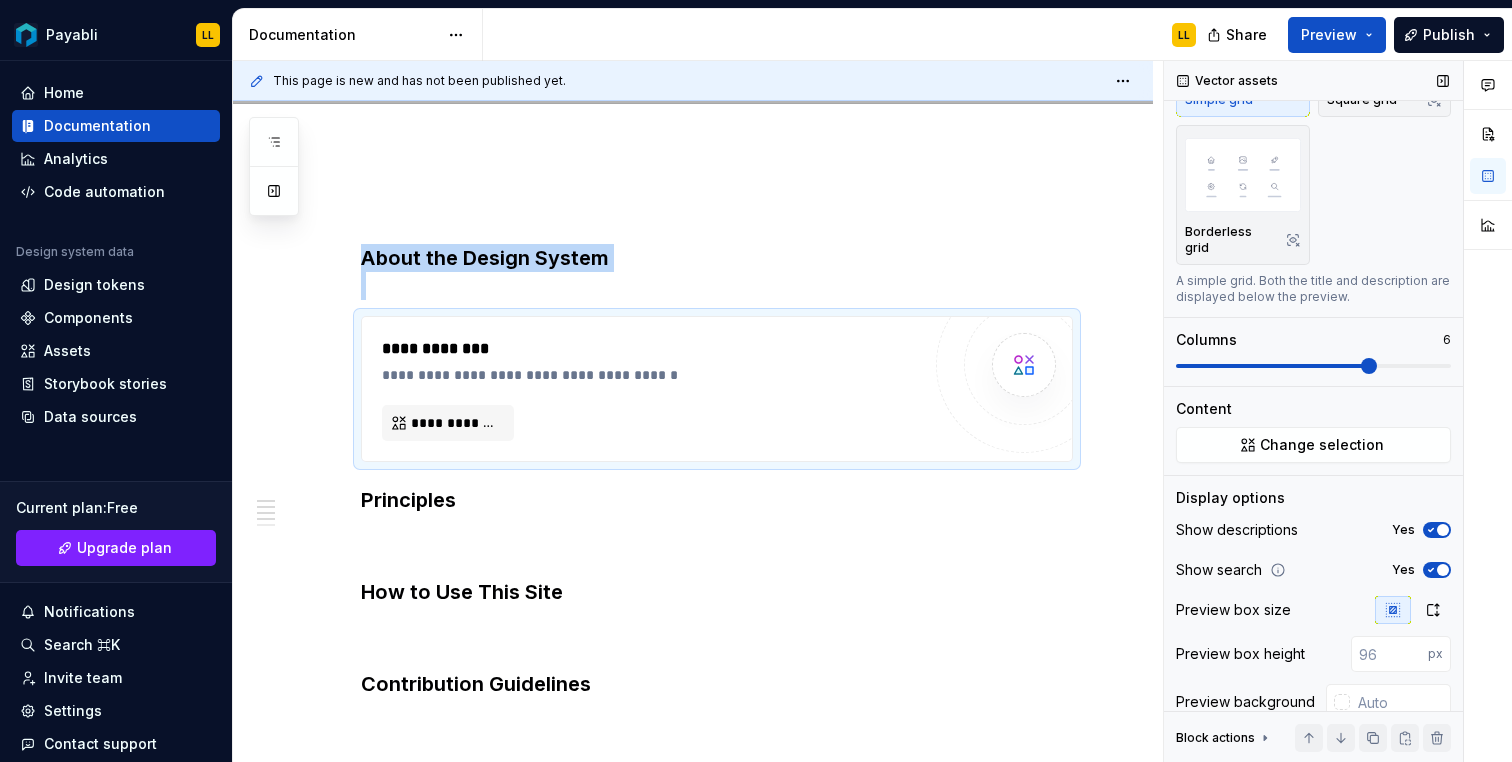 scroll, scrollTop: 166, scrollLeft: 0, axis: vertical 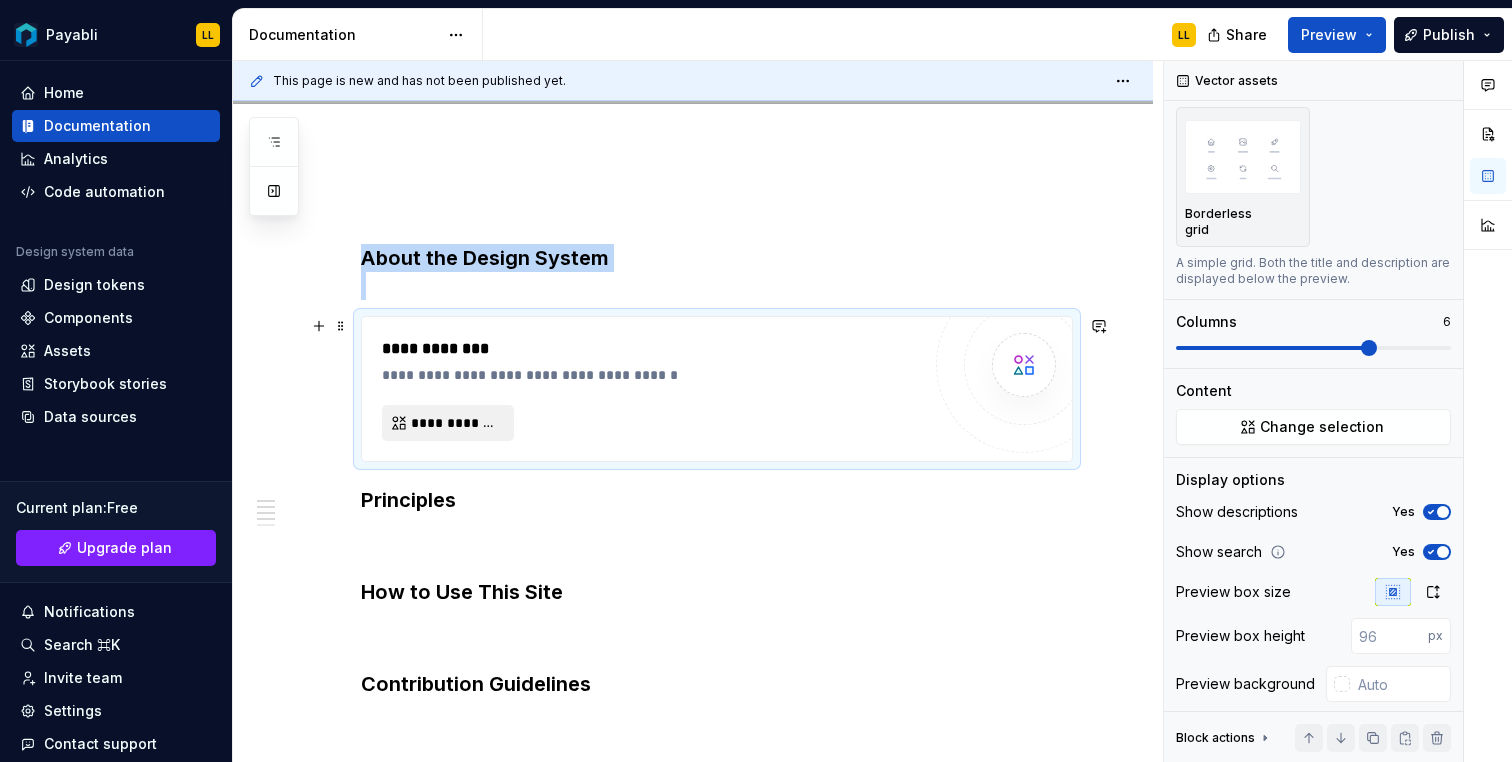 click on "**********" at bounding box center [456, 423] 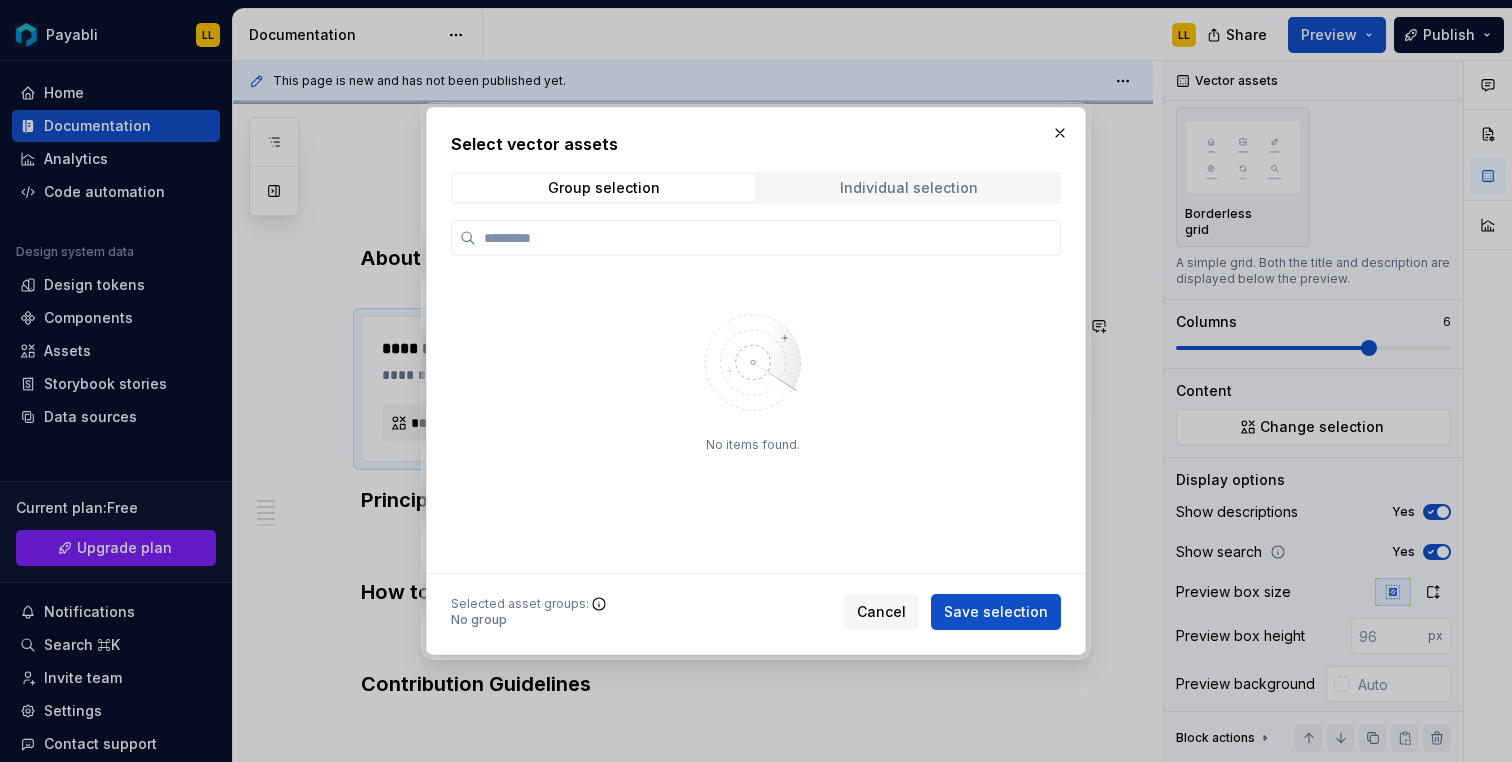 click on "Individual selection" at bounding box center (908, 188) 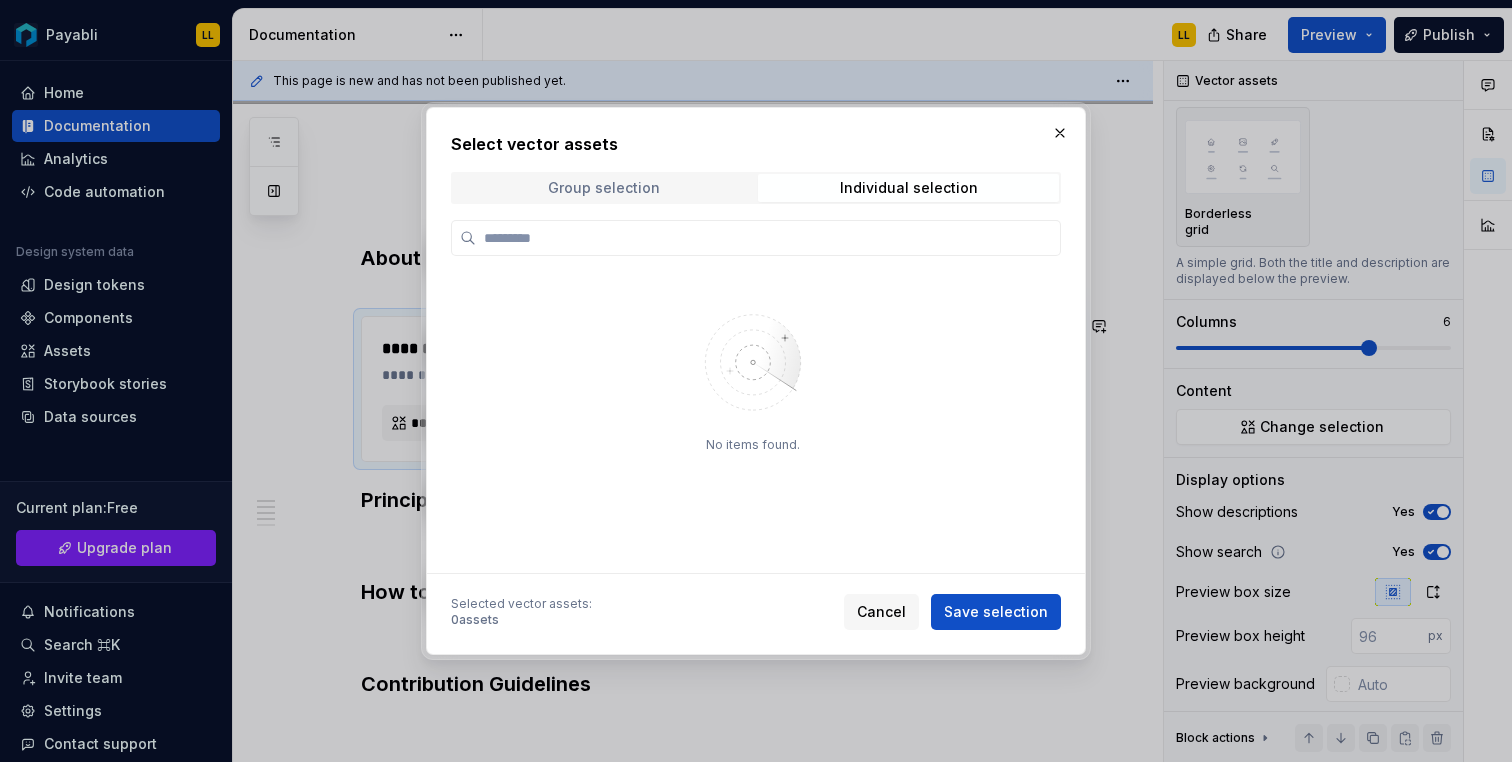 click on "Group selection" at bounding box center [604, 188] 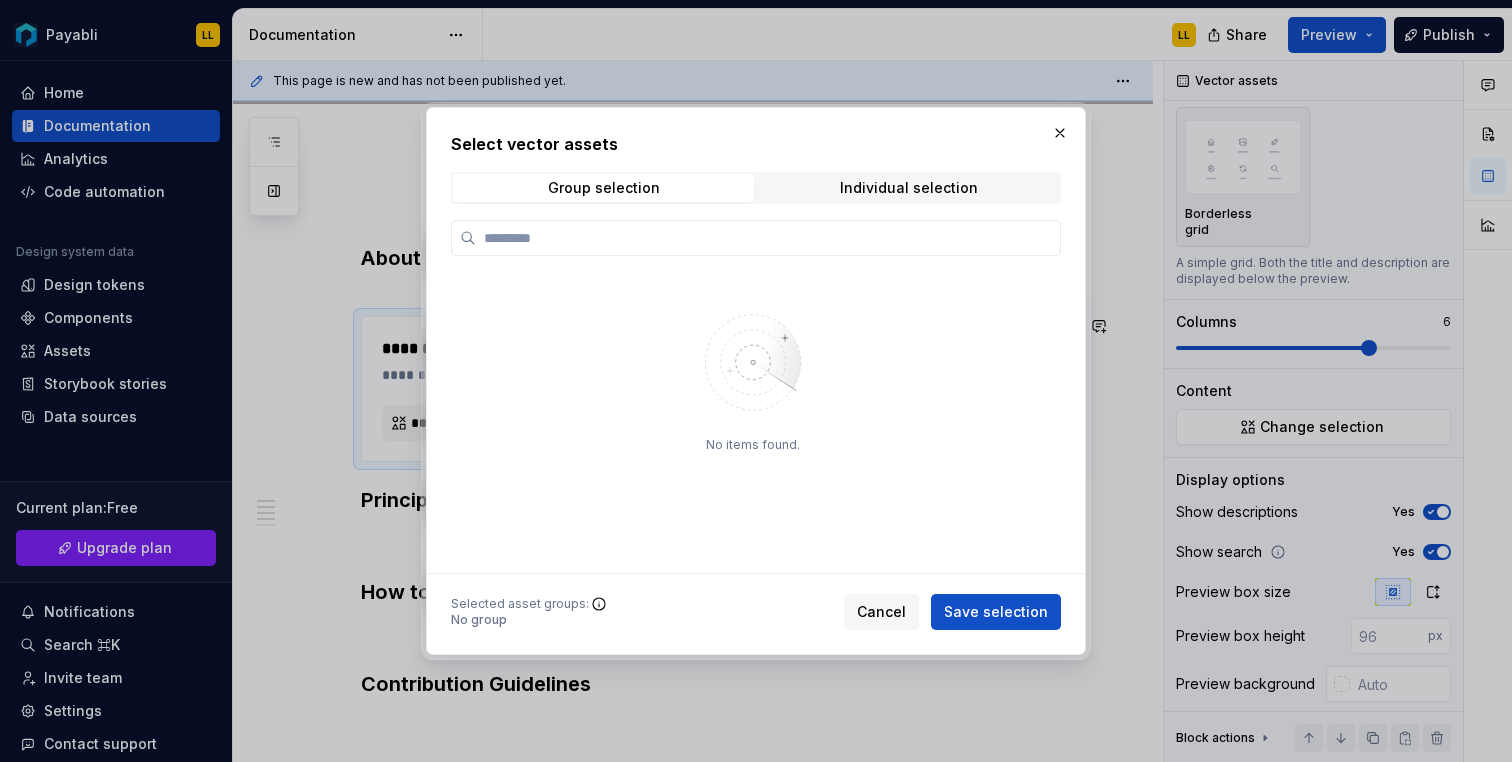 click at bounding box center [753, 362] 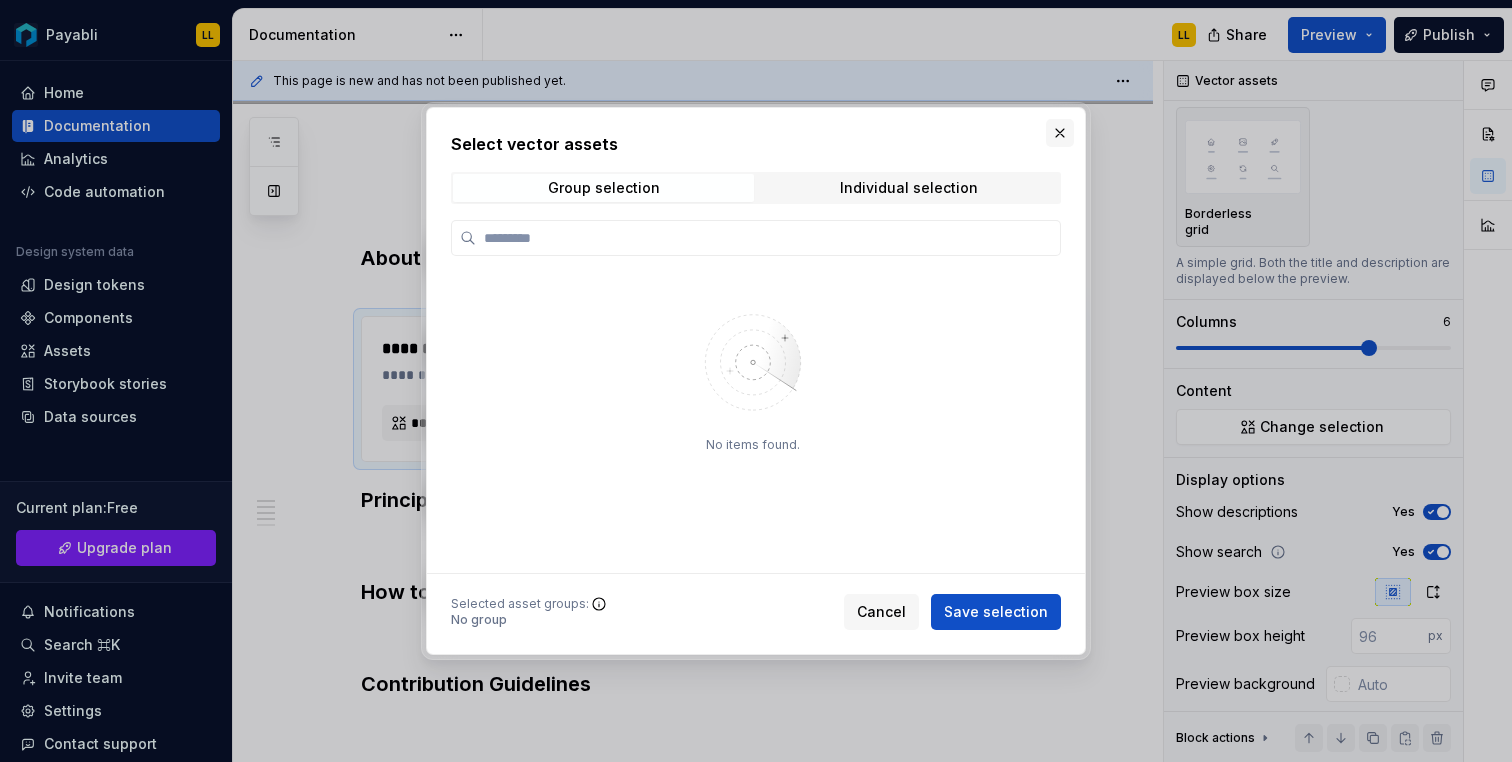 click at bounding box center (1060, 133) 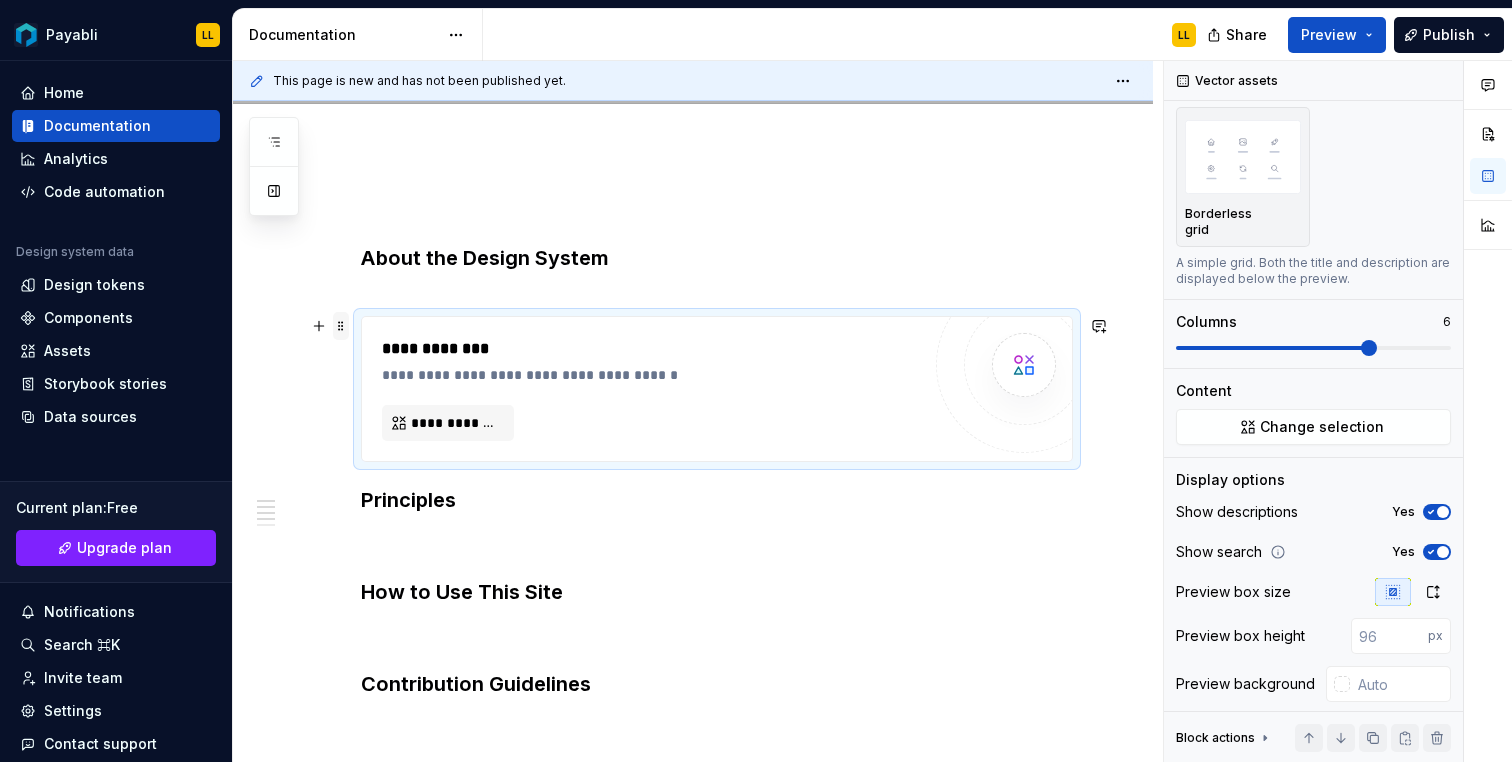 click at bounding box center (341, 326) 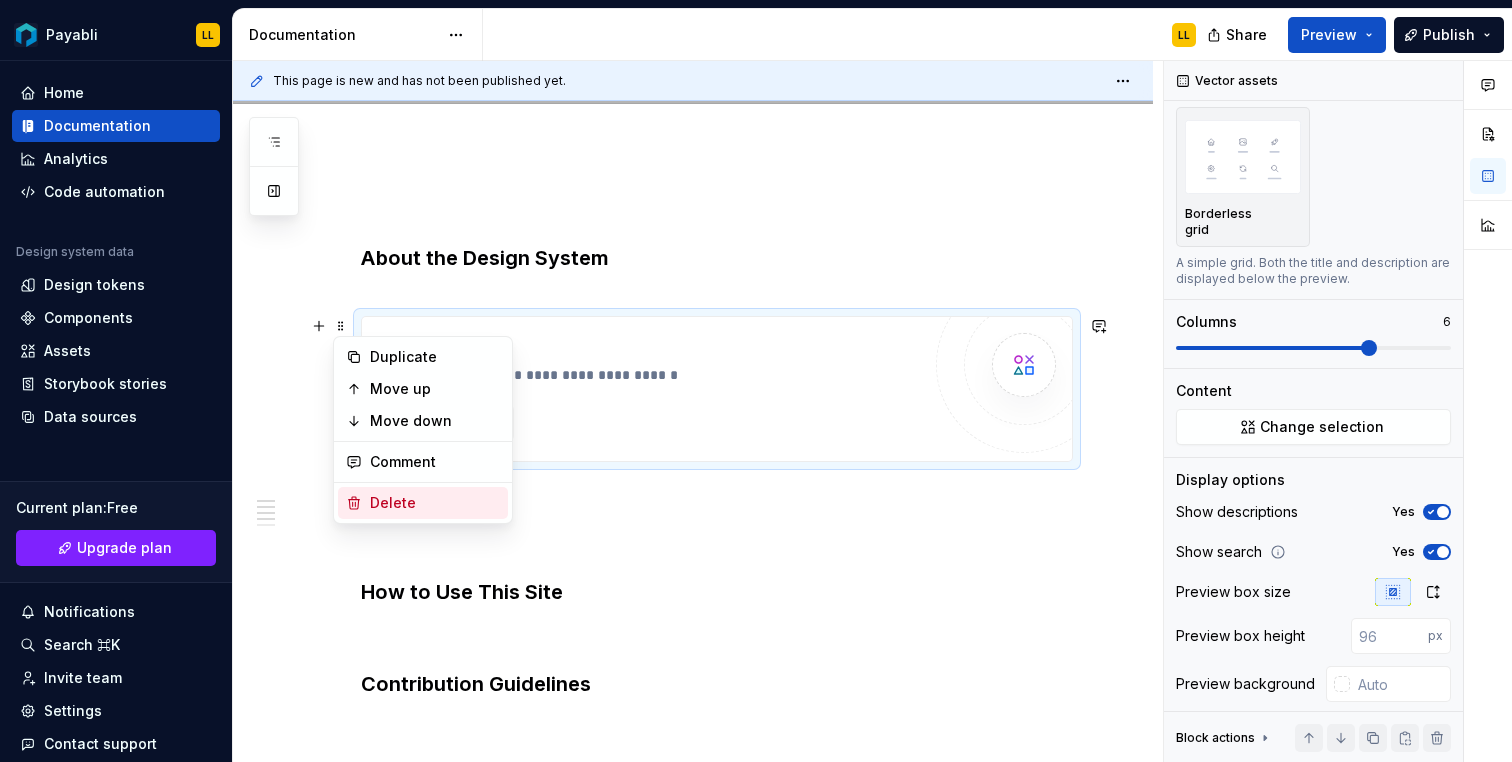 click on "Delete" at bounding box center [423, 503] 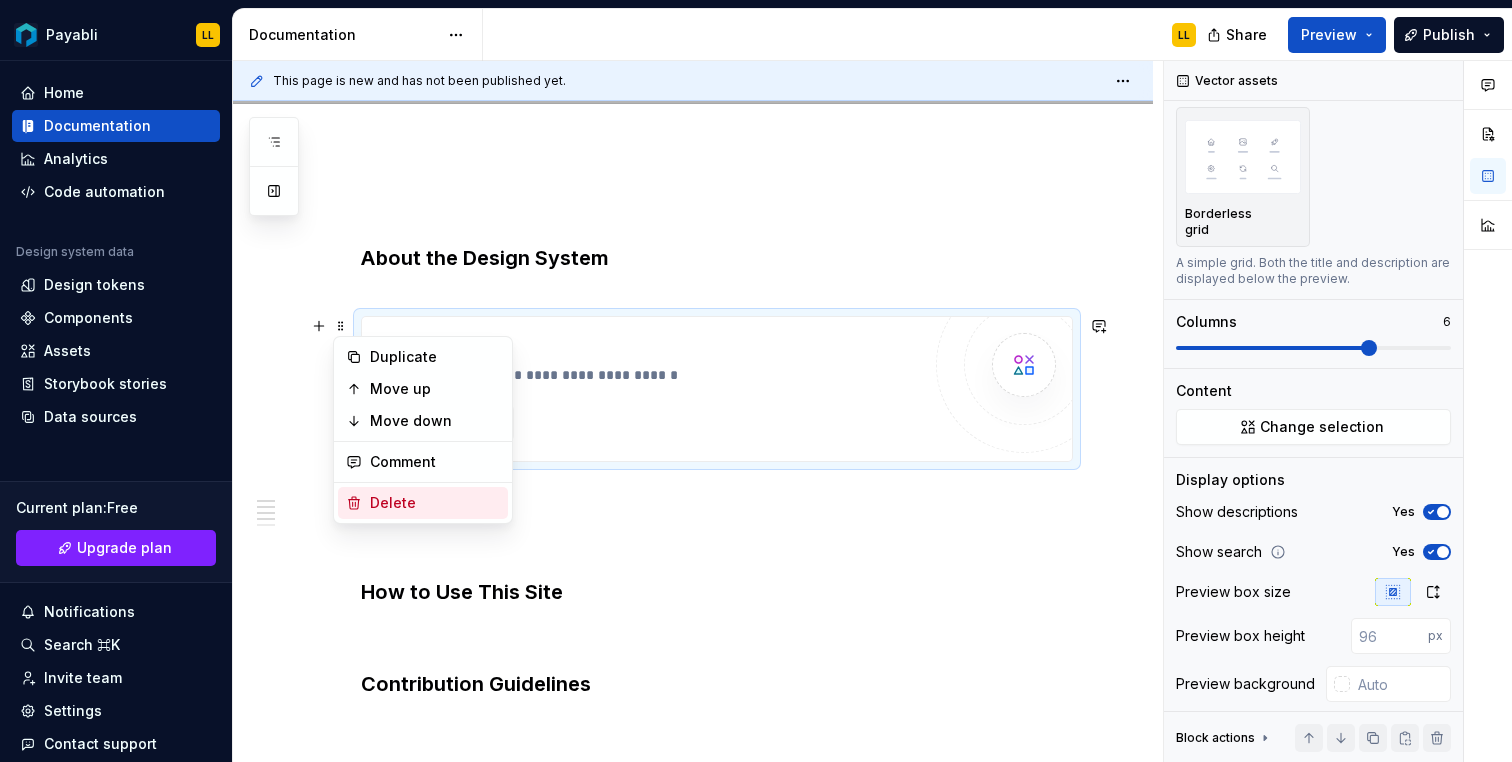 scroll, scrollTop: 0, scrollLeft: 0, axis: both 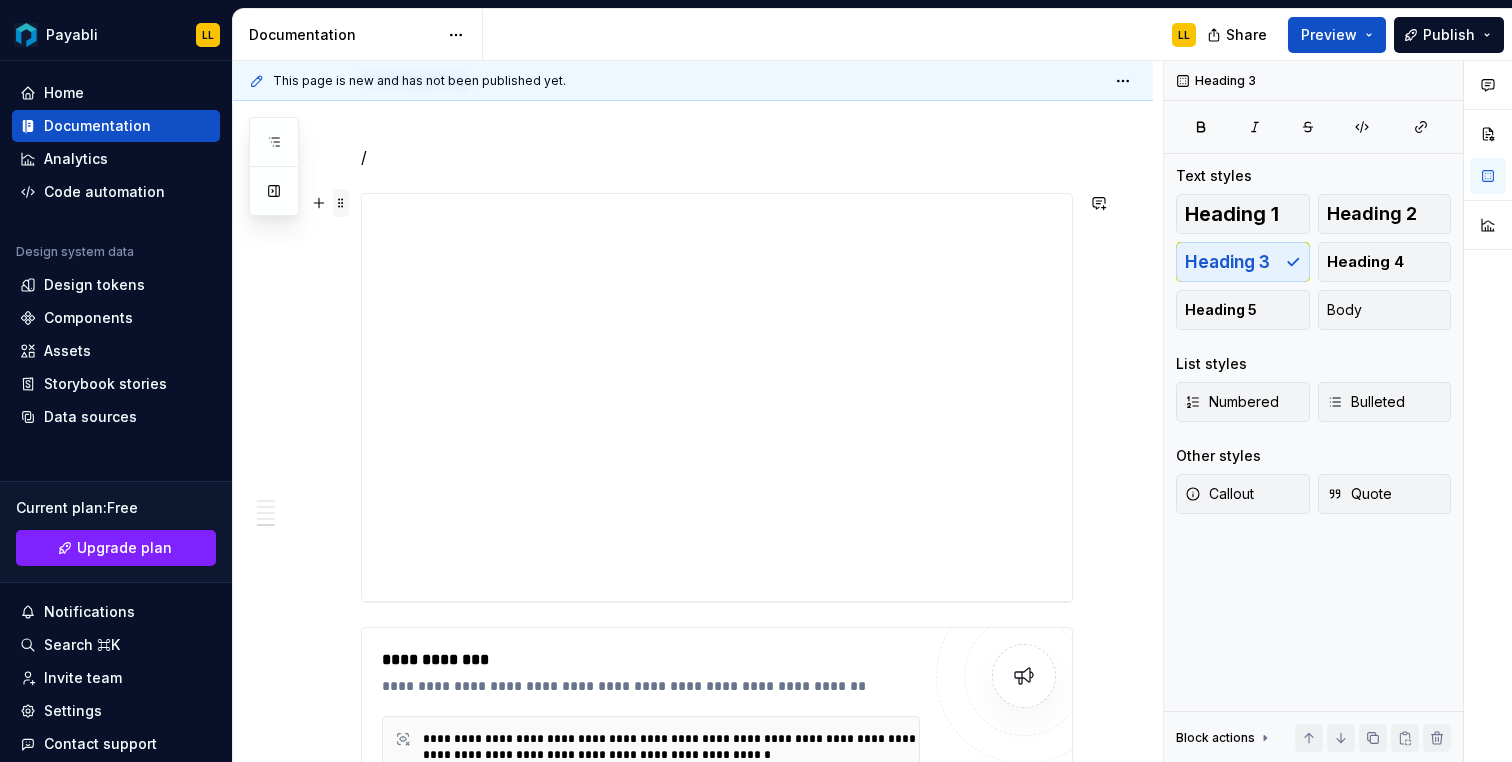 click at bounding box center (341, 203) 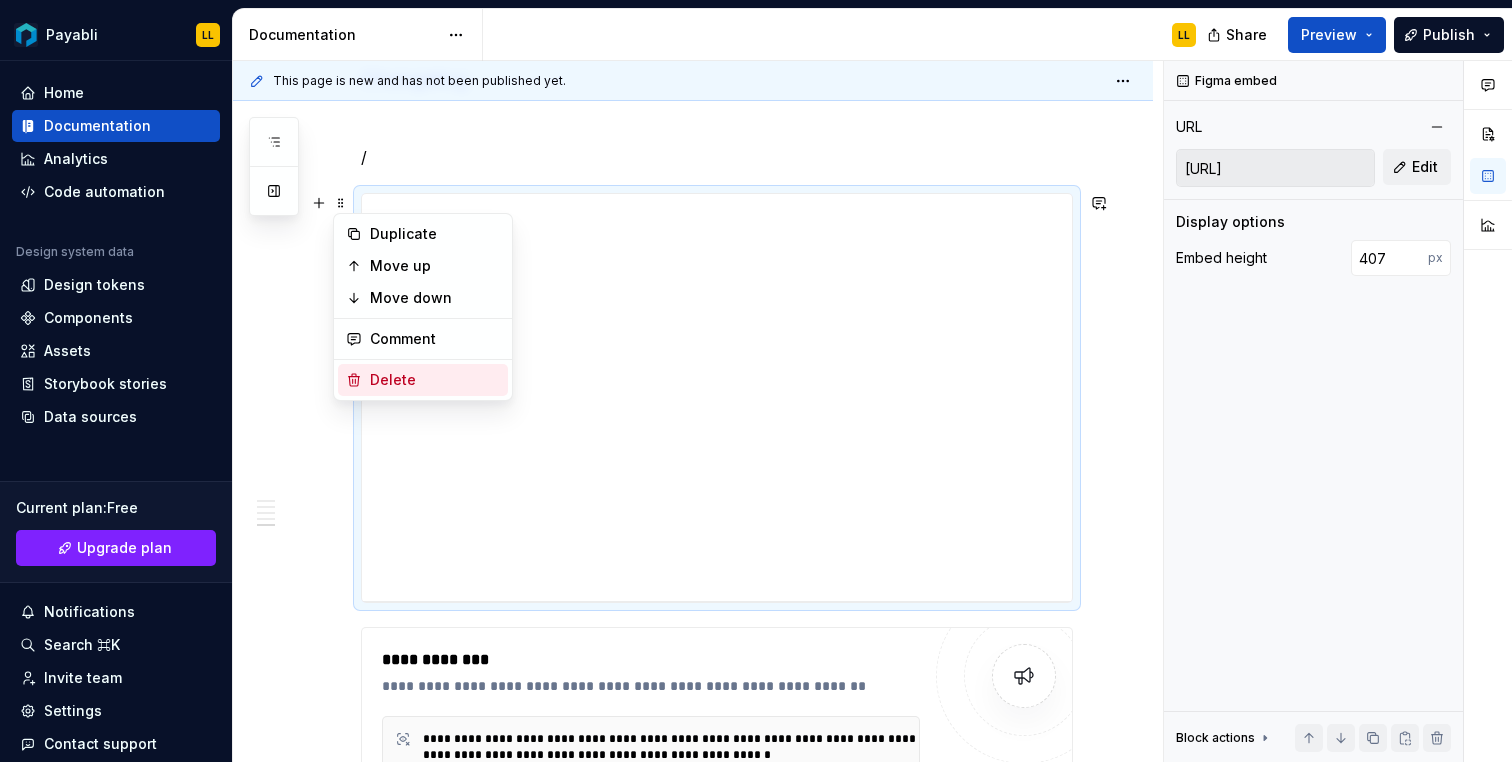 click on "Delete" at bounding box center [435, 380] 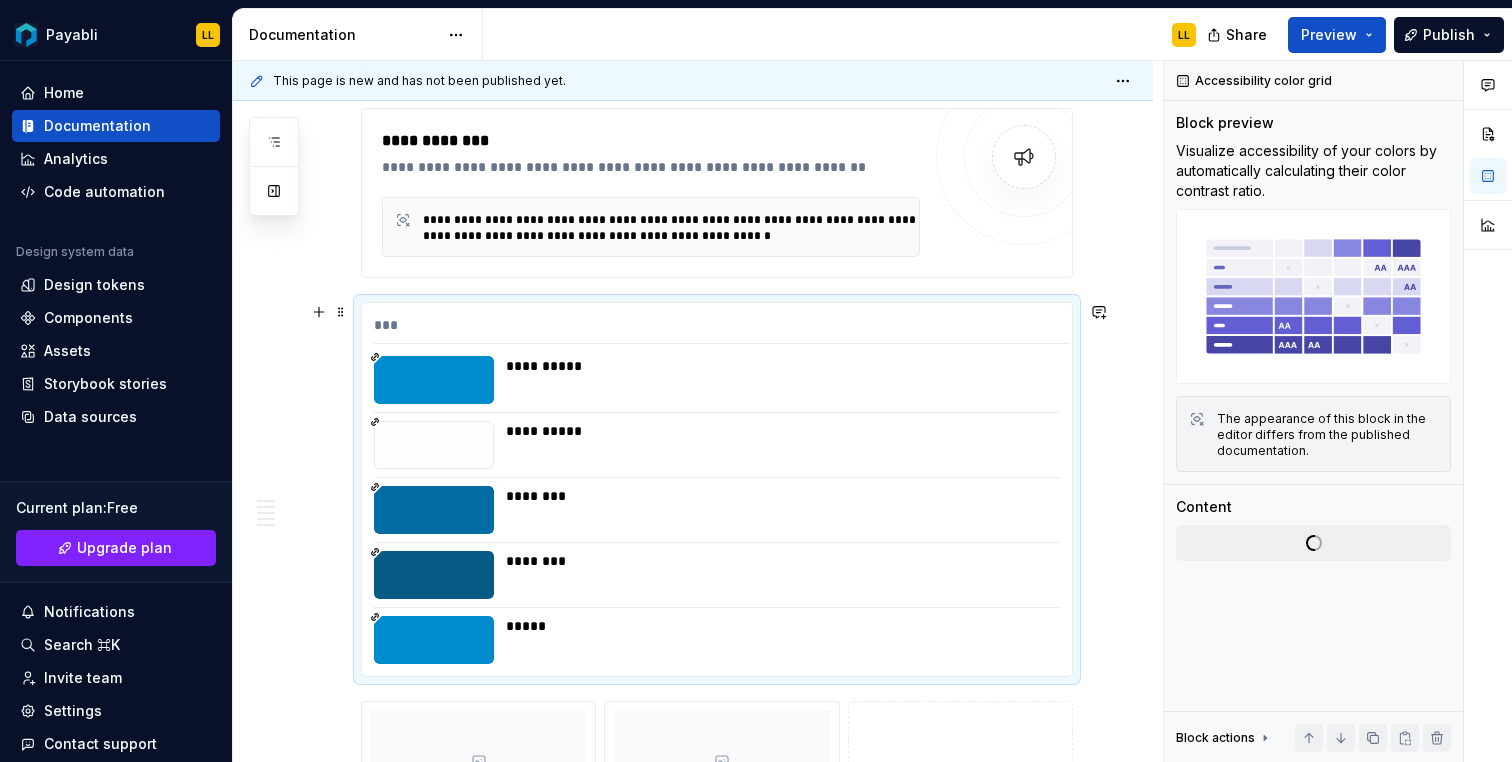click on "***" at bounding box center [722, 329] 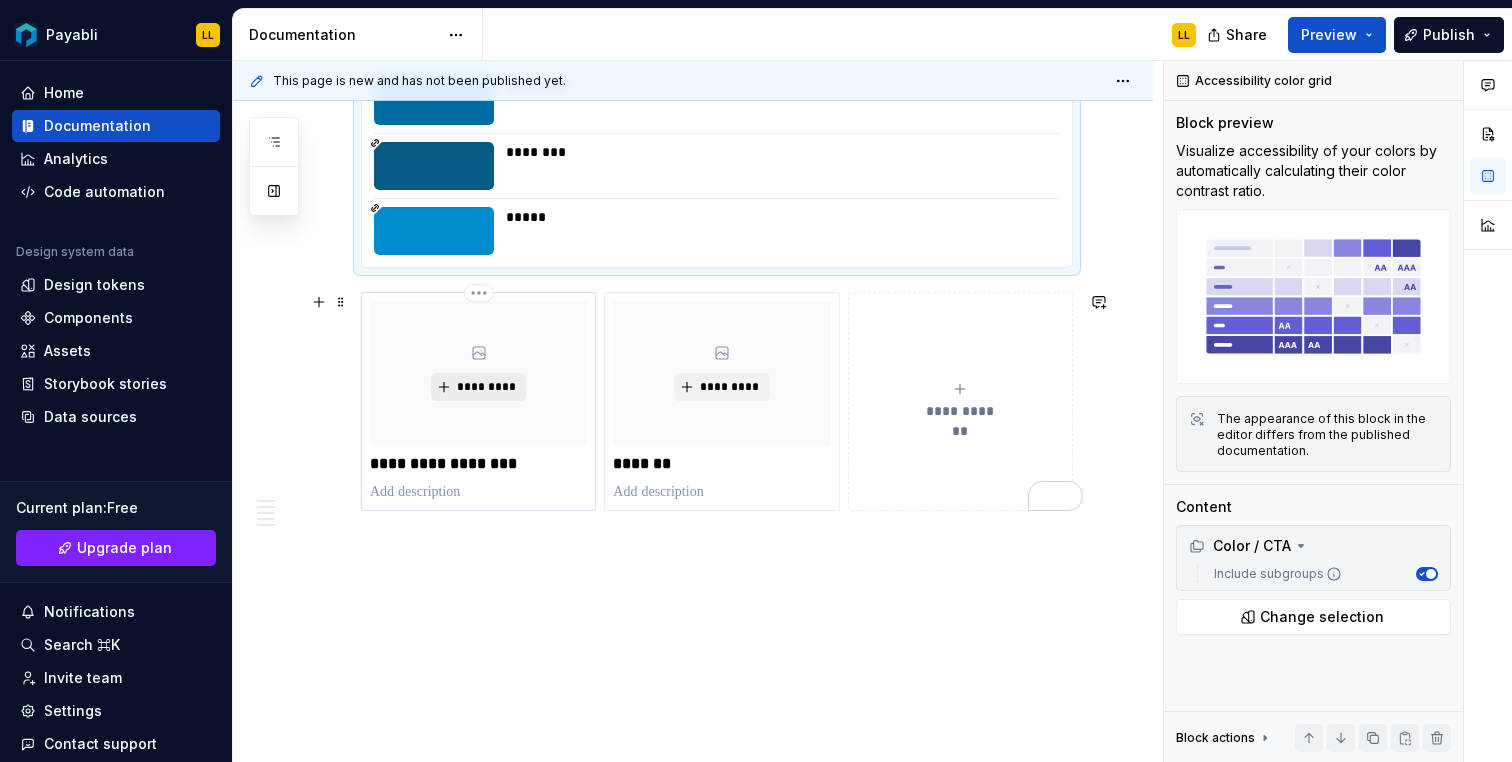 click on "*********" at bounding box center [478, 387] 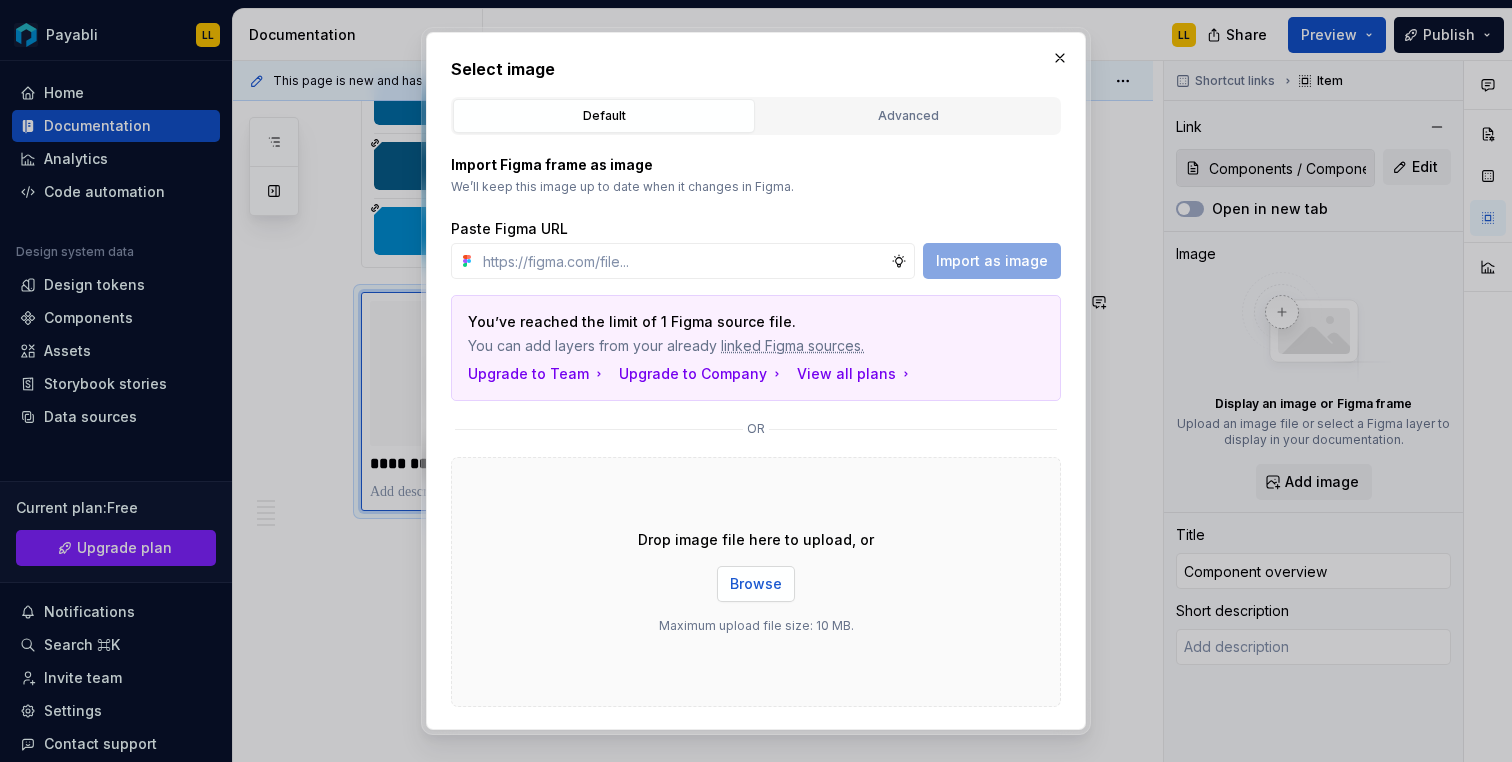 click on "Browse" at bounding box center (756, 584) 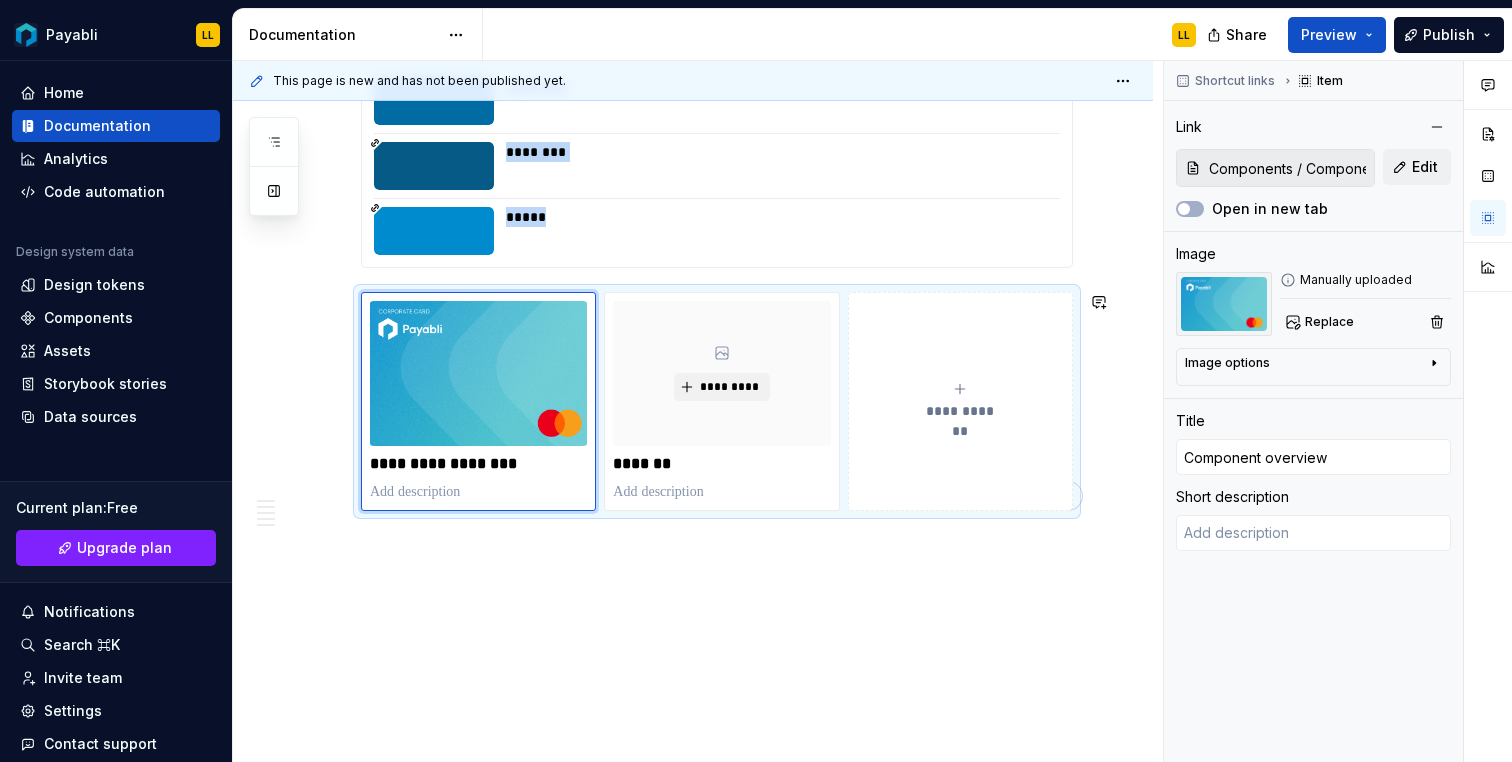click on "**********" at bounding box center [693, -55] 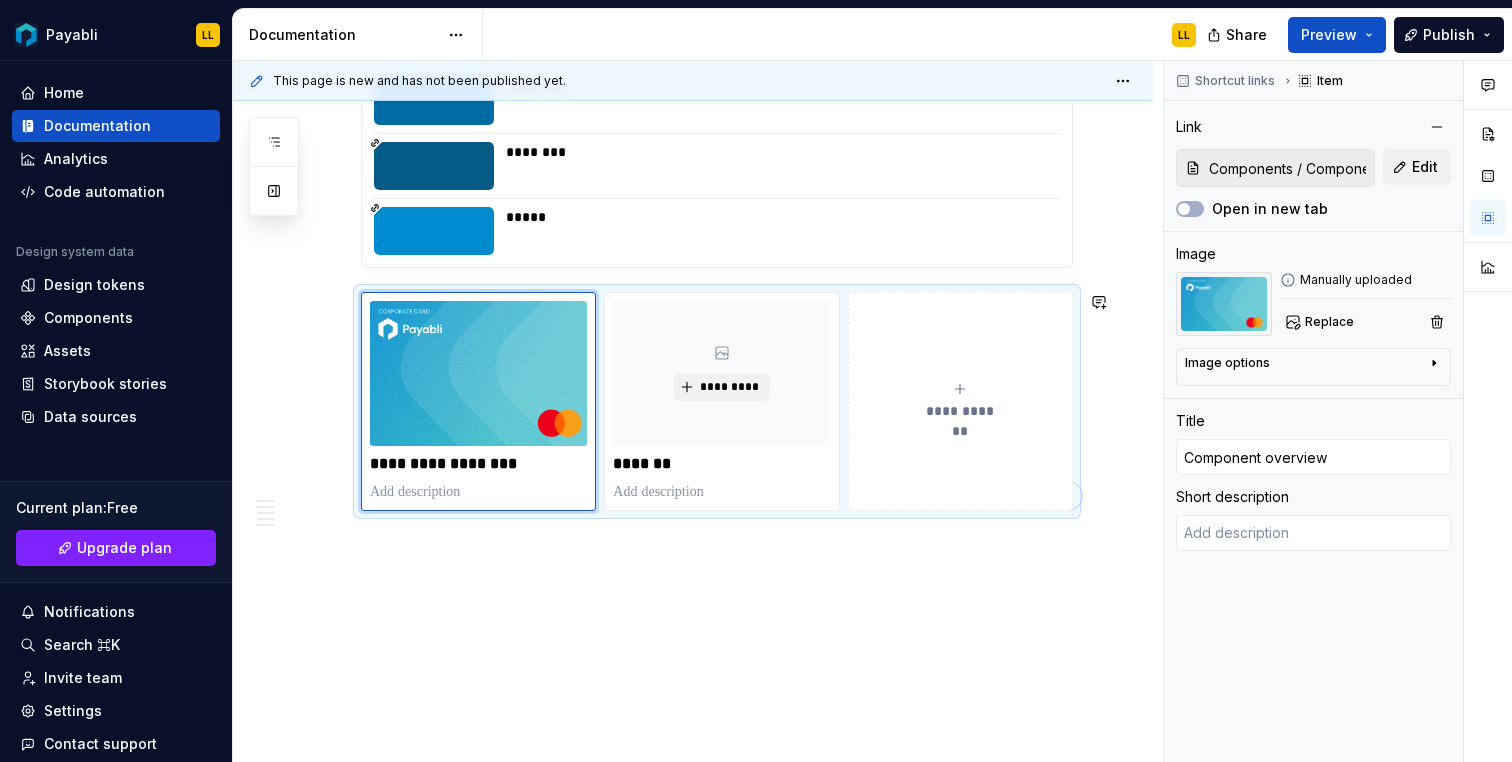 click on "**********" at bounding box center [693, -55] 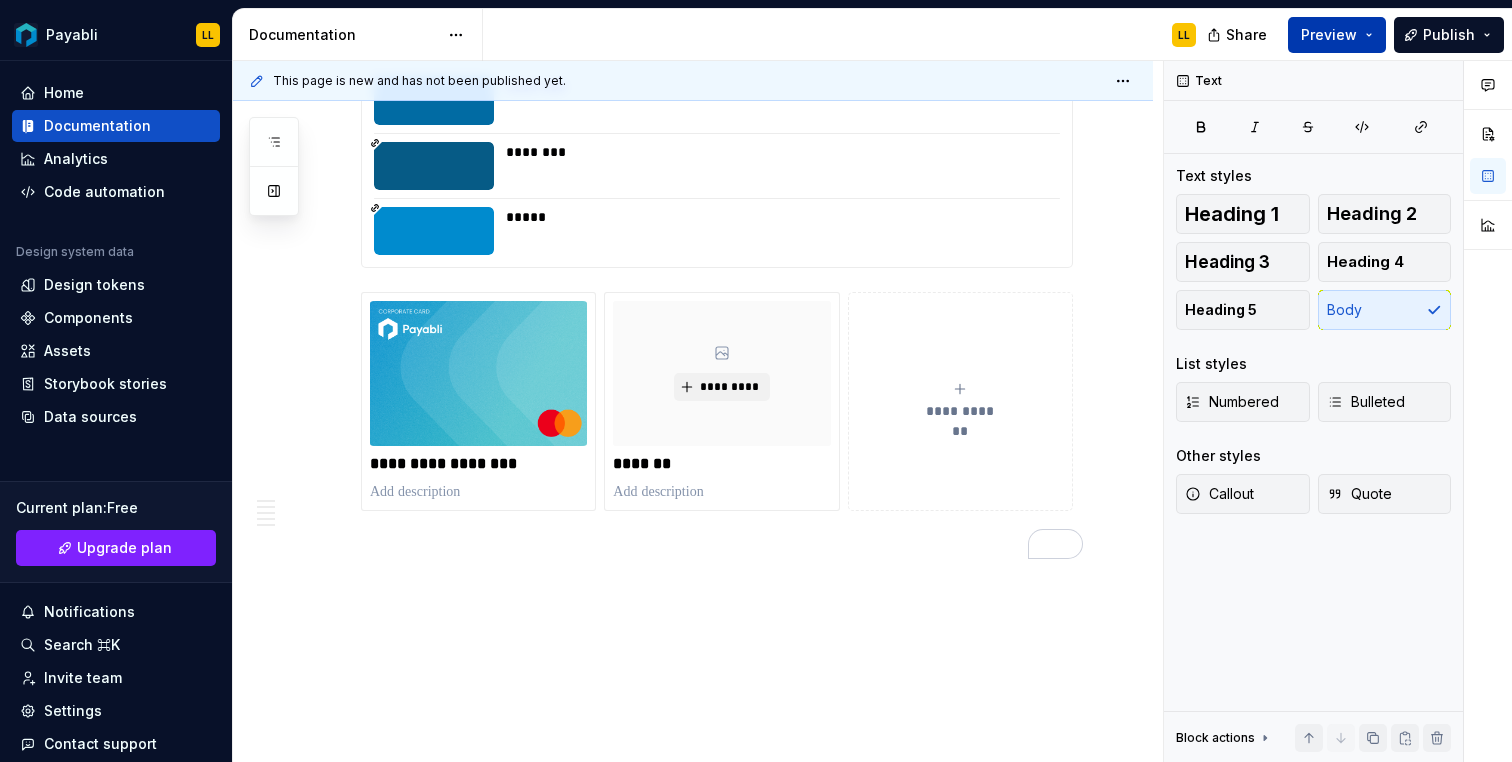 click on "Preview" at bounding box center (1337, 35) 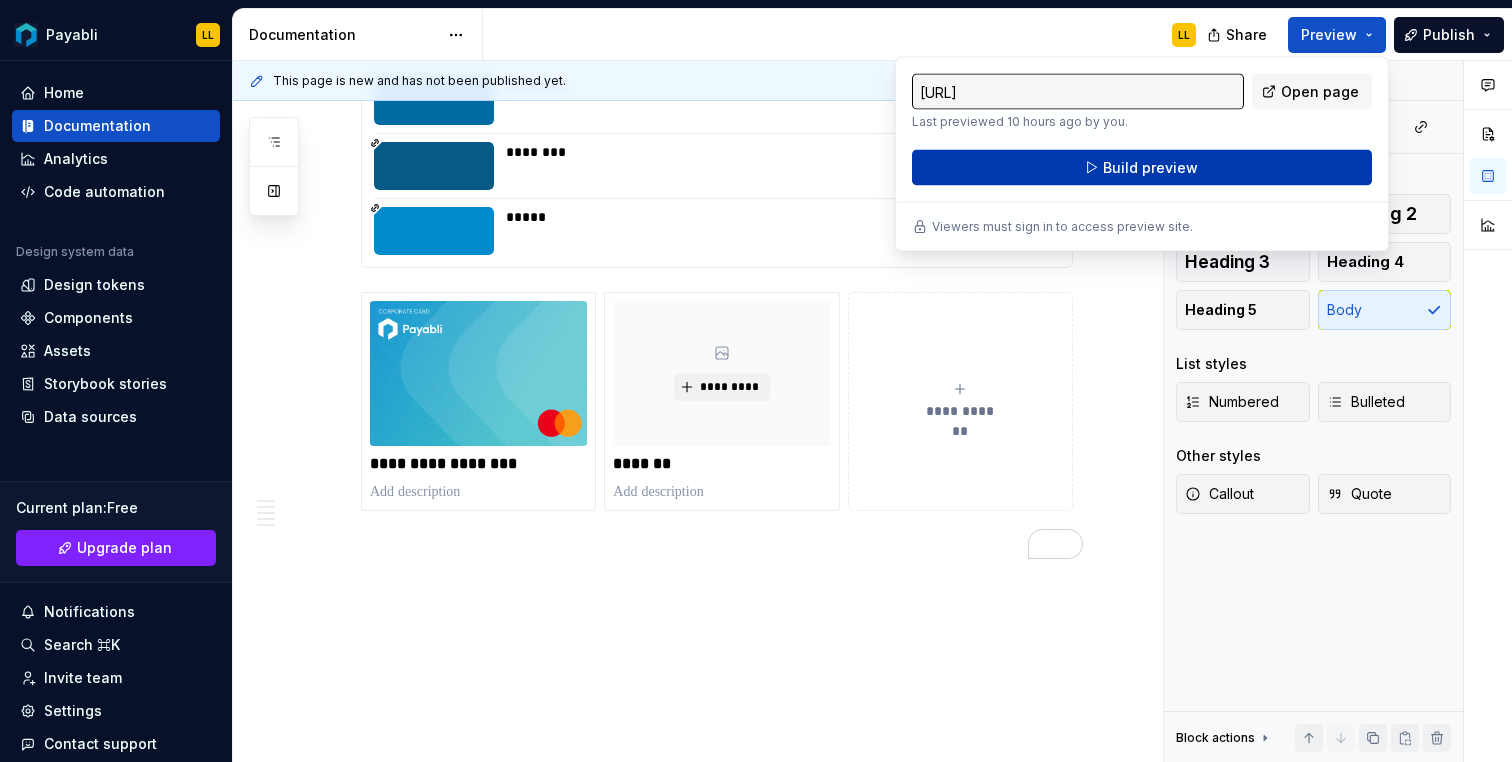 click on "Build preview" at bounding box center [1150, 168] 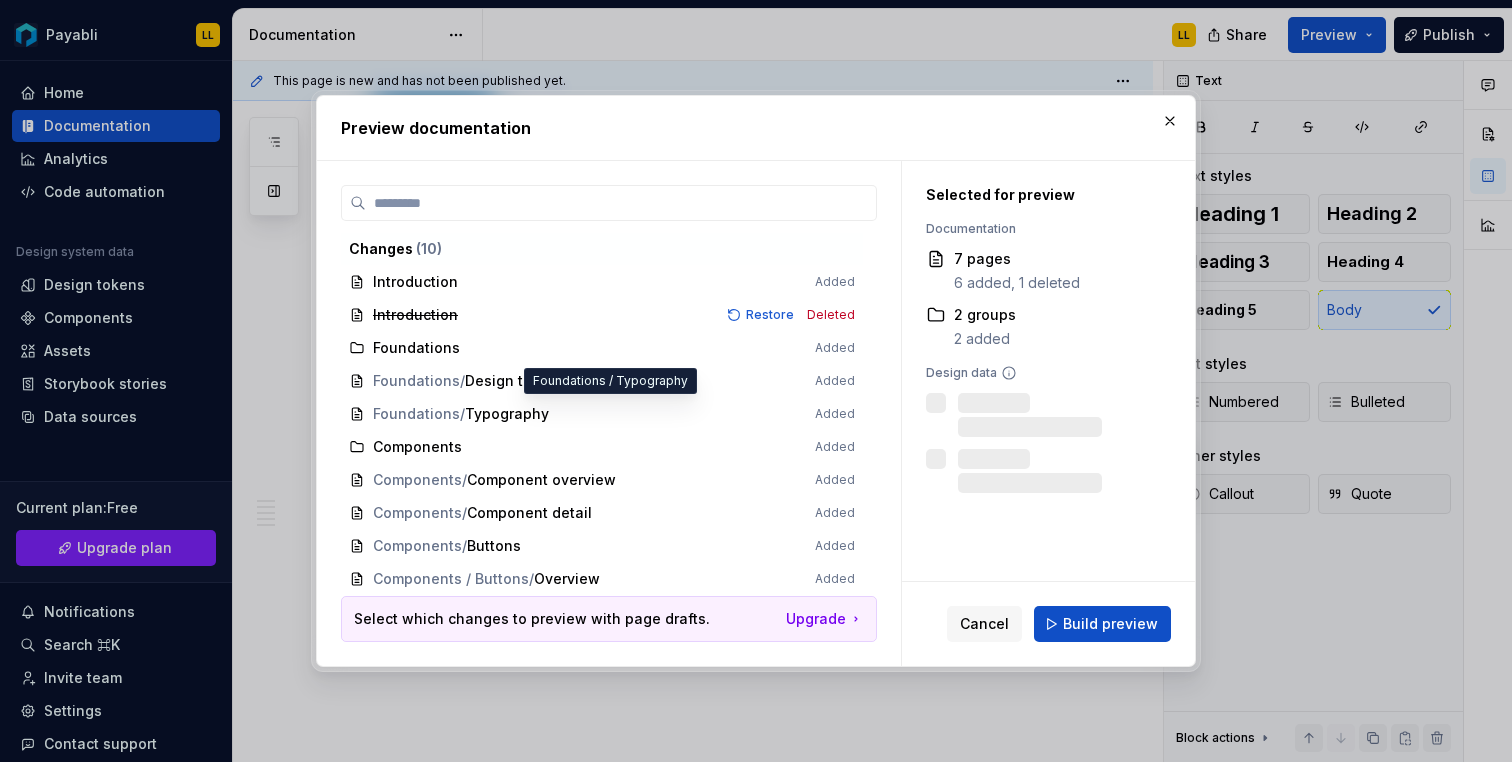 scroll, scrollTop: 0, scrollLeft: 0, axis: both 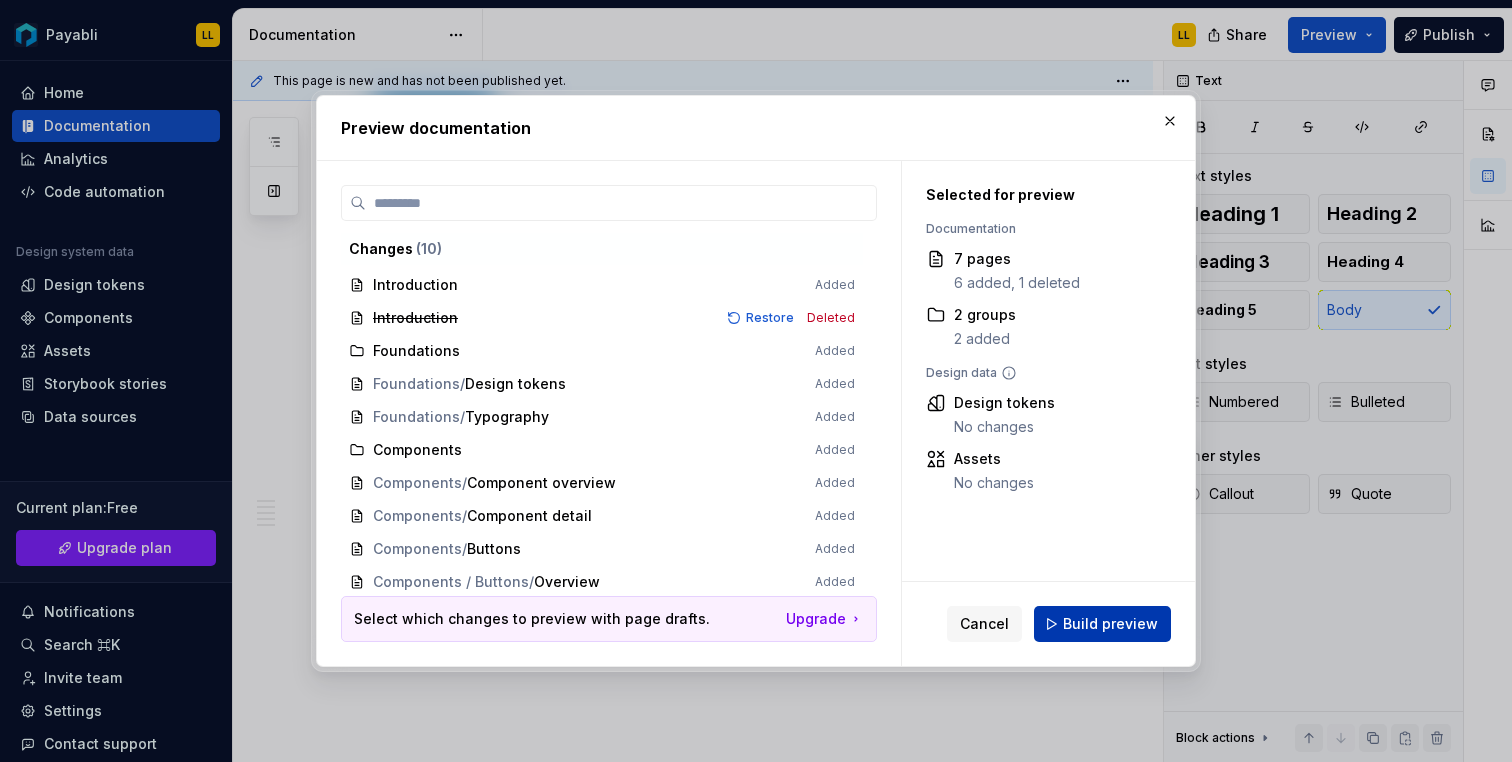 click on "Build preview" at bounding box center [1102, 624] 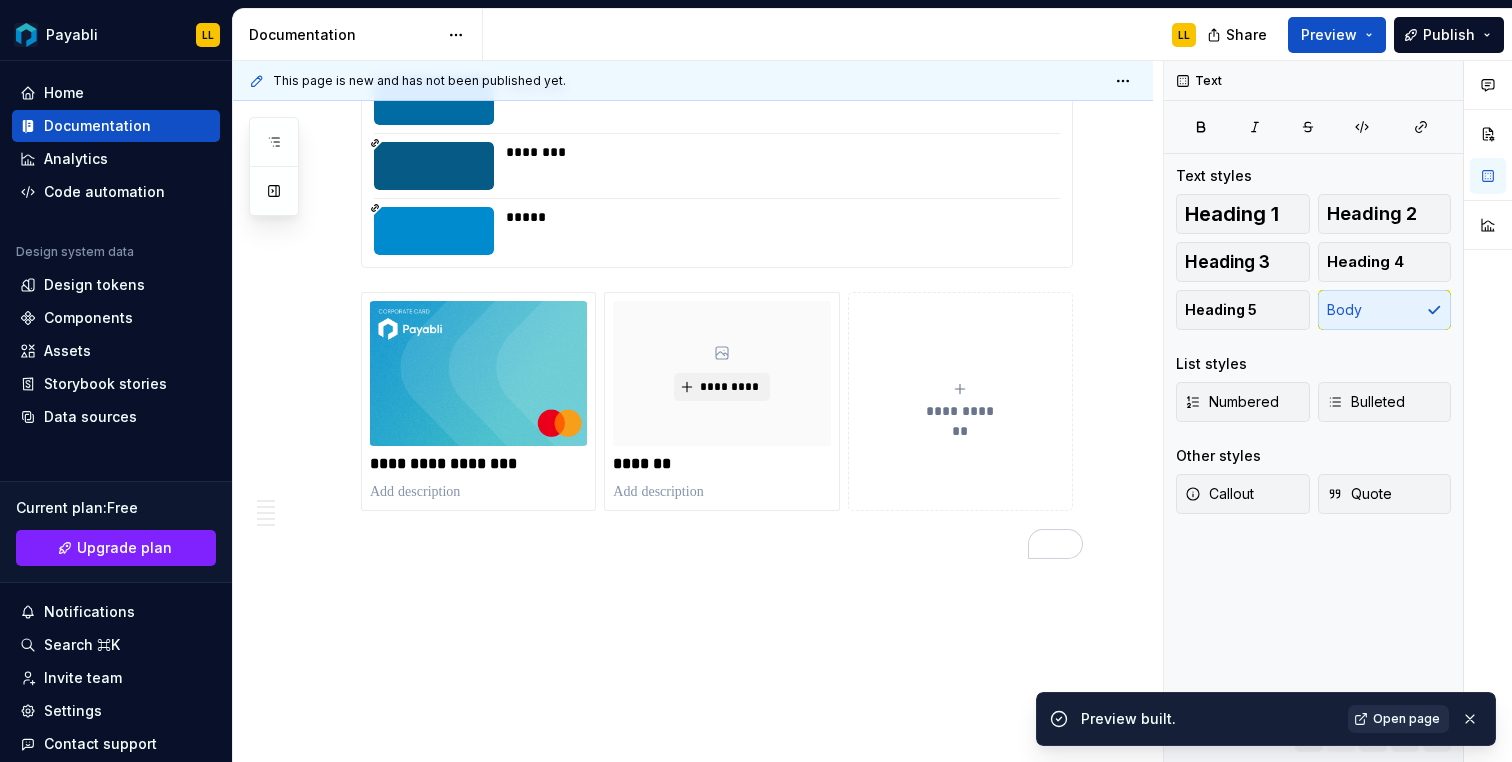 click on "Open page" at bounding box center [1406, 719] 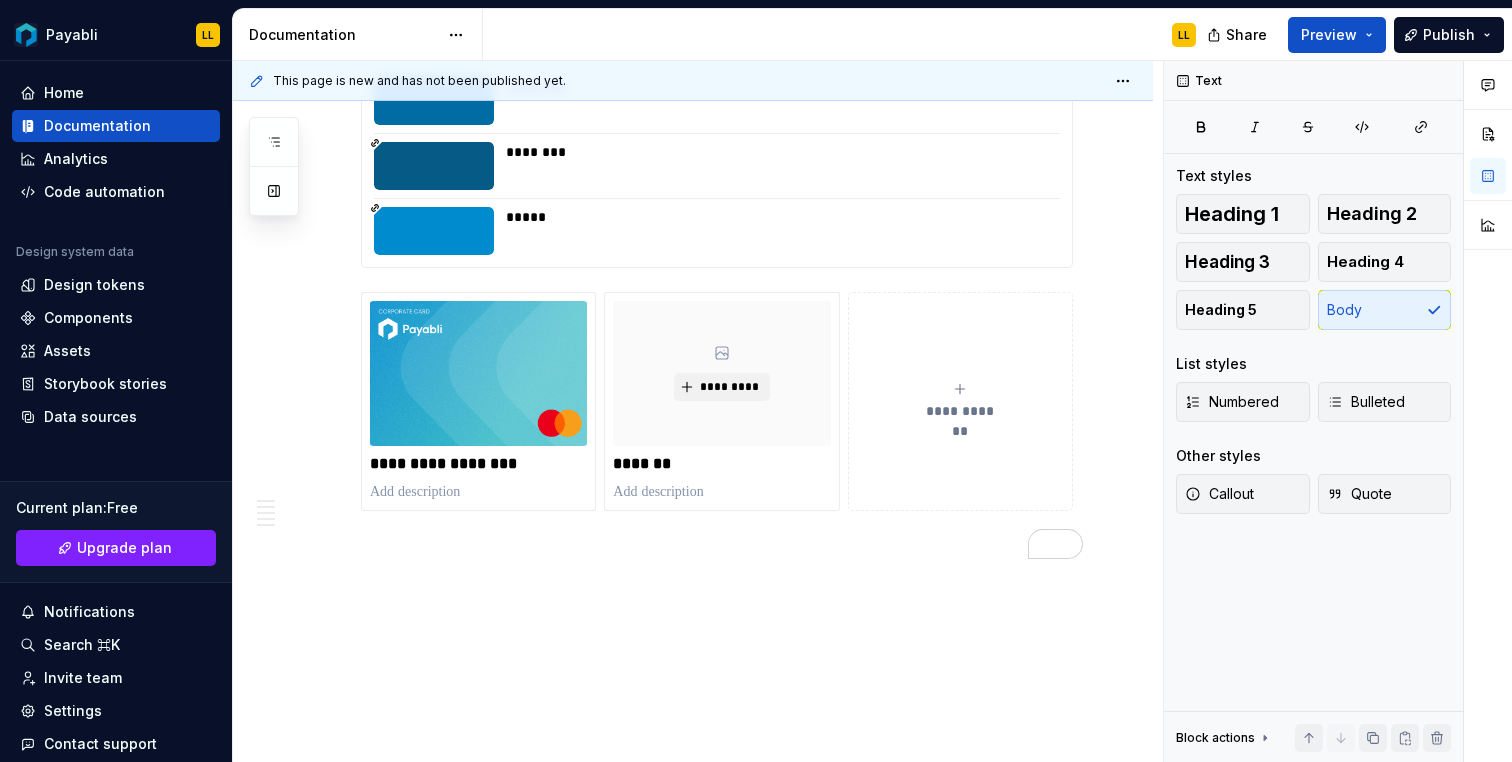 scroll, scrollTop: 1231, scrollLeft: 0, axis: vertical 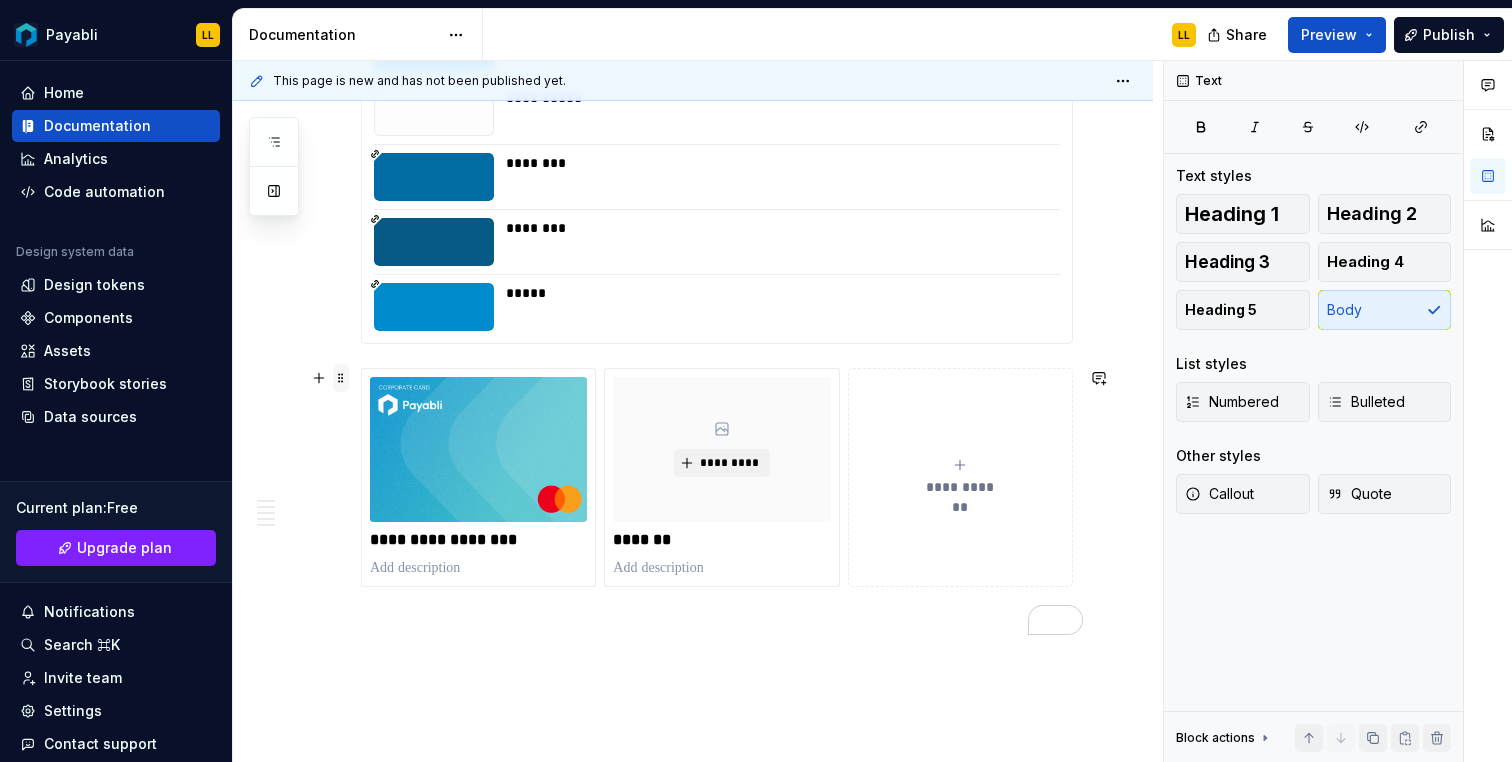 click at bounding box center [341, 378] 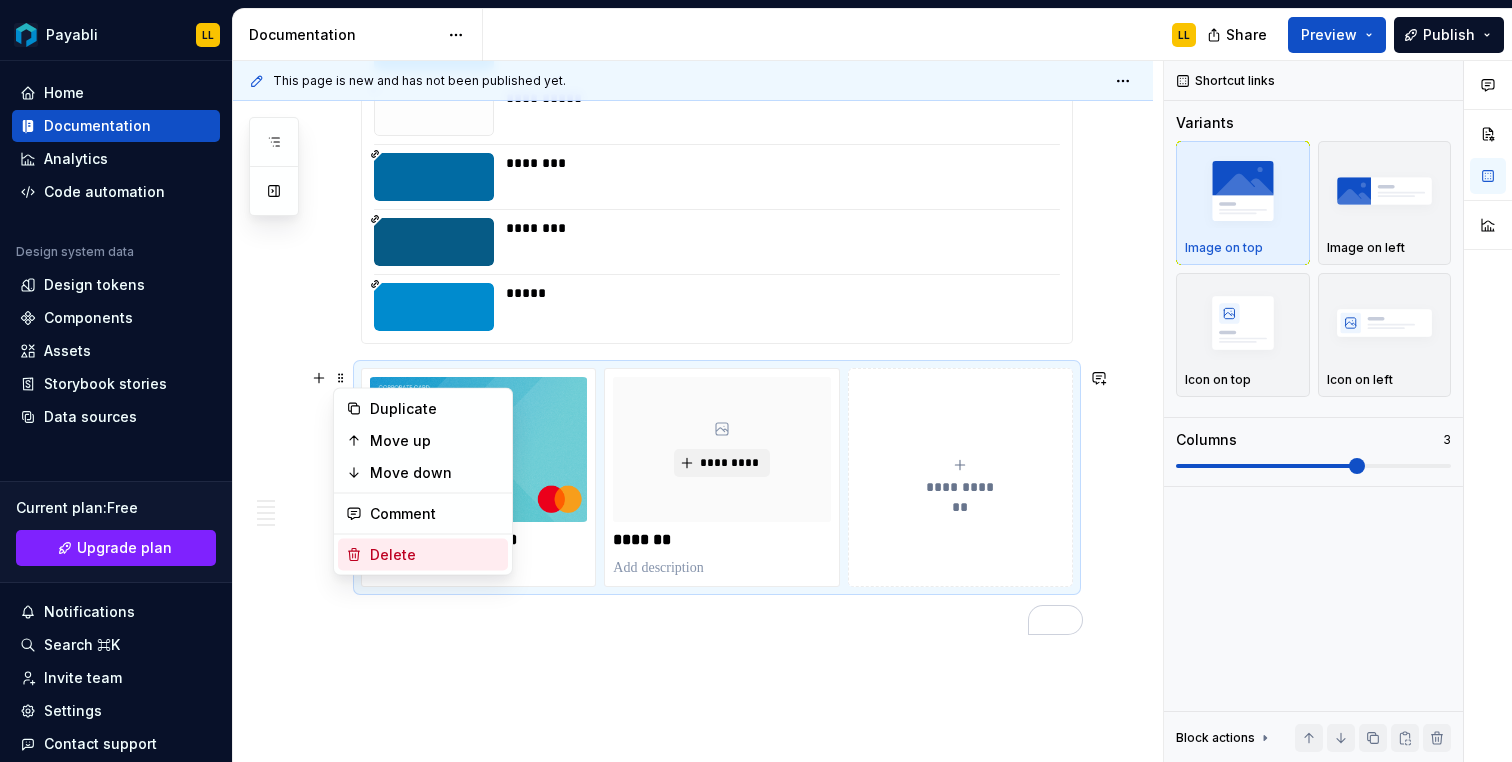 click on "Delete" at bounding box center [423, 555] 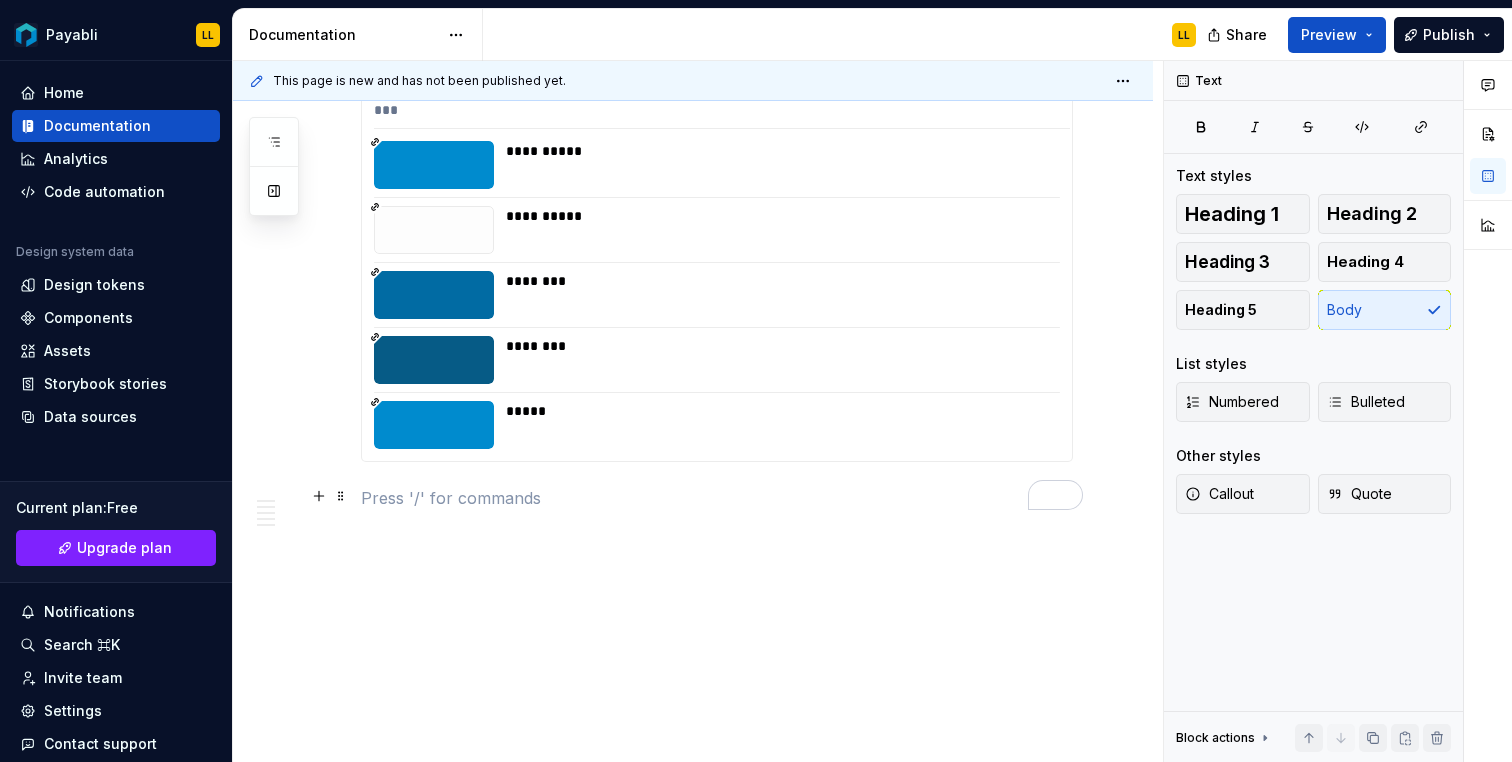scroll, scrollTop: 1087, scrollLeft: 0, axis: vertical 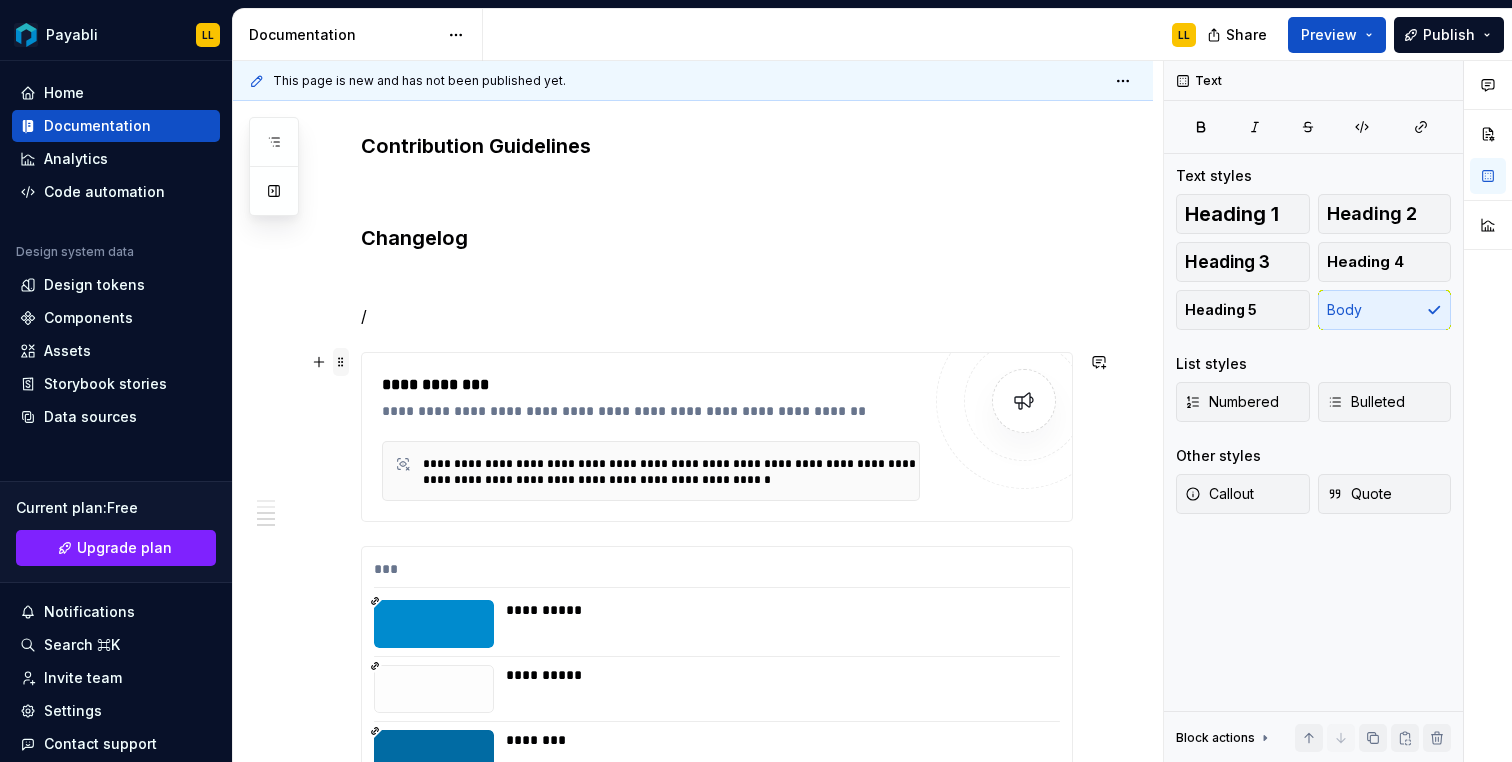 click at bounding box center (341, 362) 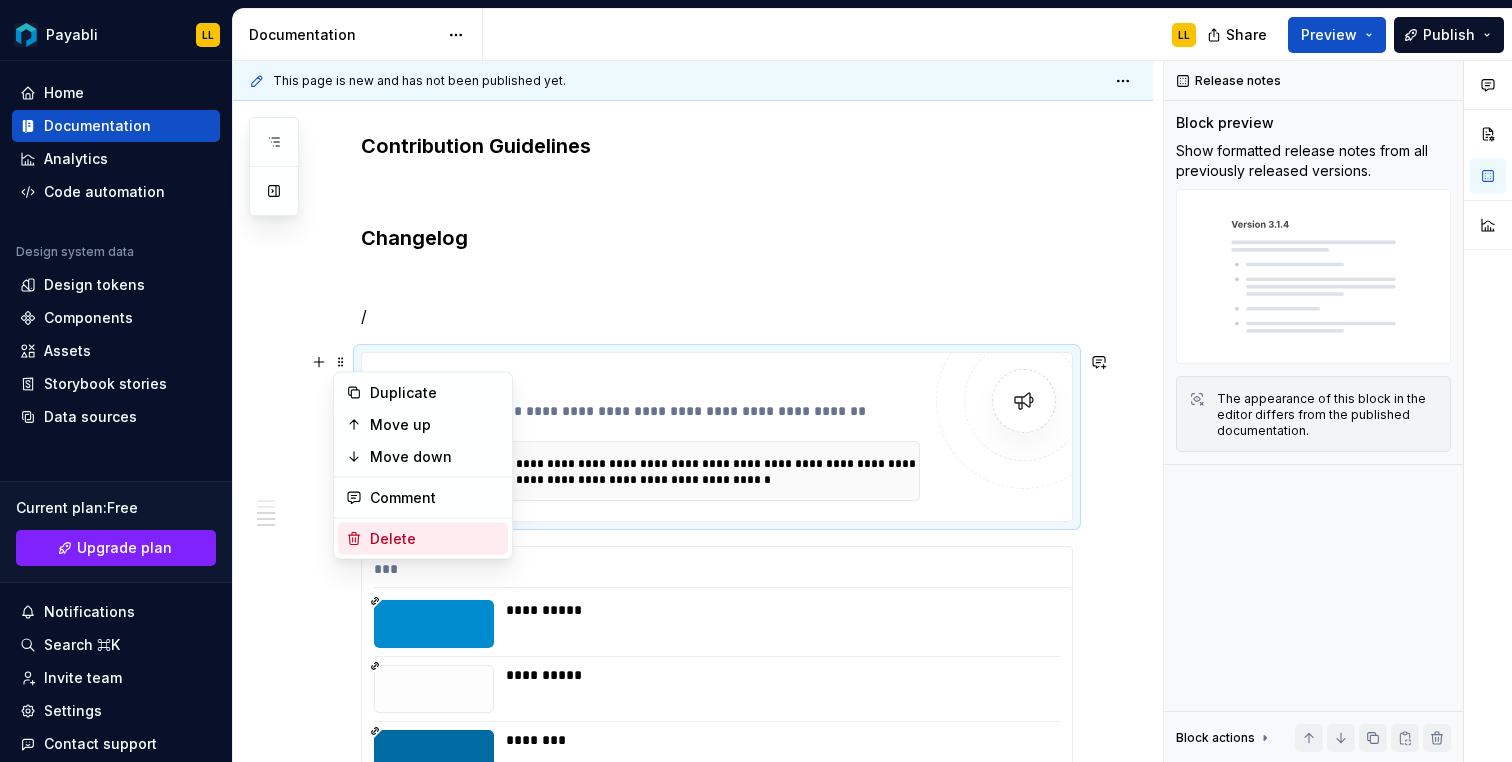 click on "Delete" at bounding box center [423, 539] 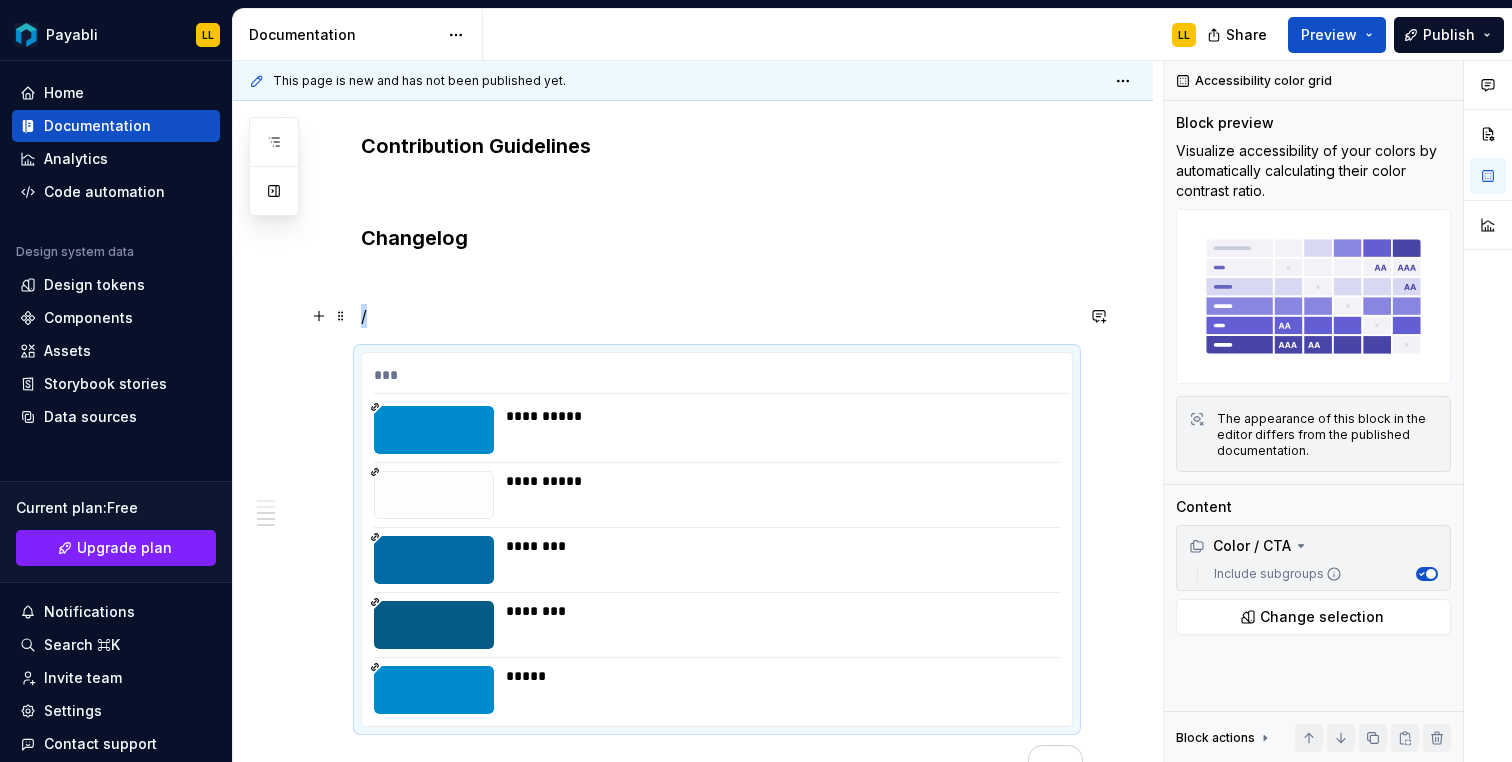 click on "/" at bounding box center (717, 316) 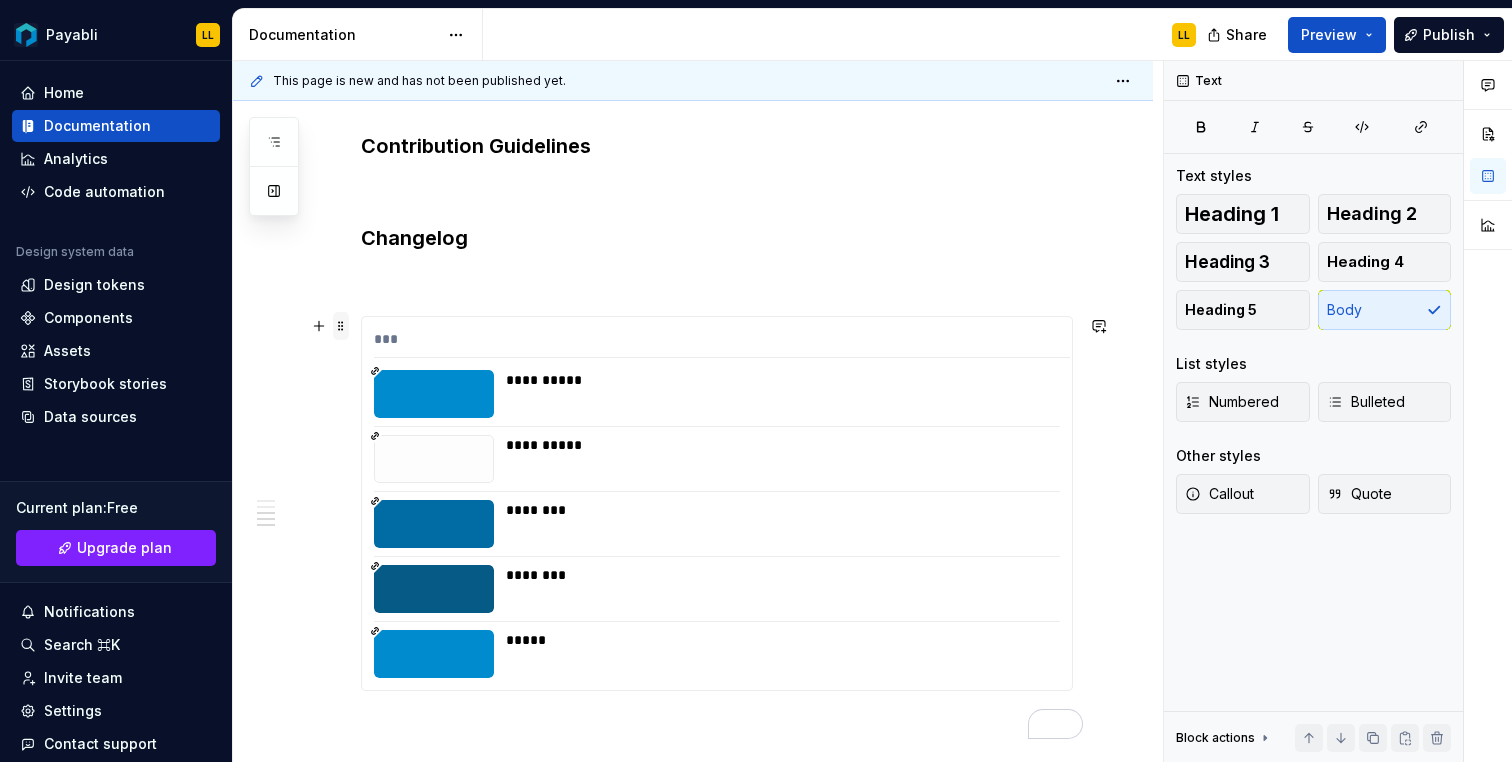 click at bounding box center (341, 326) 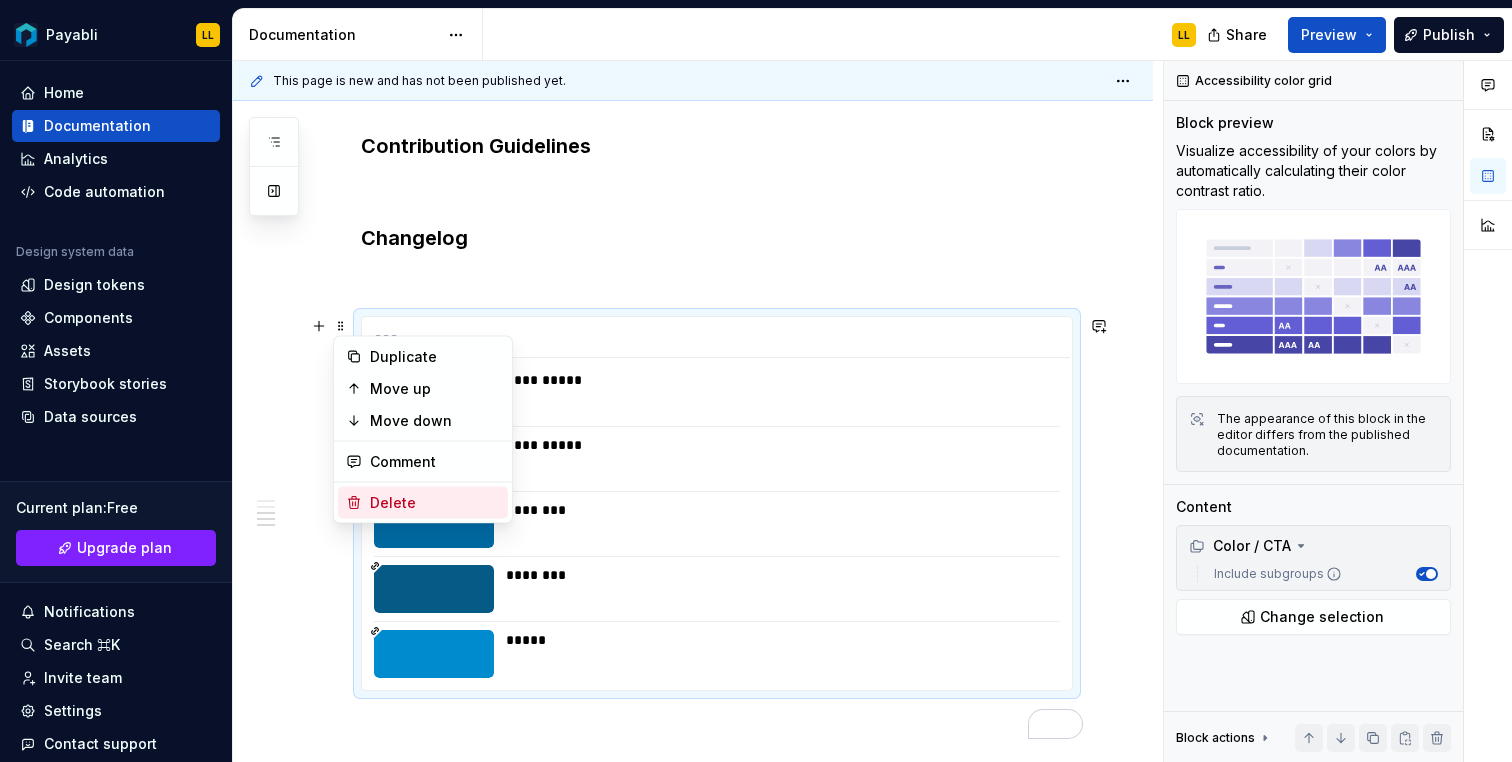 click on "Delete" at bounding box center [423, 503] 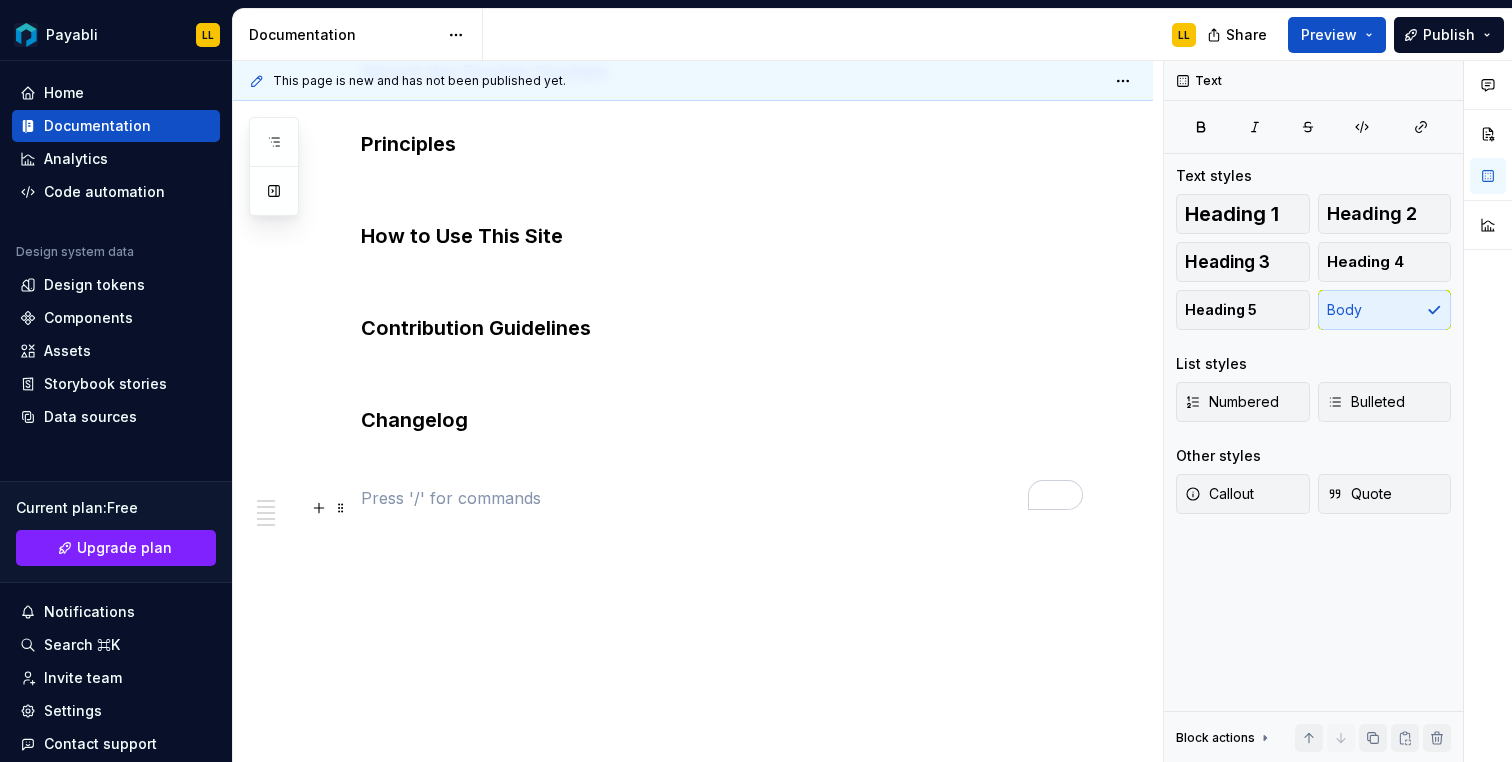 scroll, scrollTop: 446, scrollLeft: 0, axis: vertical 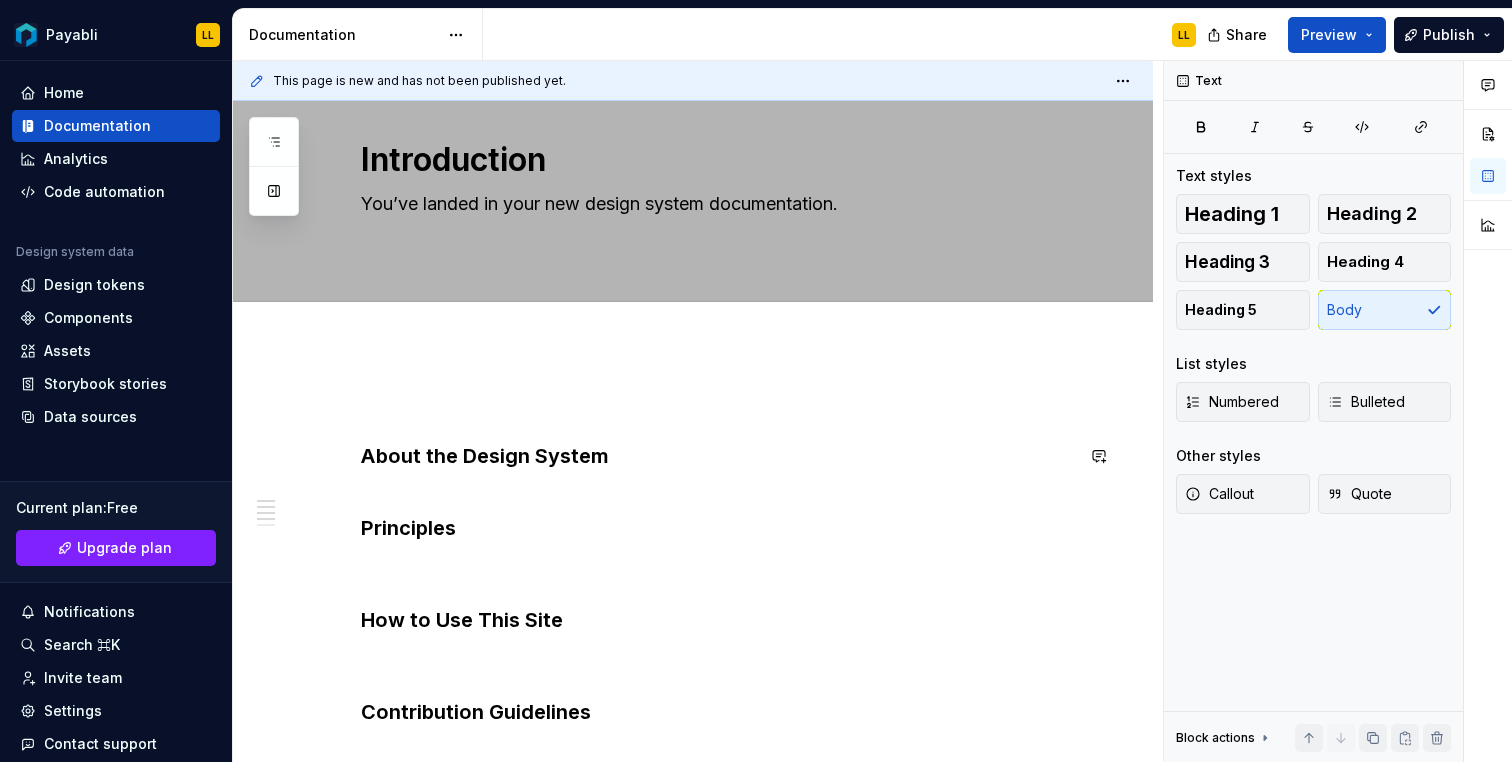click on "About the Design System Principles How to Use This Site Contribution Guidelines Changelog" at bounding box center (693, 746) 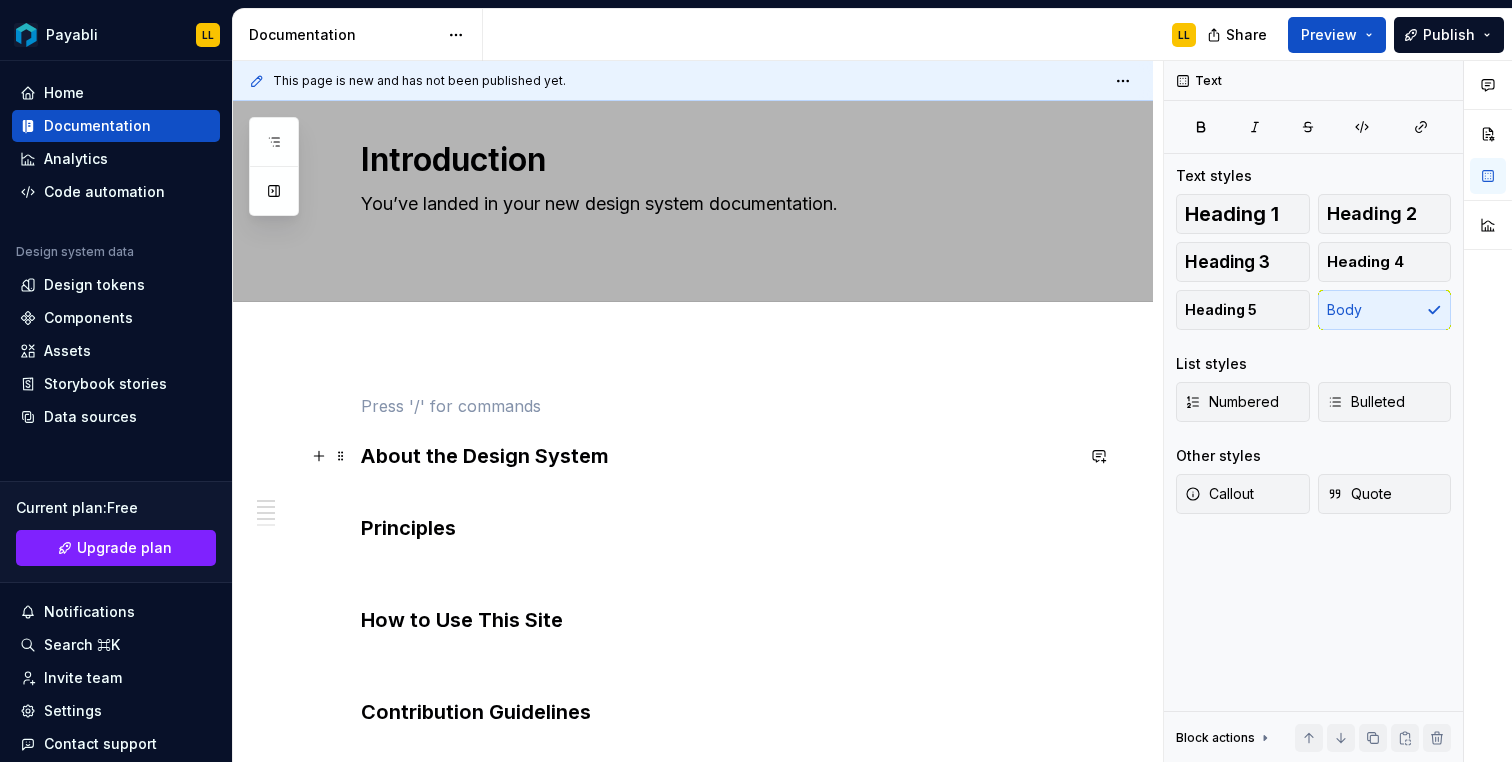 click on "About the Design System Principles How to Use This Site Contribution Guidelines Changelog" at bounding box center [693, 746] 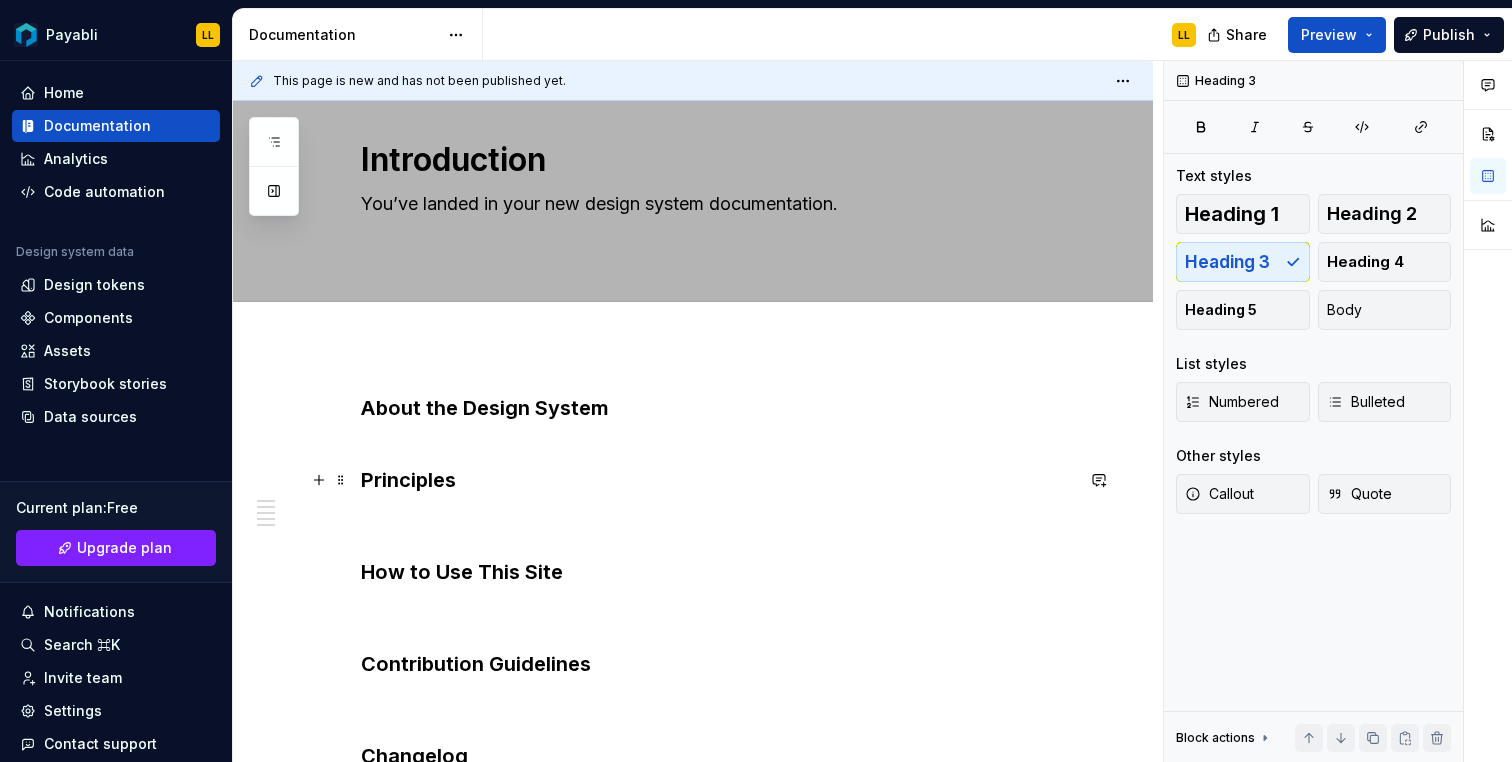 click on "About the Design System Principles How to Use This Site Contribution Guidelines Changelog" at bounding box center [717, 620] 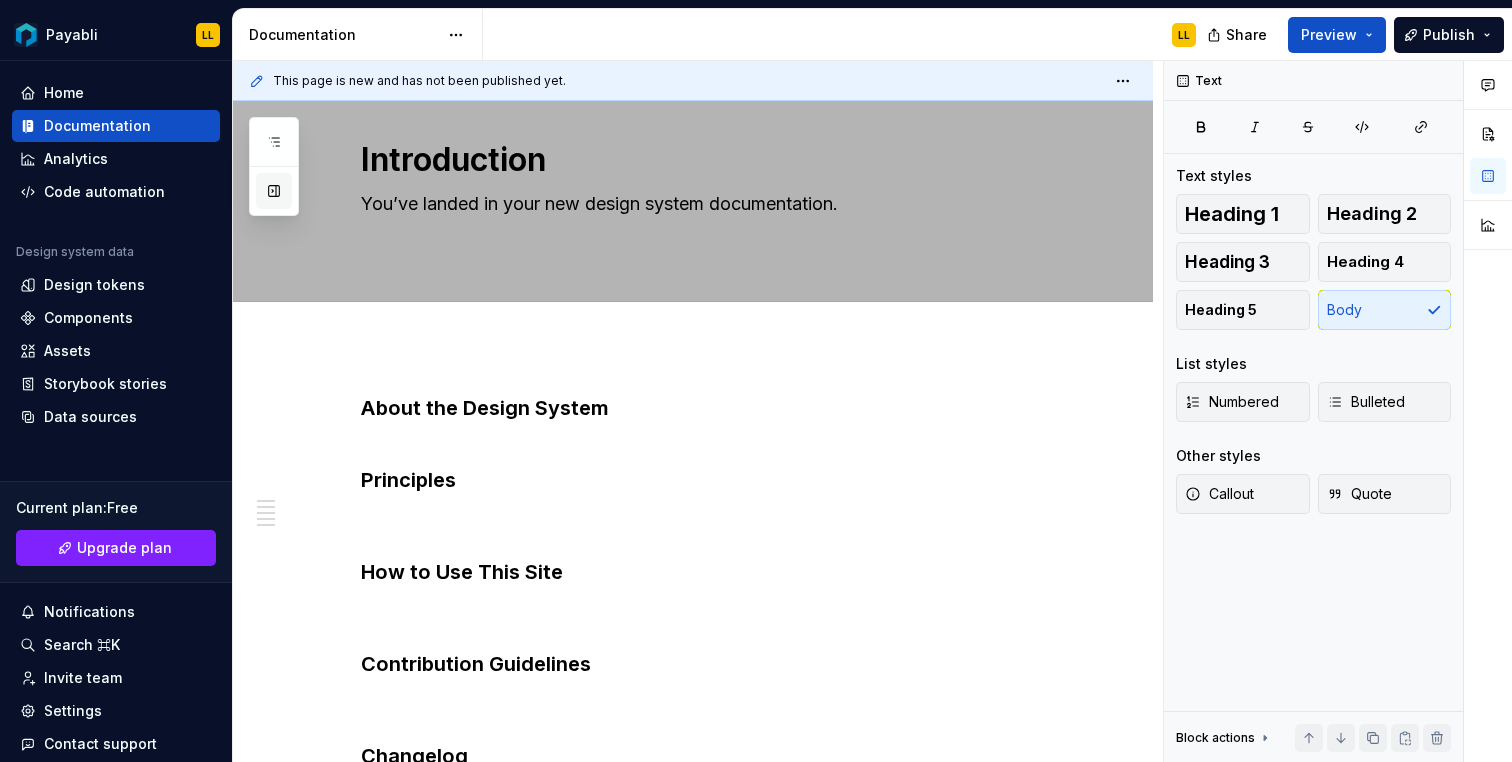 click at bounding box center (274, 191) 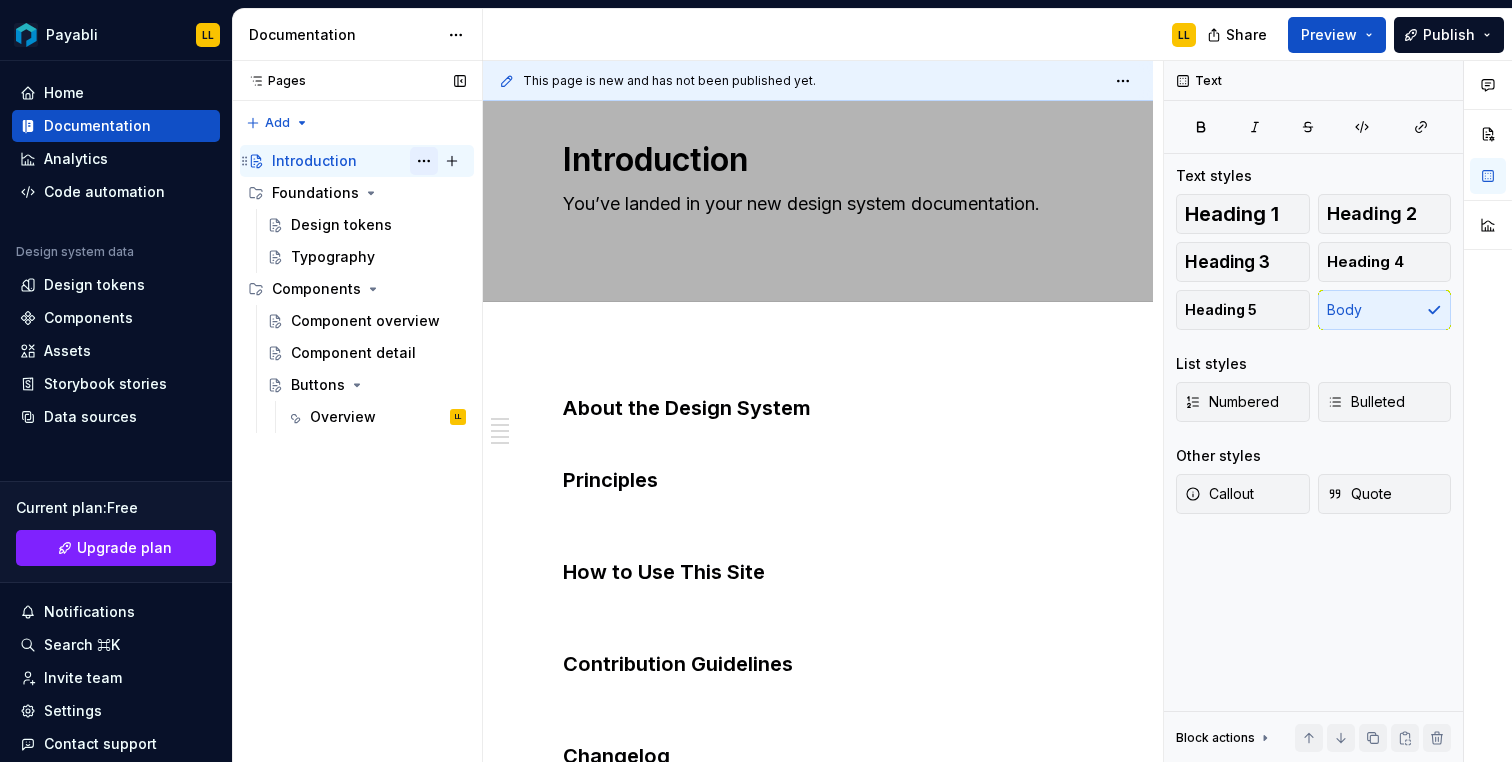 click at bounding box center (424, 161) 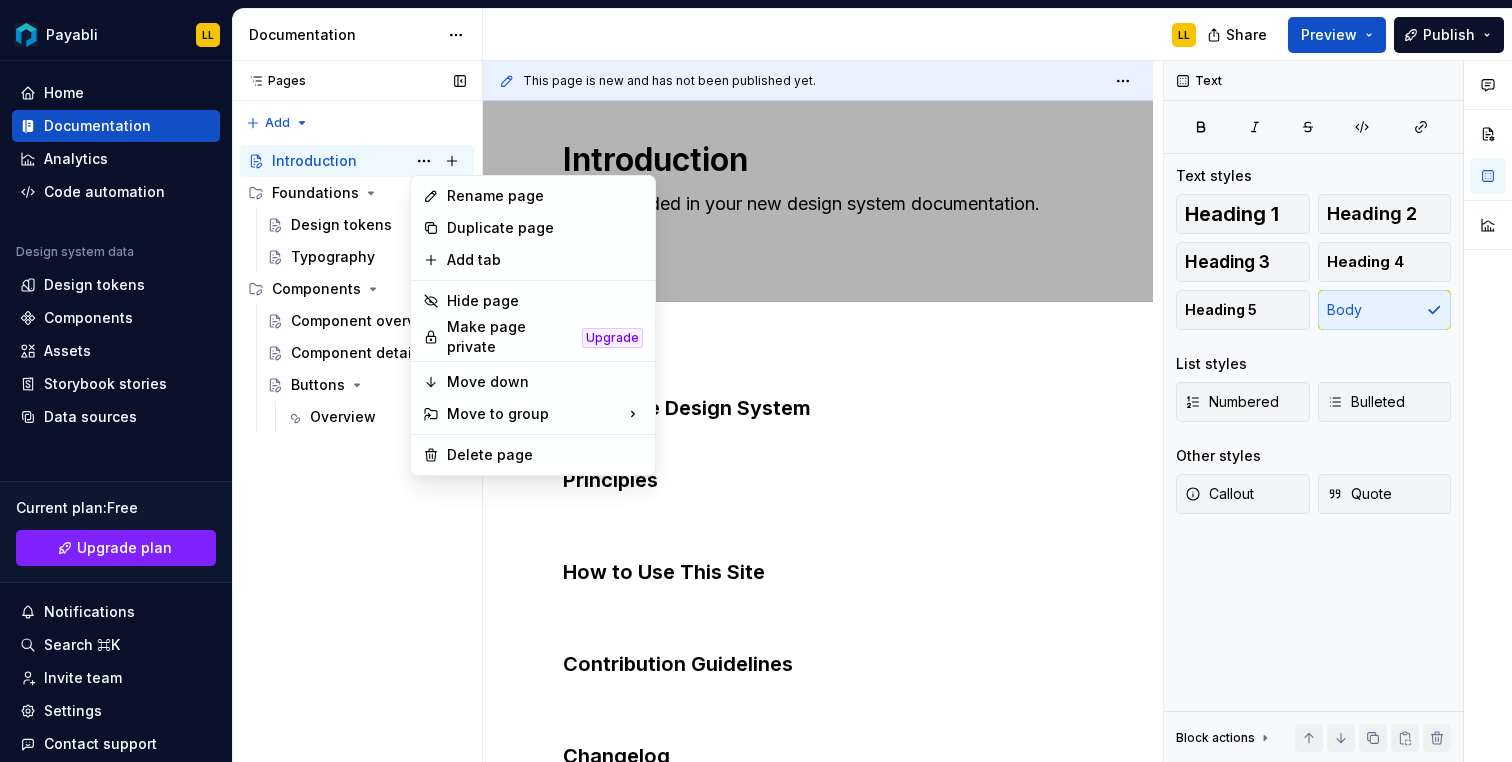 click on "Pages Pages Add
Accessibility guide for tree Page tree.
Navigate the tree with the arrow keys. Common tree hotkeys apply. Further keybindings are available:
enter to execute primary action on focused item
f2 to start renaming the focused item
escape to abort renaming an item
control+d to start dragging selected items
Introduction LL Foundations Design tokens Typography Components Component overview Component detail Buttons Overview LL Introduction Foundations  /  Design tokens Foundations  /  Typography Components  /  Component overview Components  /  Component detail Components / Buttons  /  Overview Upgrade to Enterprise to turn on approval workflow View edited pages by status when selecting which pages to publish. Learn more Contact us" at bounding box center [357, 412] 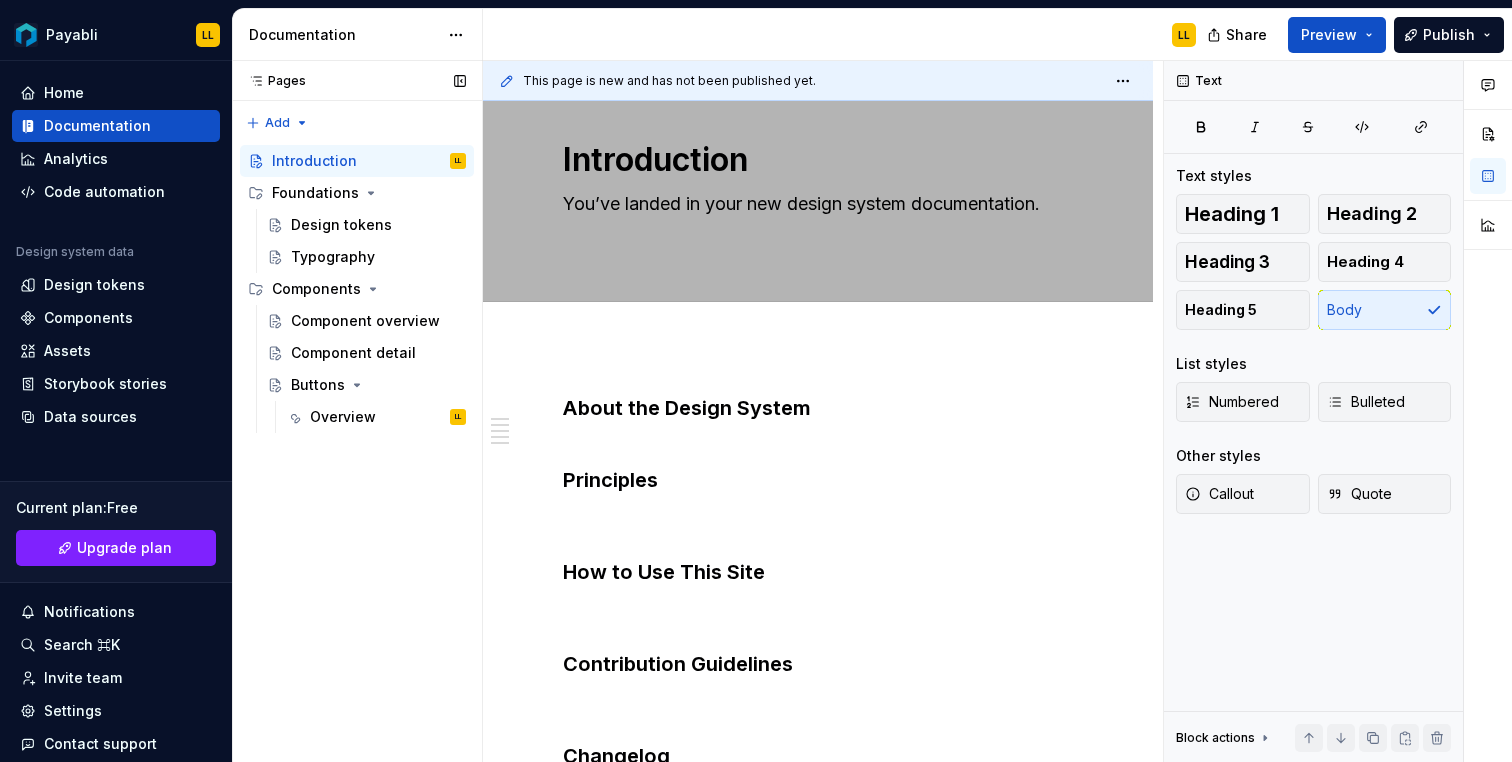 click on "Pages" at bounding box center (273, 81) 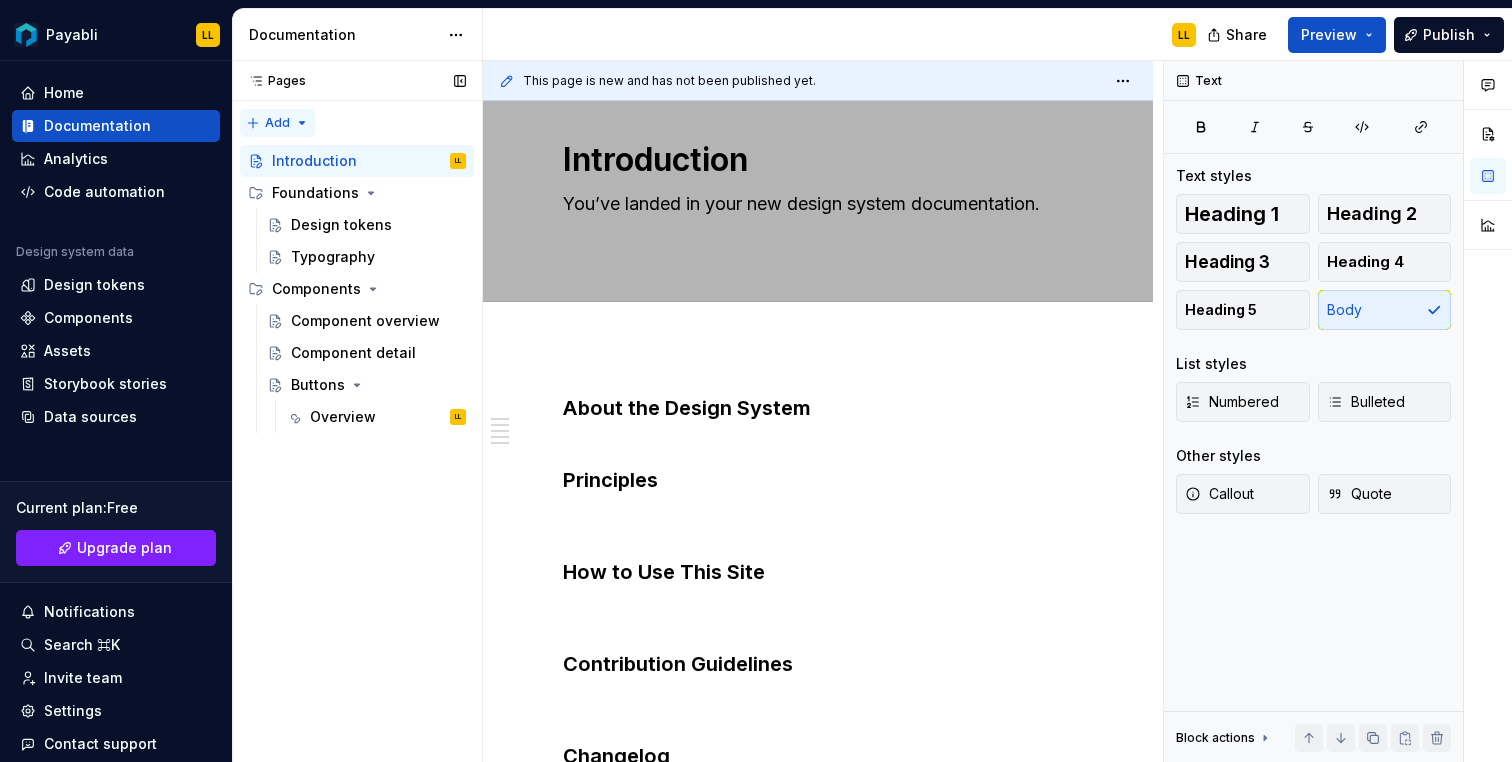 click on "Pages Pages Add
Accessibility guide for tree Page tree.
Navigate the tree with the arrow keys. Common tree hotkeys apply. Further keybindings are available:
enter to execute primary action on focused item
f2 to start renaming the focused item
escape to abort renaming an item
control+d to start dragging selected items
Introduction LL Foundations Design tokens Typography Components Component overview Component detail Buttons Overview LL Introduction Foundations  /  Design tokens Foundations  /  Typography Components  /  Component overview Components  /  Component detail Components / Buttons  /  Overview Upgrade to Enterprise to turn on approval workflow View edited pages by status when selecting which pages to publish. Learn more Contact us" at bounding box center (357, 412) 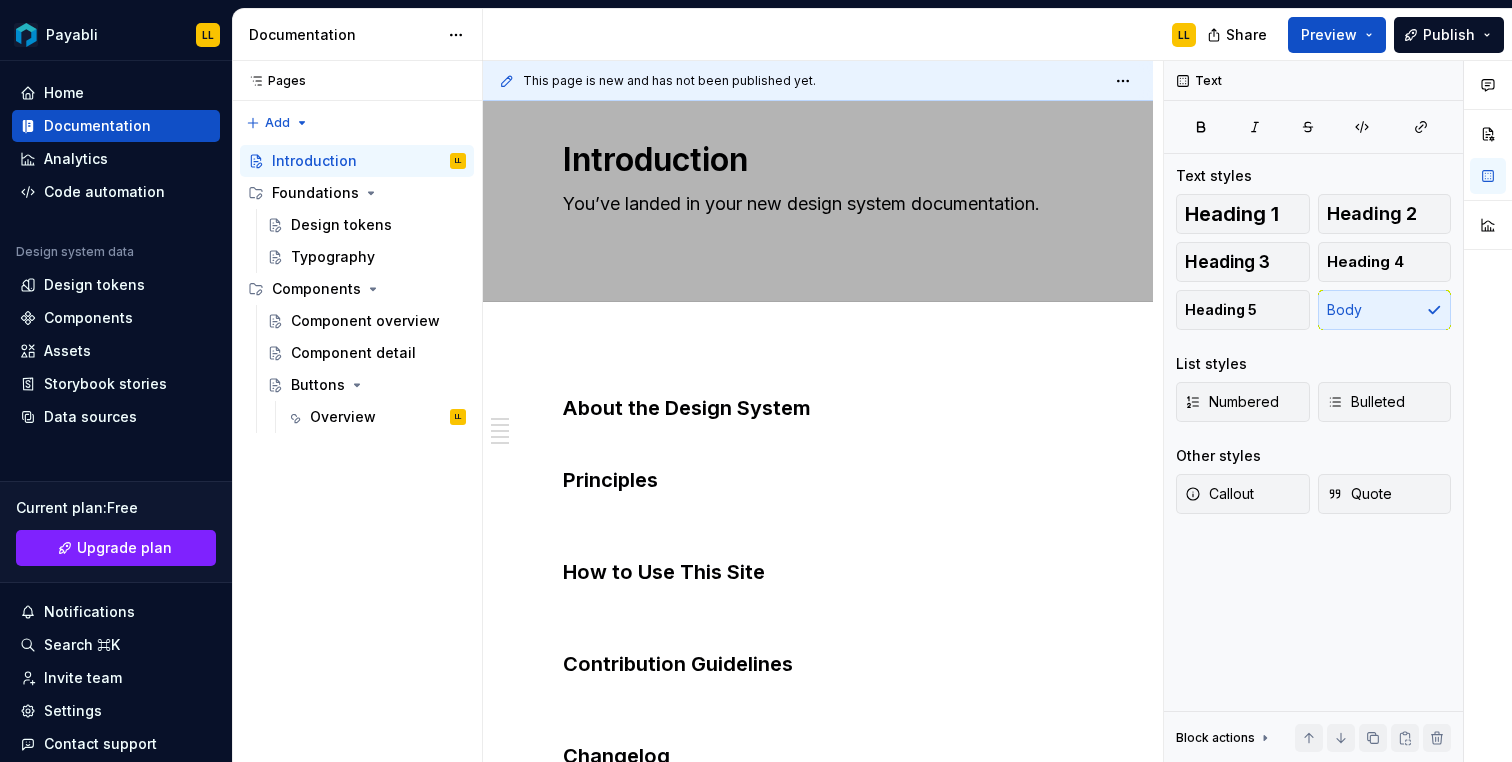 click on "Payabli LL Home Documentation Analytics Code automation Design system data Design tokens Components Assets Storybook stories Data sources Current plan :  Free Upgrade plan Notifications Search ⌘K Invite team Settings Contact support Help Documentation LL Share Preview Publish Pages Pages Add
Accessibility guide for tree Page tree.
Navigate the tree with the arrow keys. Common tree hotkeys apply. Further keybindings are available:
enter to execute primary action on focused item
f2 to start renaming the focused item
escape to abort renaming an item
control+d to start dragging selected items
Introduction LL Foundations Design tokens Typography Components Component overview Component detail Buttons Overview LL Introduction Foundations  /  Design tokens Foundations  /  Typography Components  /  Component overview Components  /  Component detail Components / Buttons  /  Overview Upgrade to Enterprise to turn on approval workflow   *" at bounding box center (756, 381) 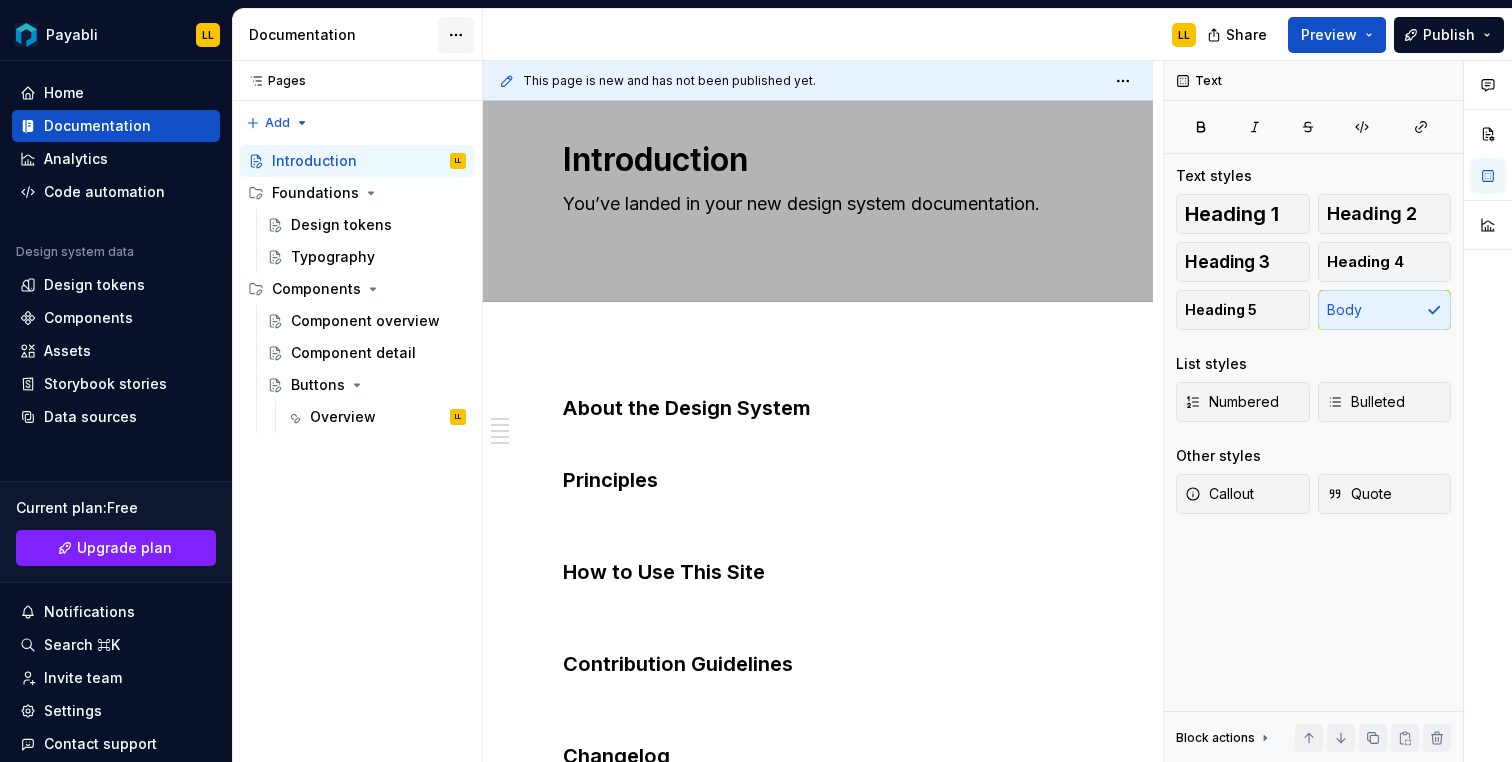 click on "Payabli LL Home Documentation Analytics Code automation Design system data Design tokens Components Assets Storybook stories Data sources Current plan :  Free Upgrade plan Notifications Search ⌘K Invite team Settings Contact support Help Documentation LL Share Preview Publish Pages Pages Add
Accessibility guide for tree Page tree.
Navigate the tree with the arrow keys. Common tree hotkeys apply. Further keybindings are available:
enter to execute primary action on focused item
f2 to start renaming the focused item
escape to abort renaming an item
control+d to start dragging selected items
Introduction LL Foundations Design tokens Typography Components Component overview Component detail Buttons Overview LL Introduction Foundations  /  Design tokens Foundations  /  Typography Components  /  Component overview Components  /  Component detail Components / Buttons  /  Overview Upgrade to Enterprise to turn on approval workflow   *" at bounding box center (756, 381) 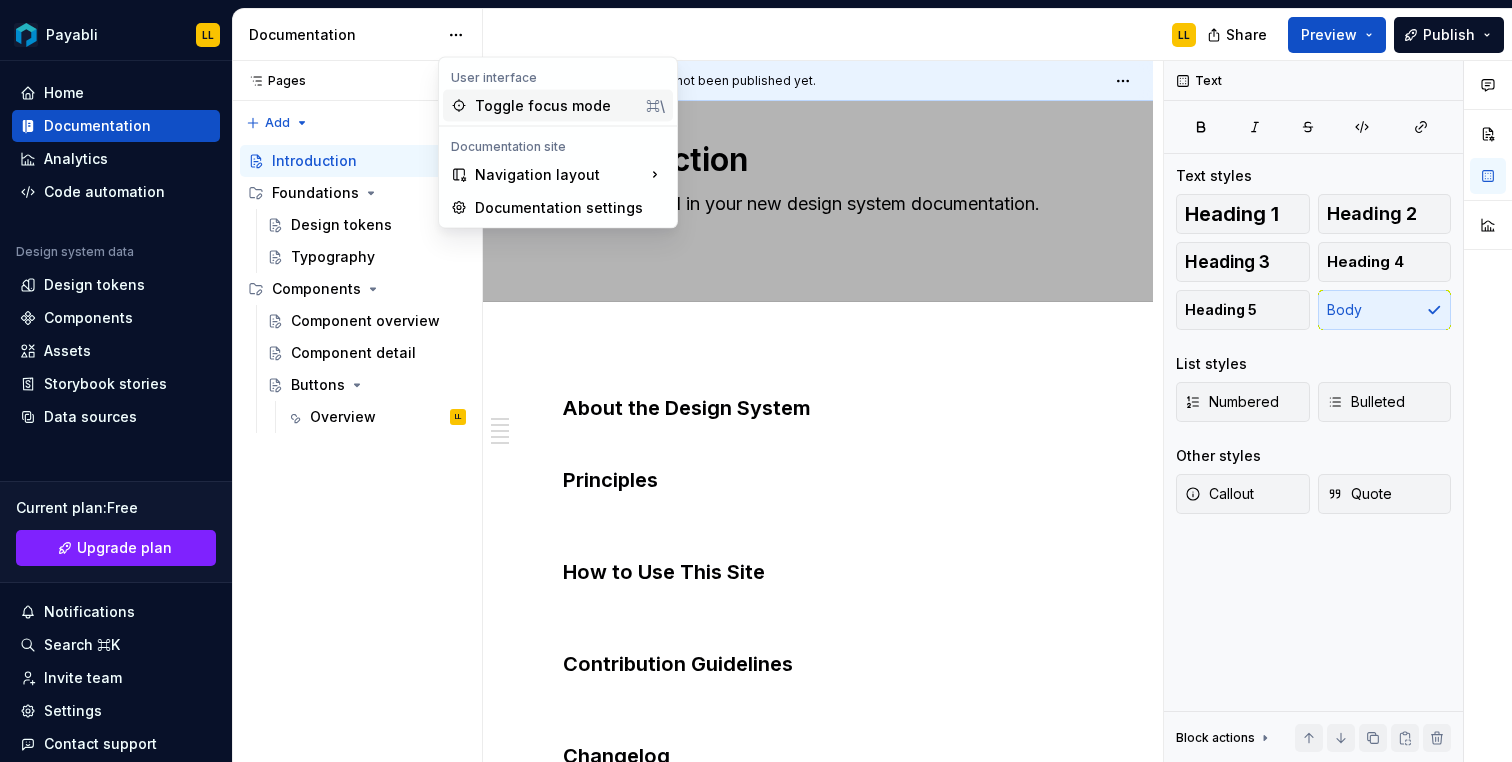 click on "Toggle focus mode ⌘\" at bounding box center (558, 106) 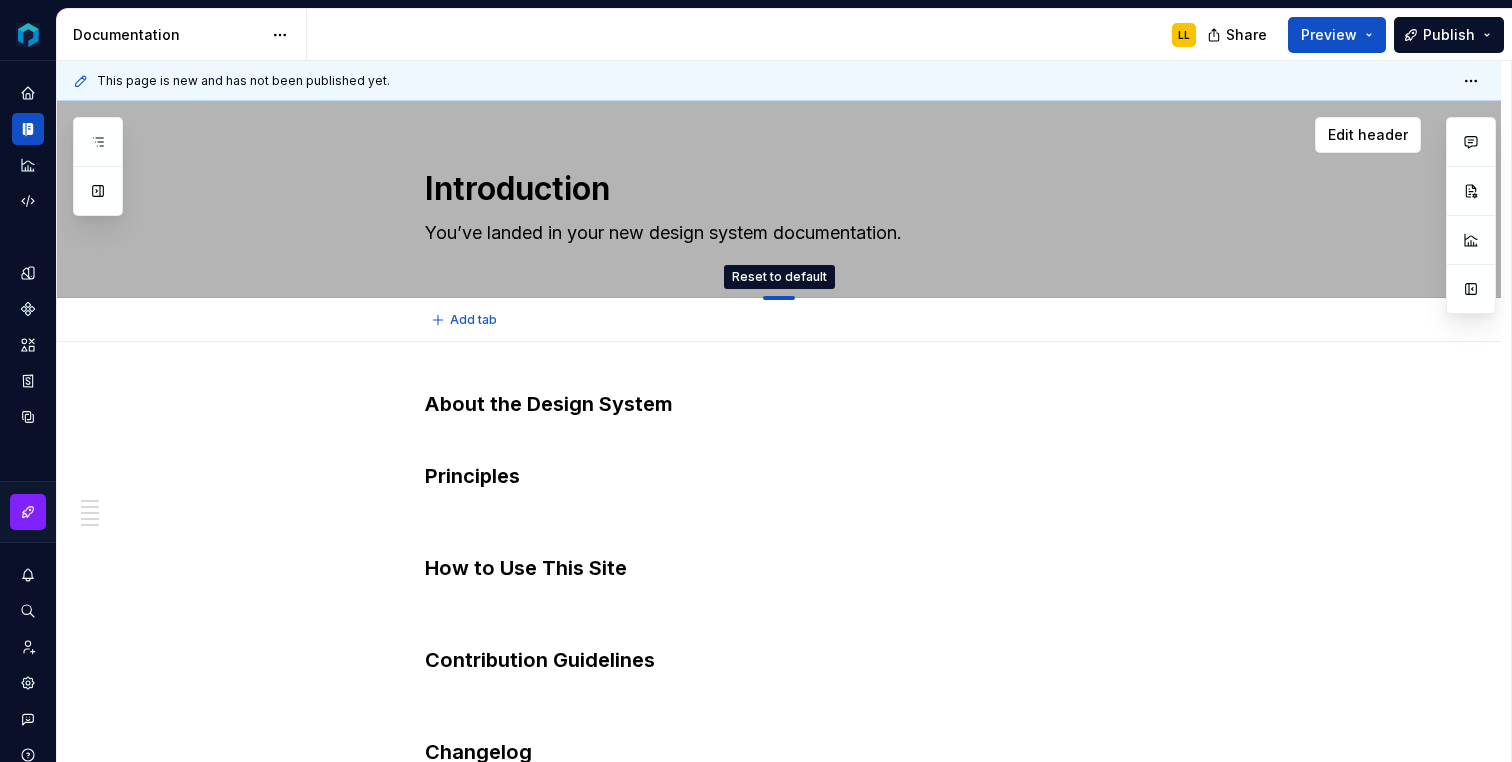drag, startPoint x: 781, startPoint y: 363, endPoint x: 811, endPoint y: 119, distance: 245.83734 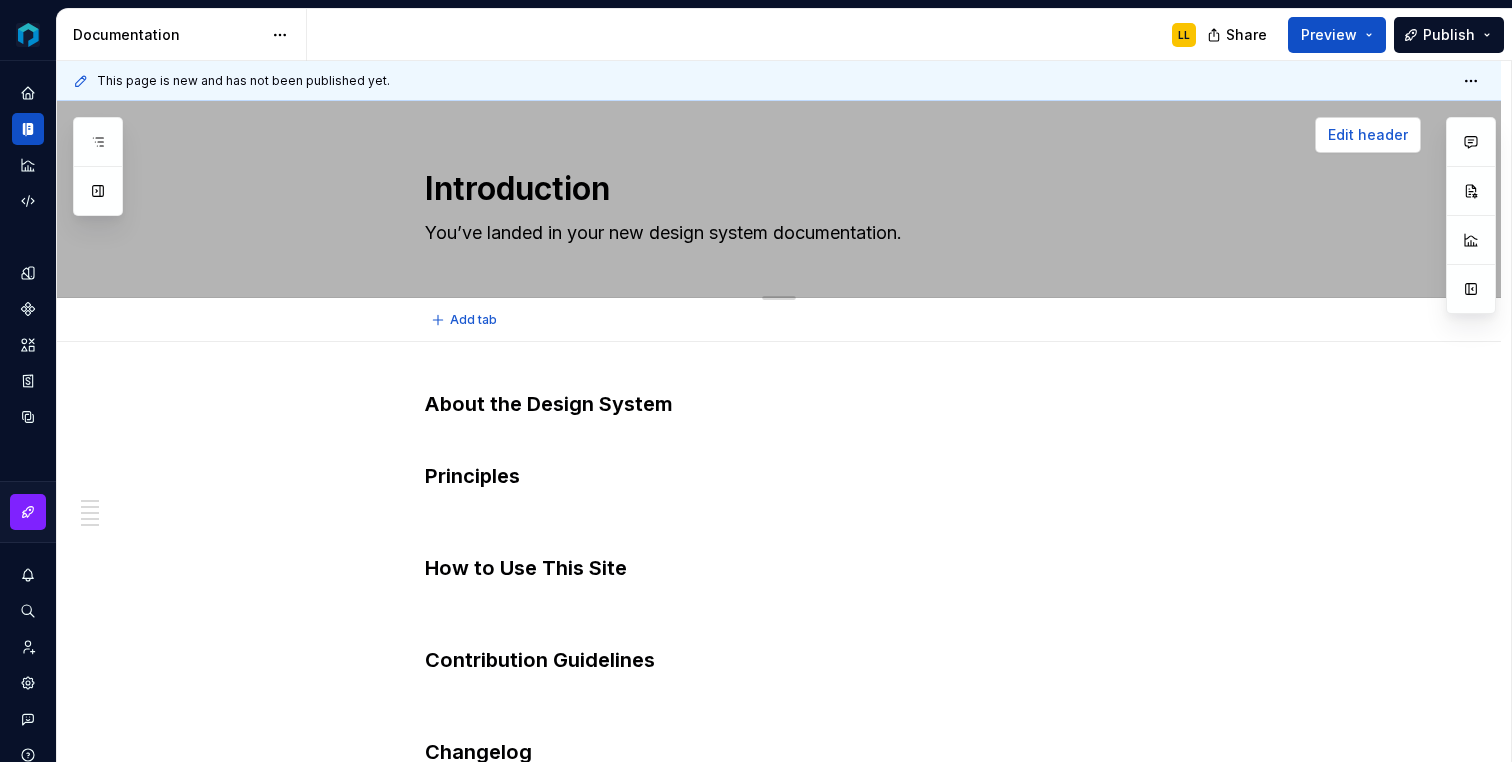 click on "Edit header" at bounding box center (1368, 135) 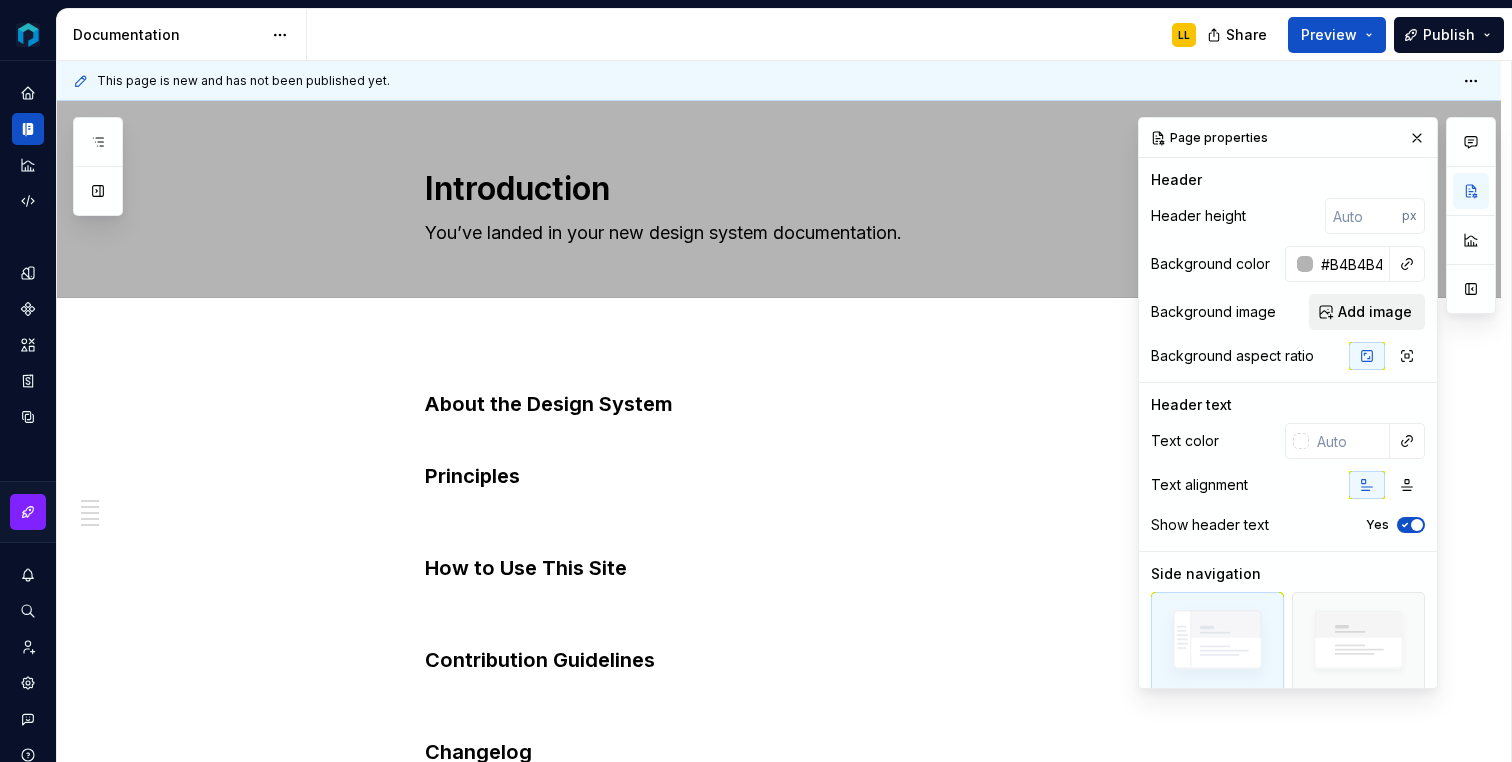 click on "Add image" at bounding box center (1375, 312) 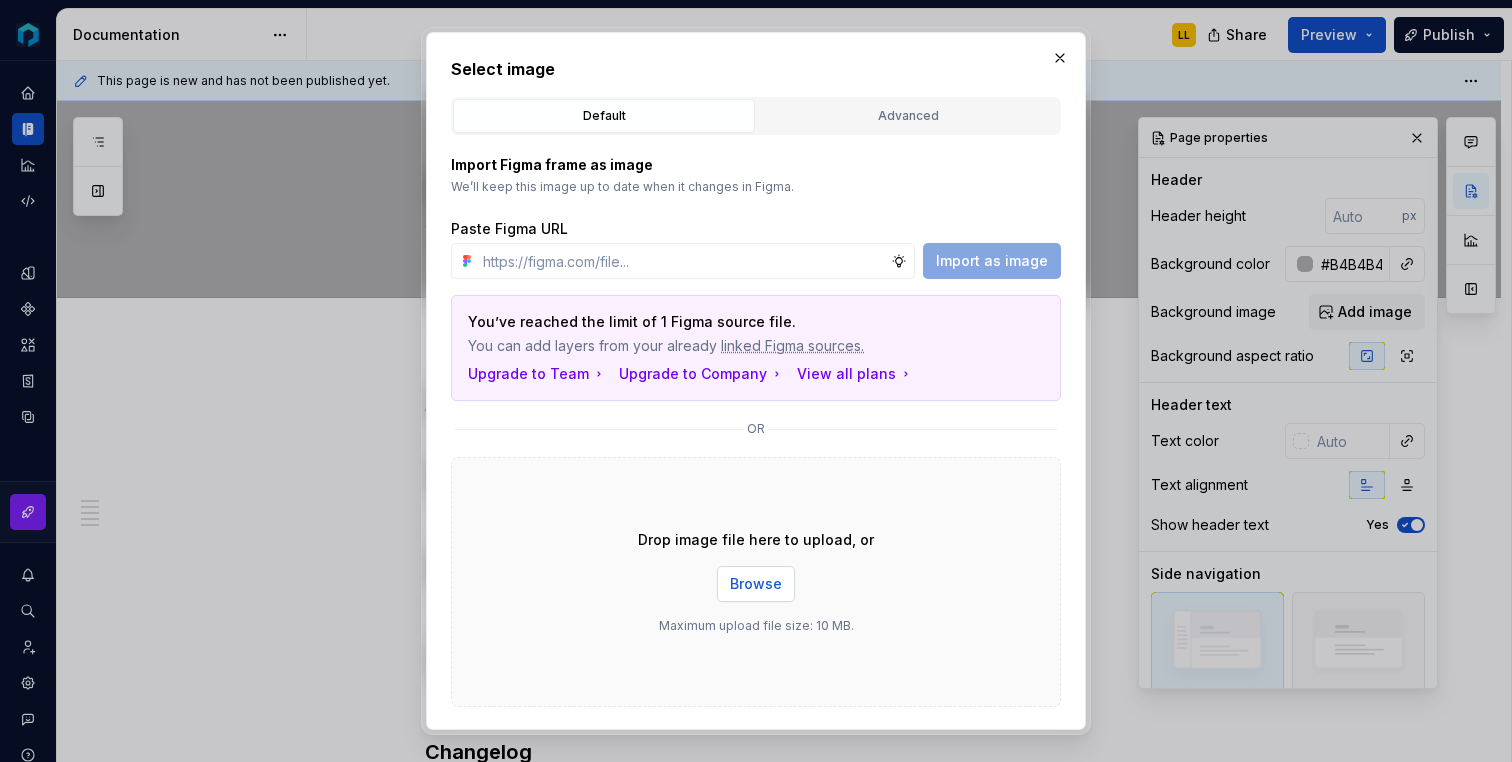 click on "Browse" at bounding box center [756, 584] 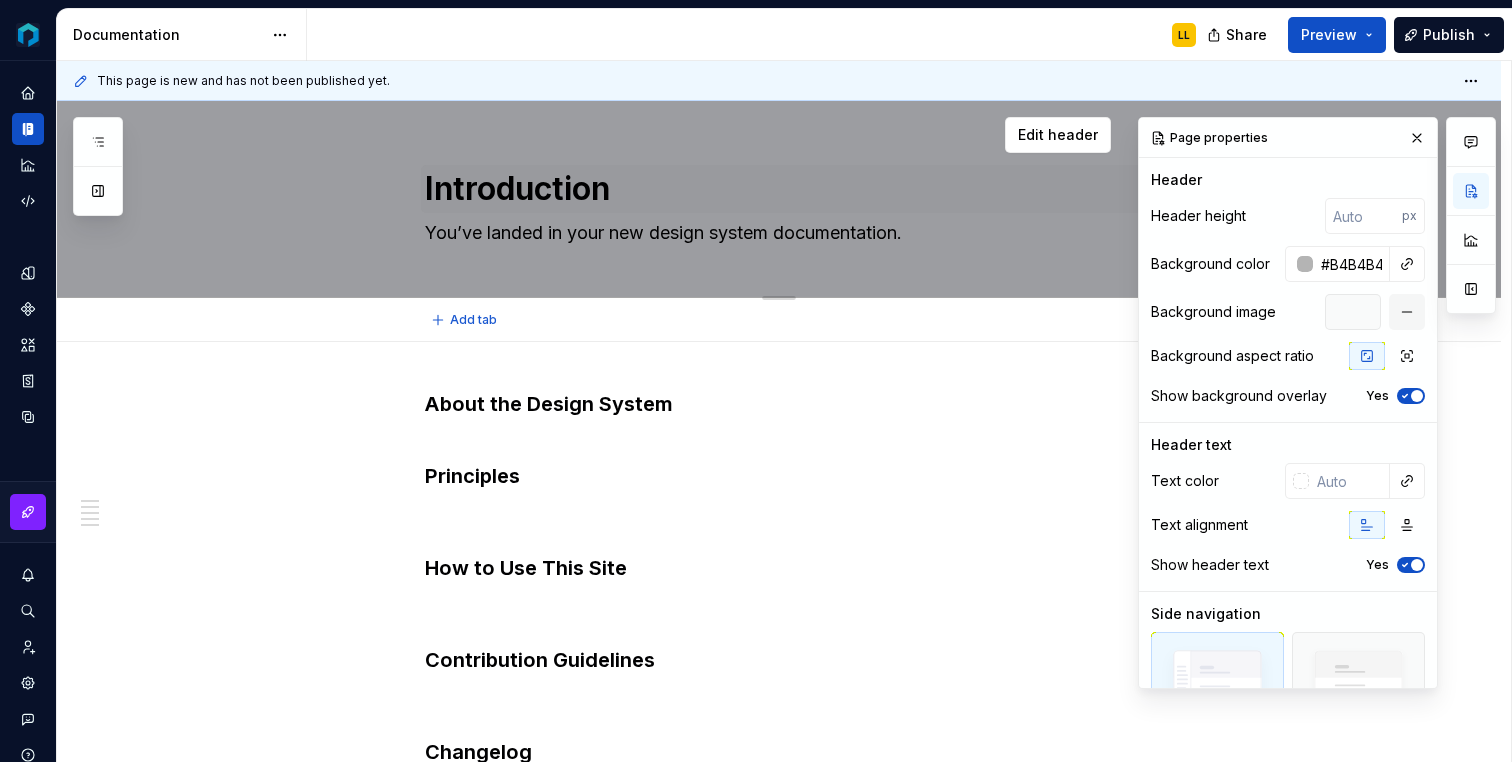scroll, scrollTop: 40, scrollLeft: 0, axis: vertical 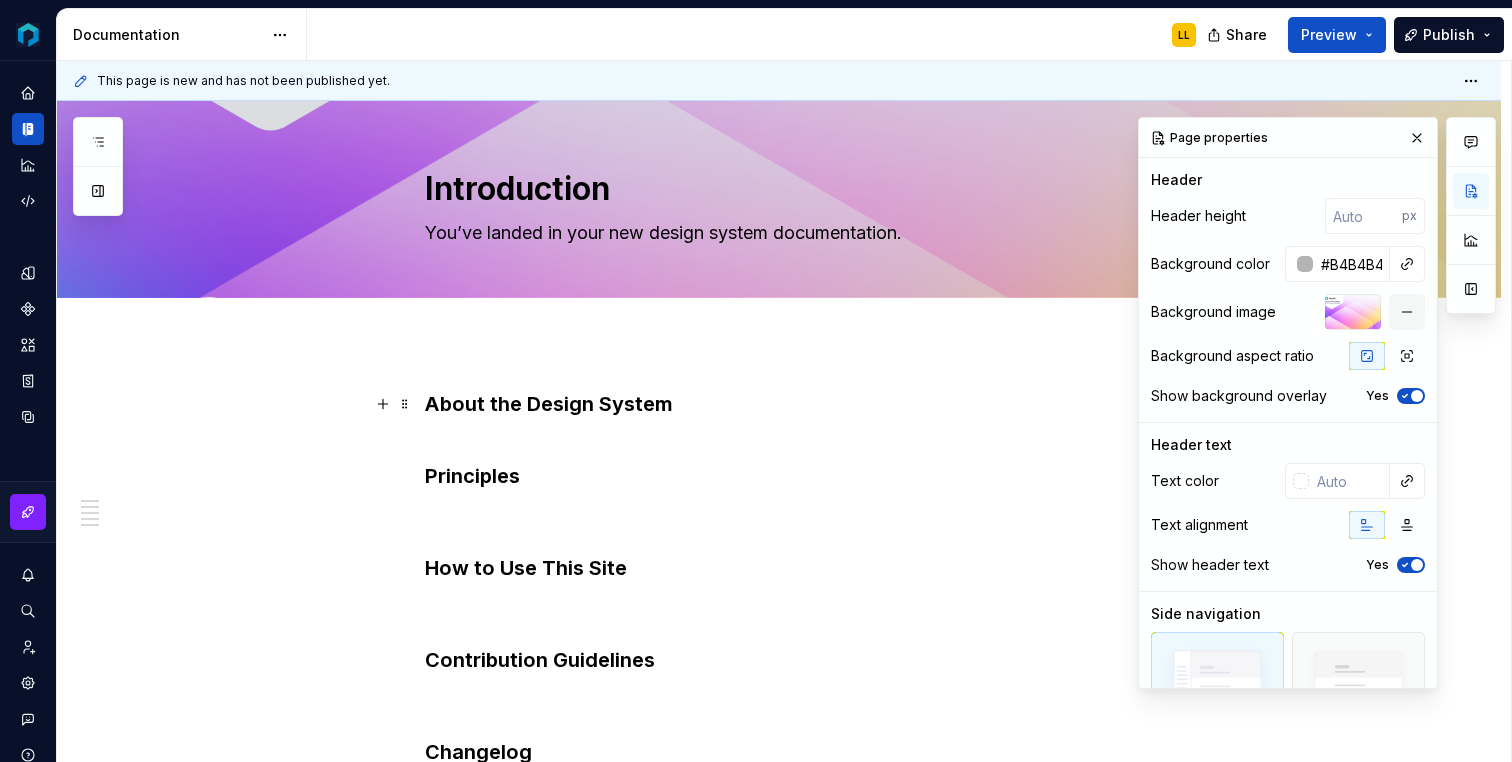 click 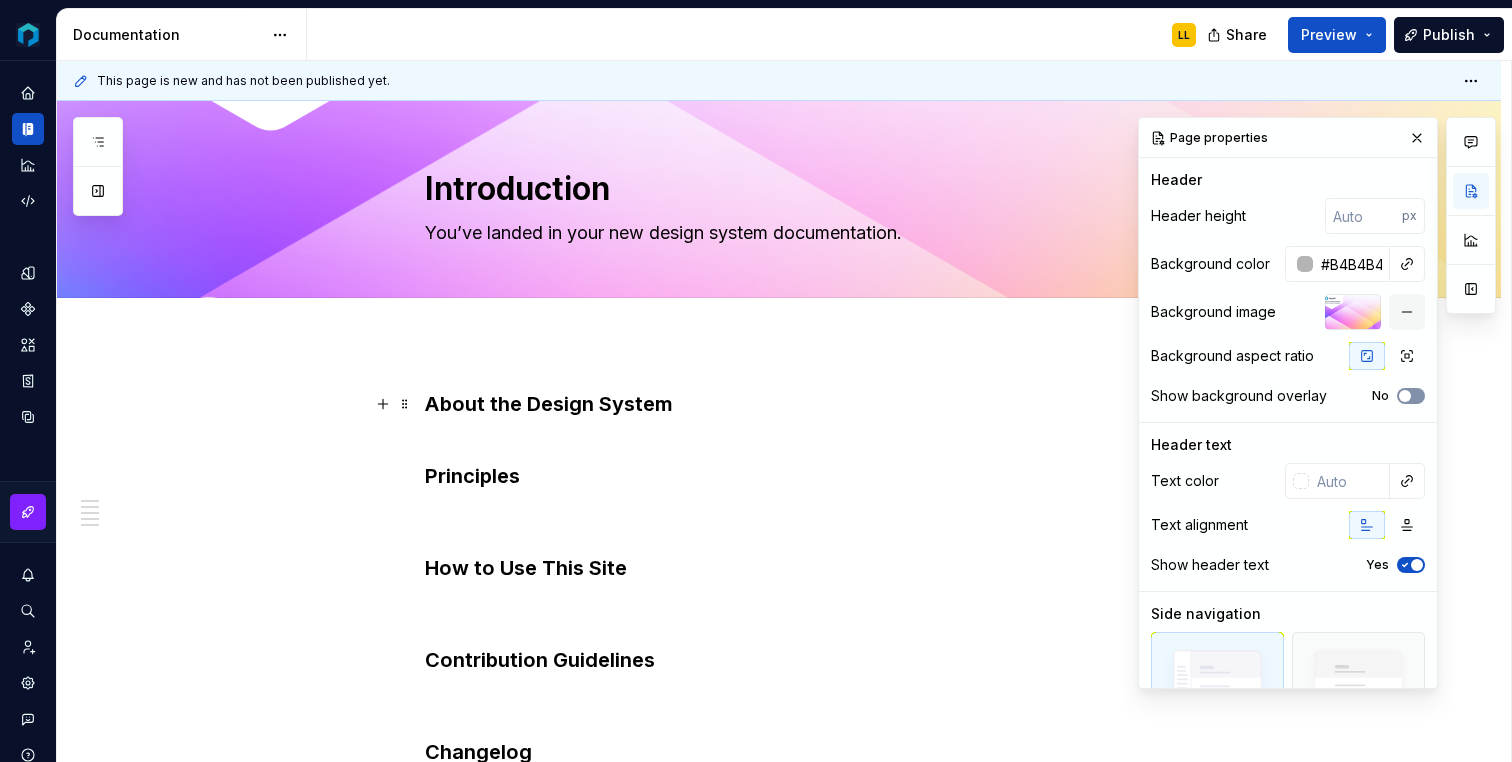 click at bounding box center (1405, 396) 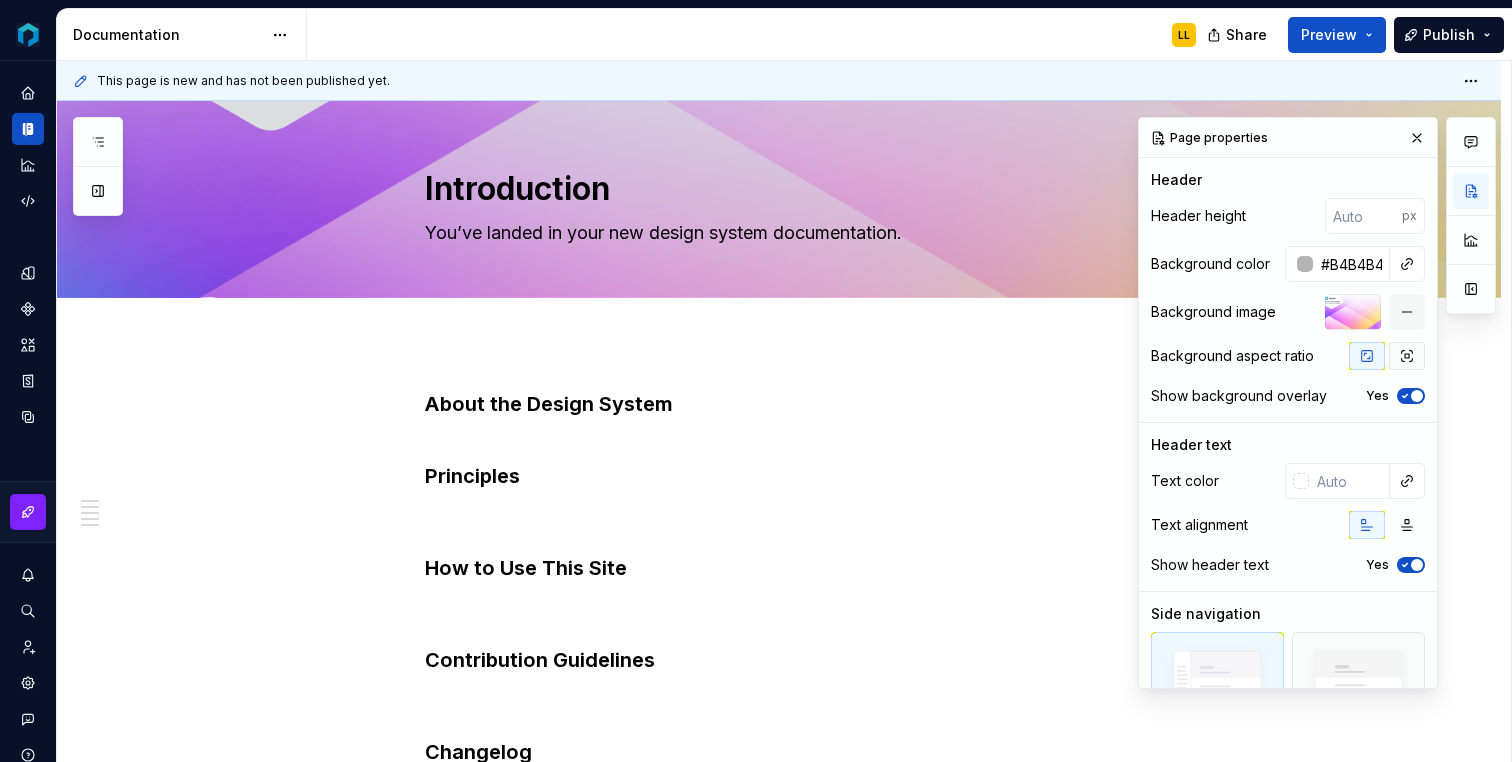 click 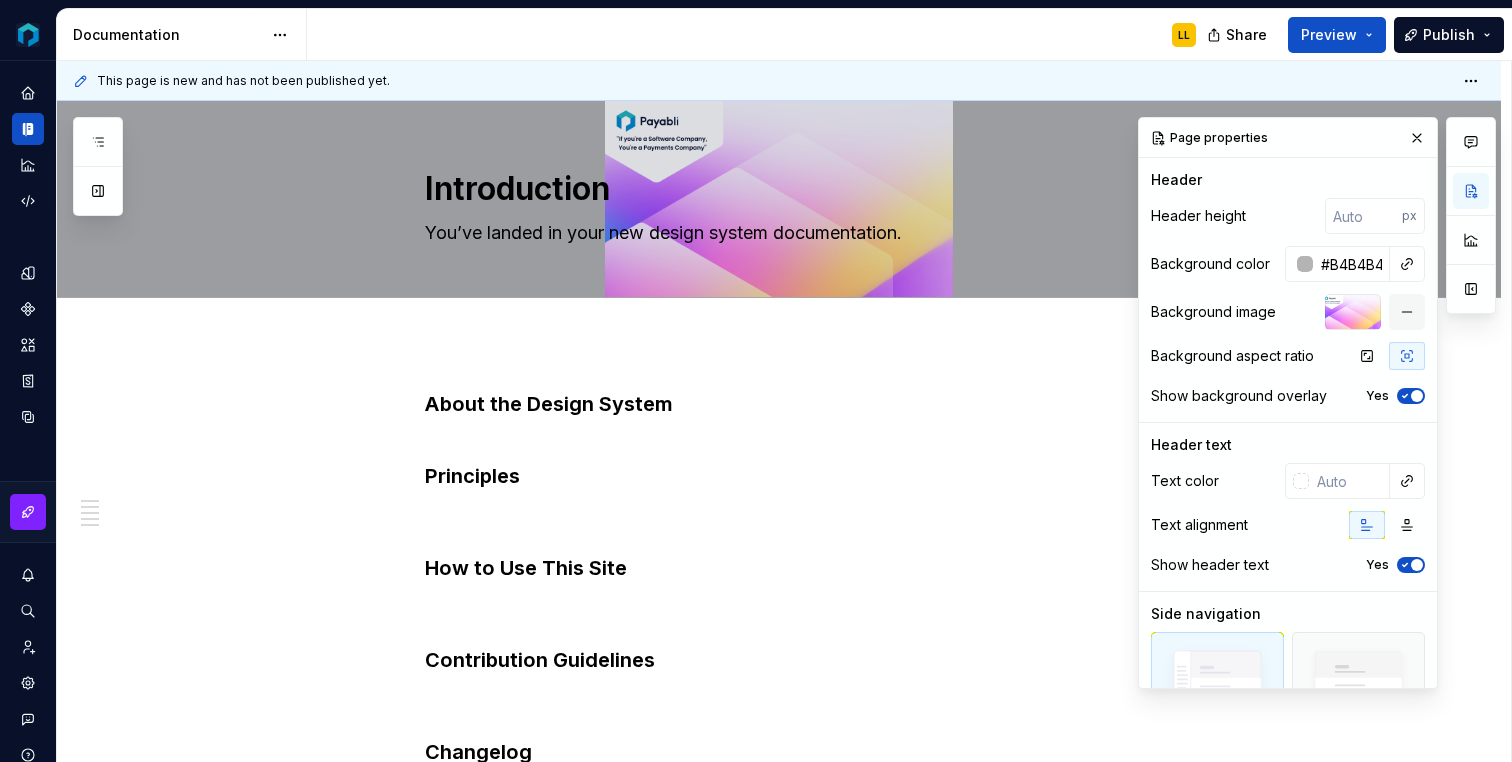 click 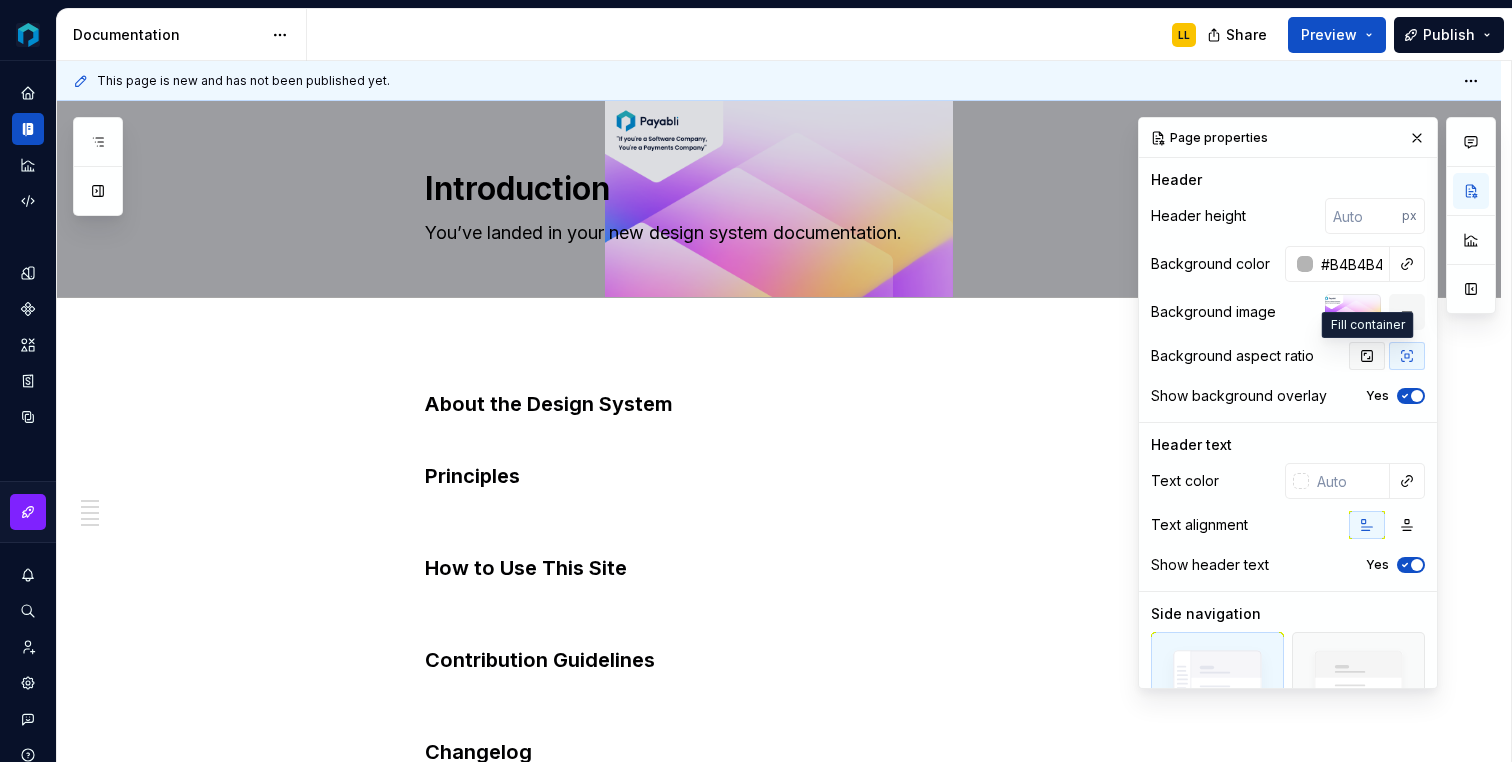 click 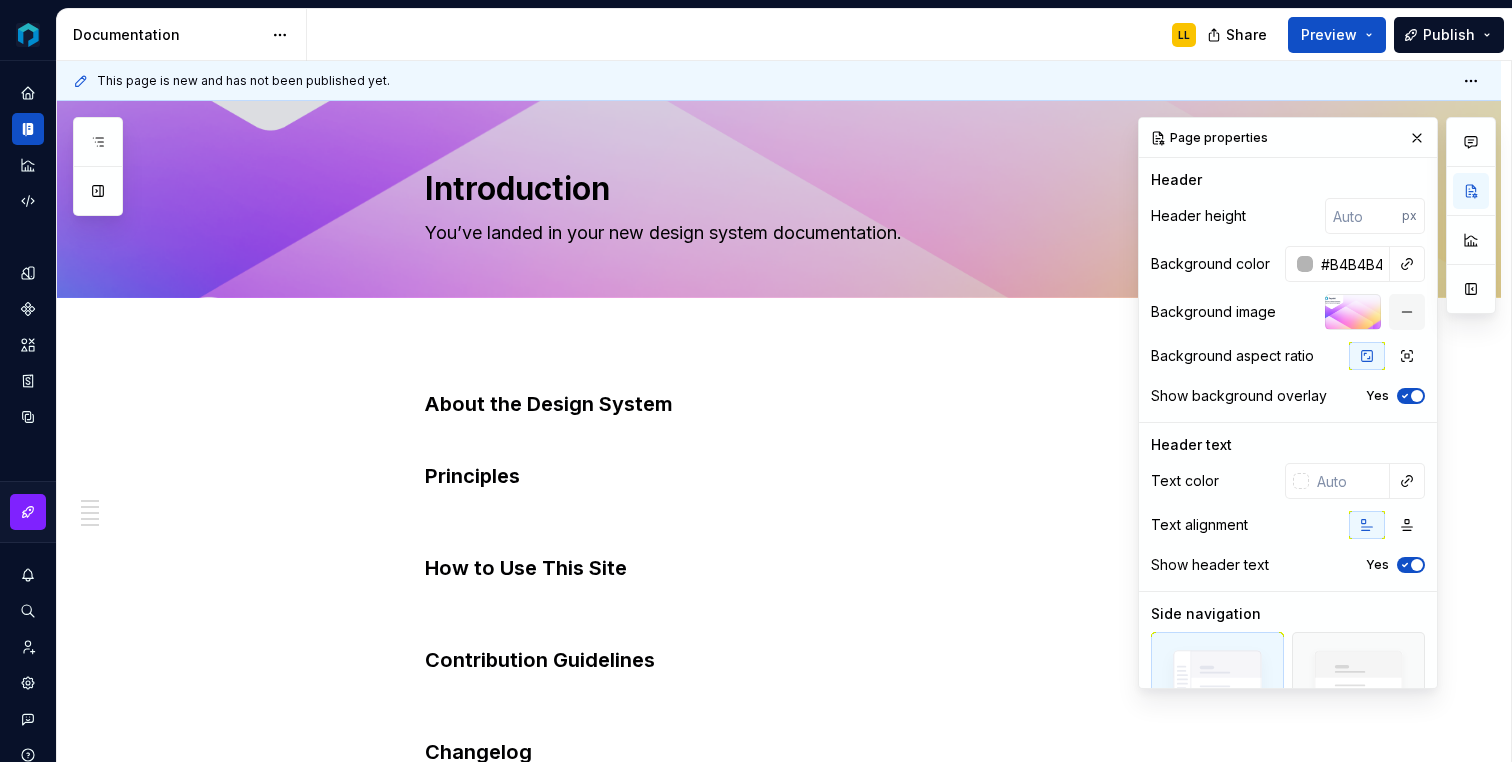 type on "*" 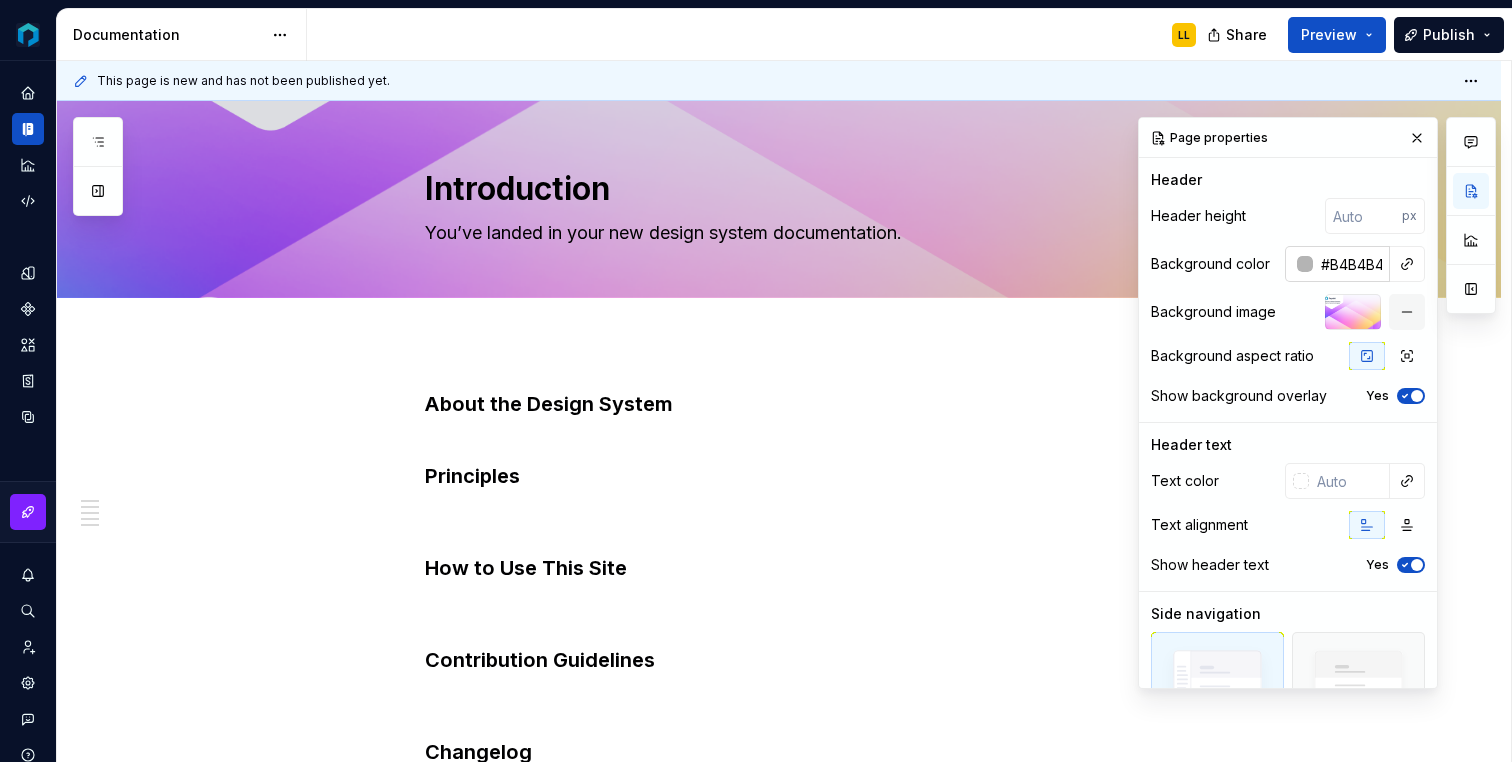 click at bounding box center (1305, 264) 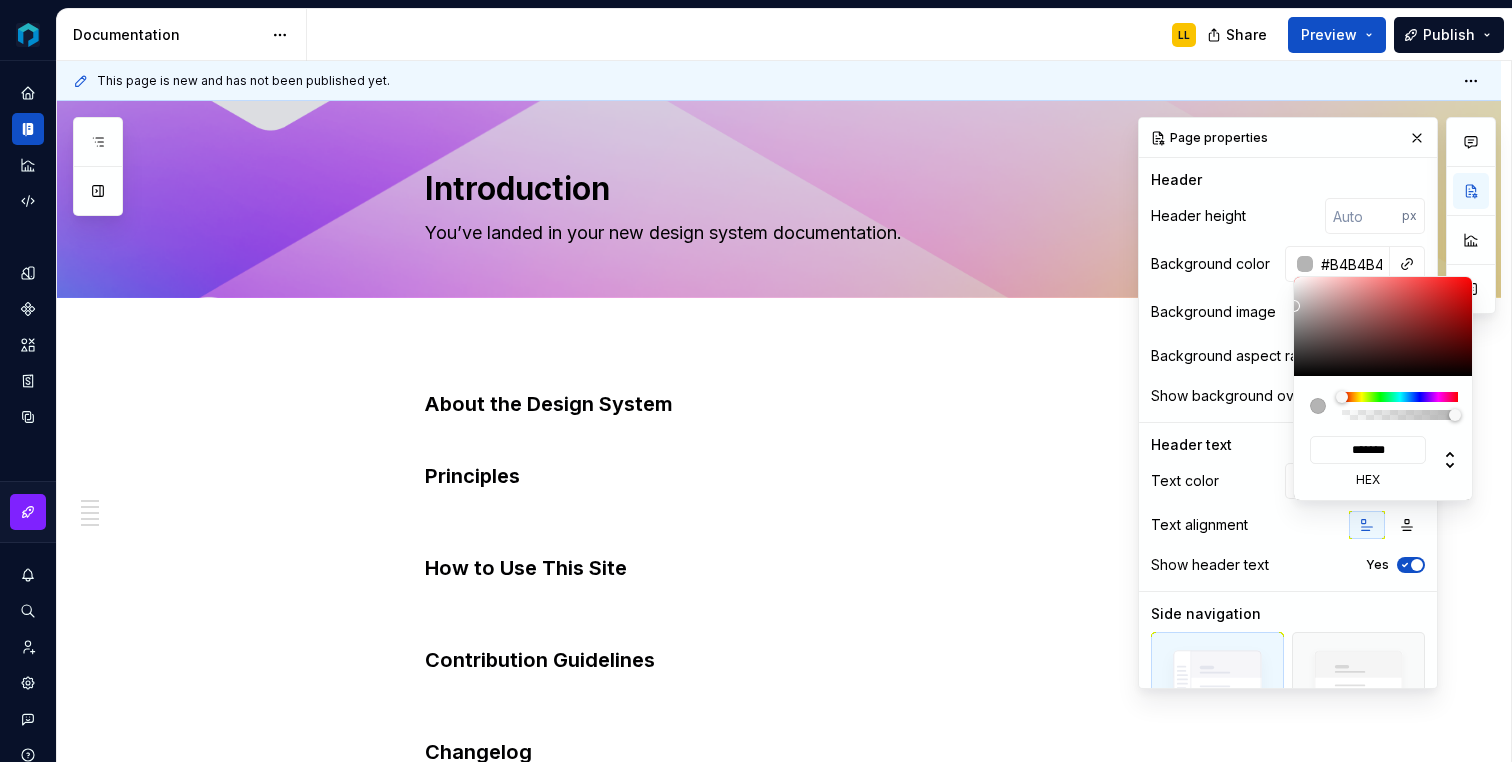 type on "[COLOR]" 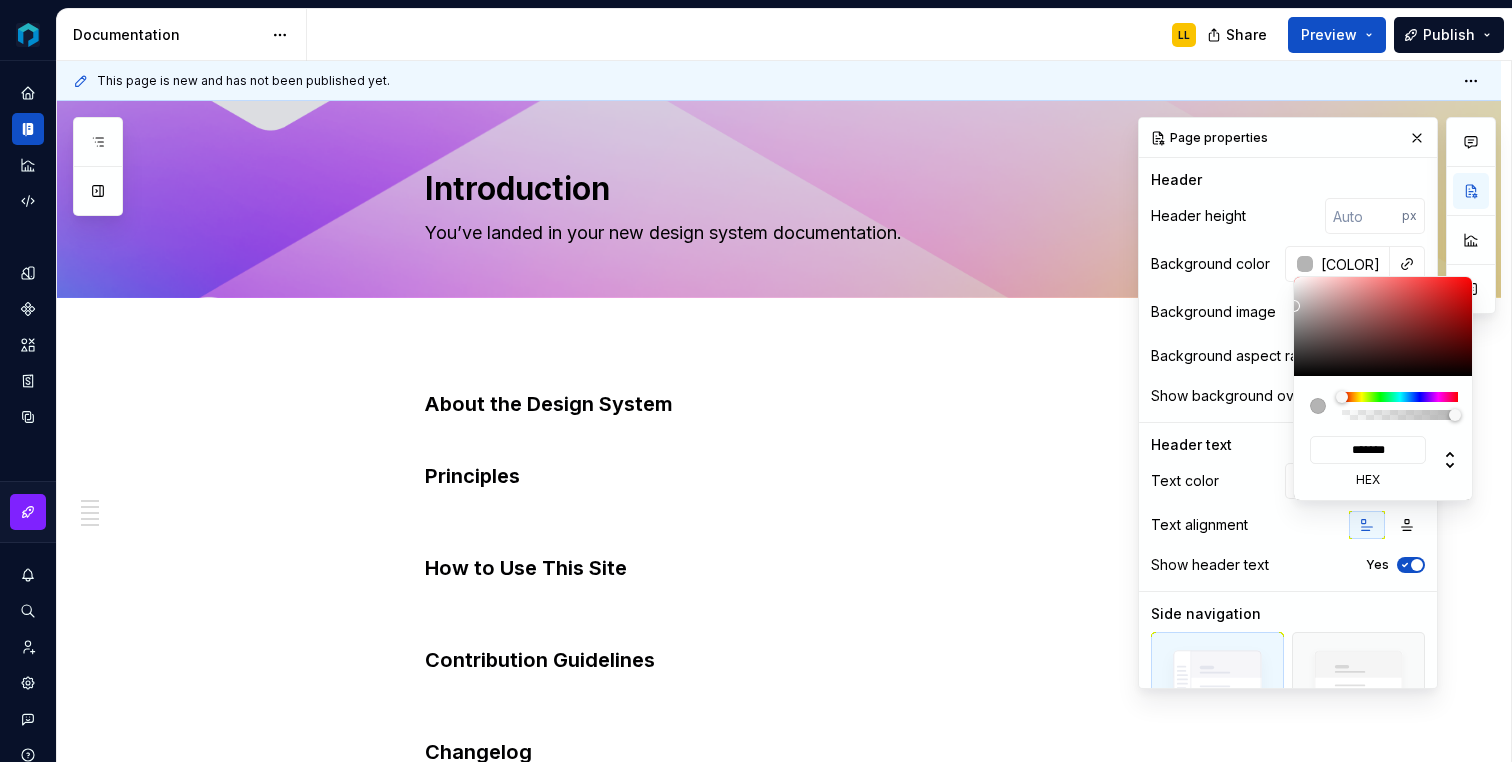 type on "*" 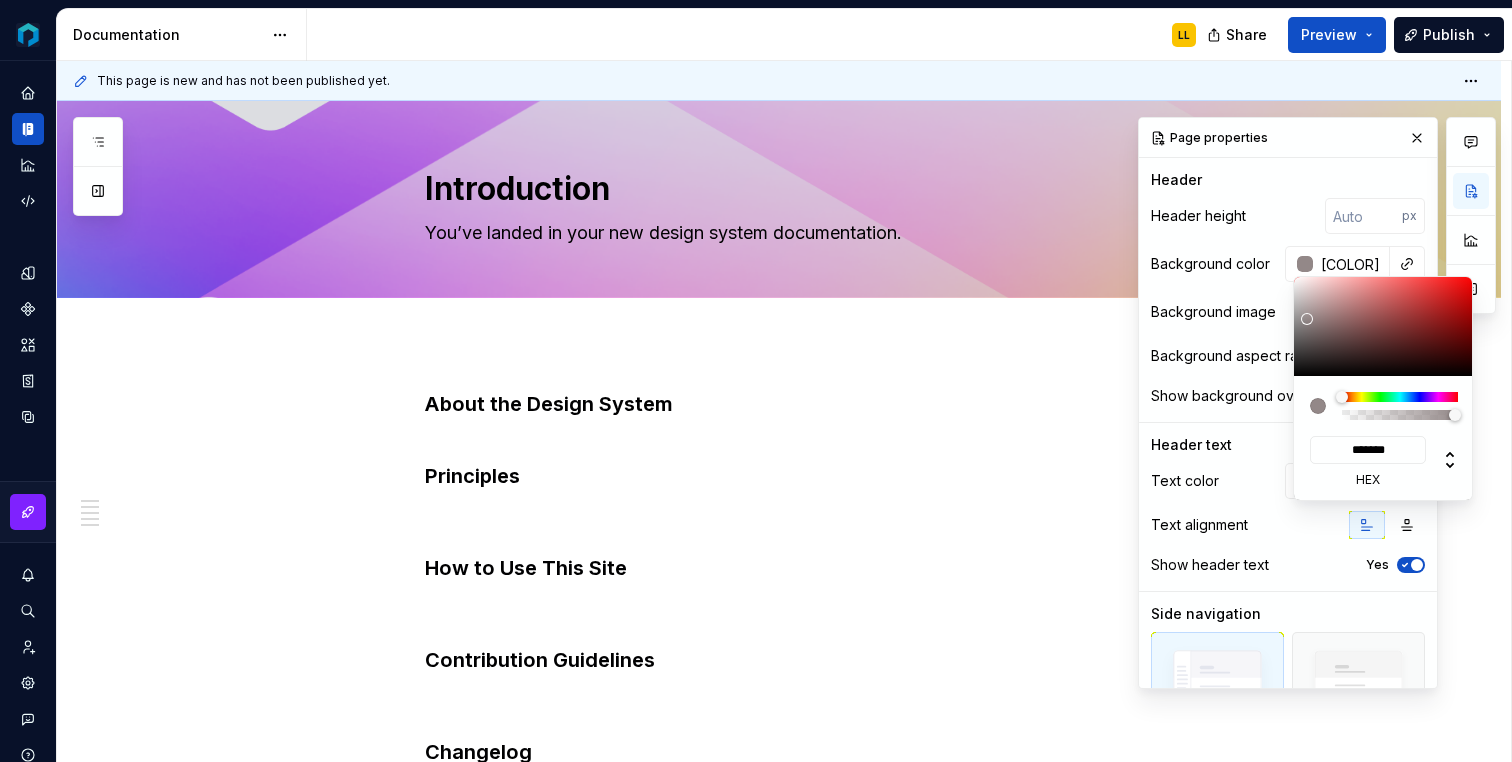 type on "[COLOR]" 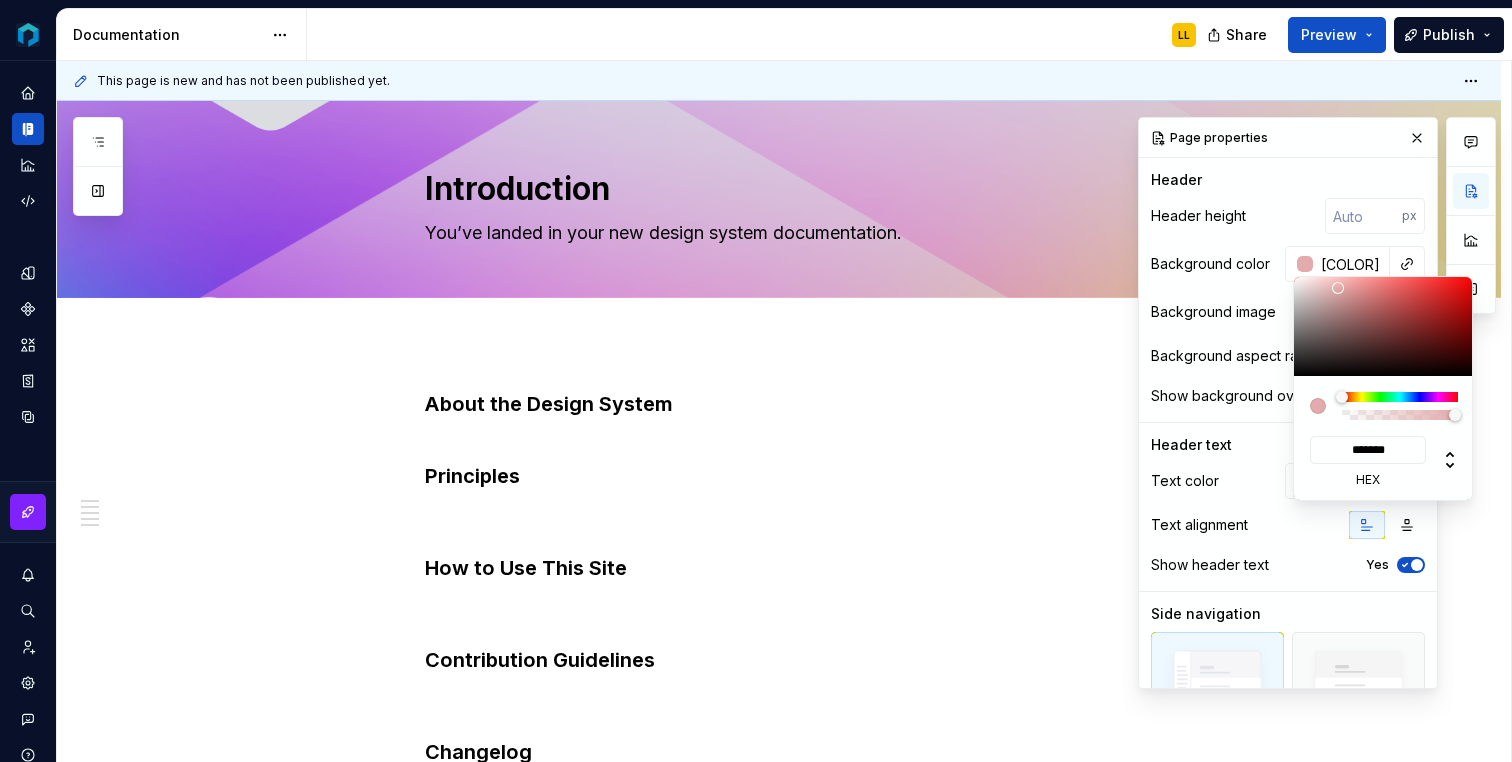 type on "[COLOR]" 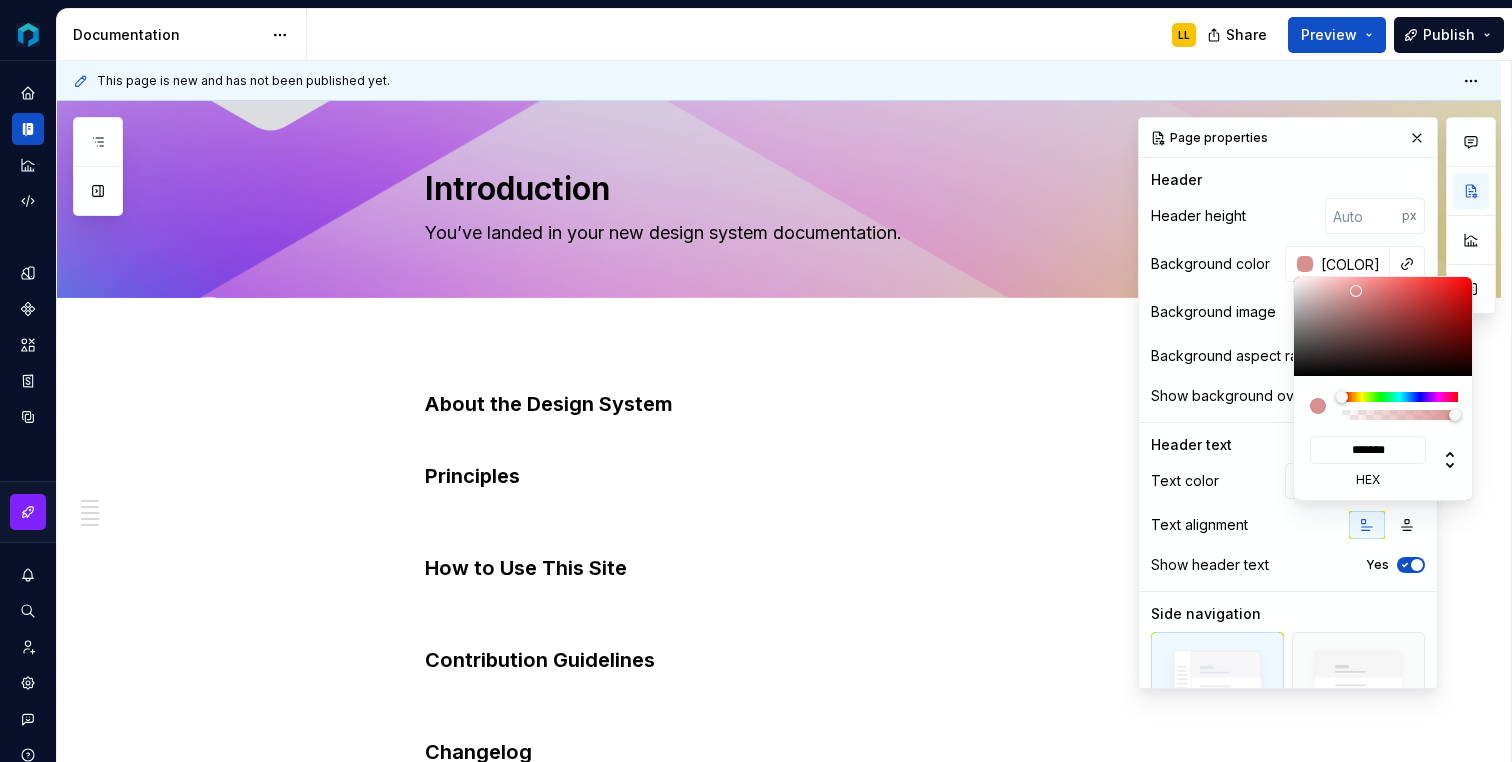 type on "*" 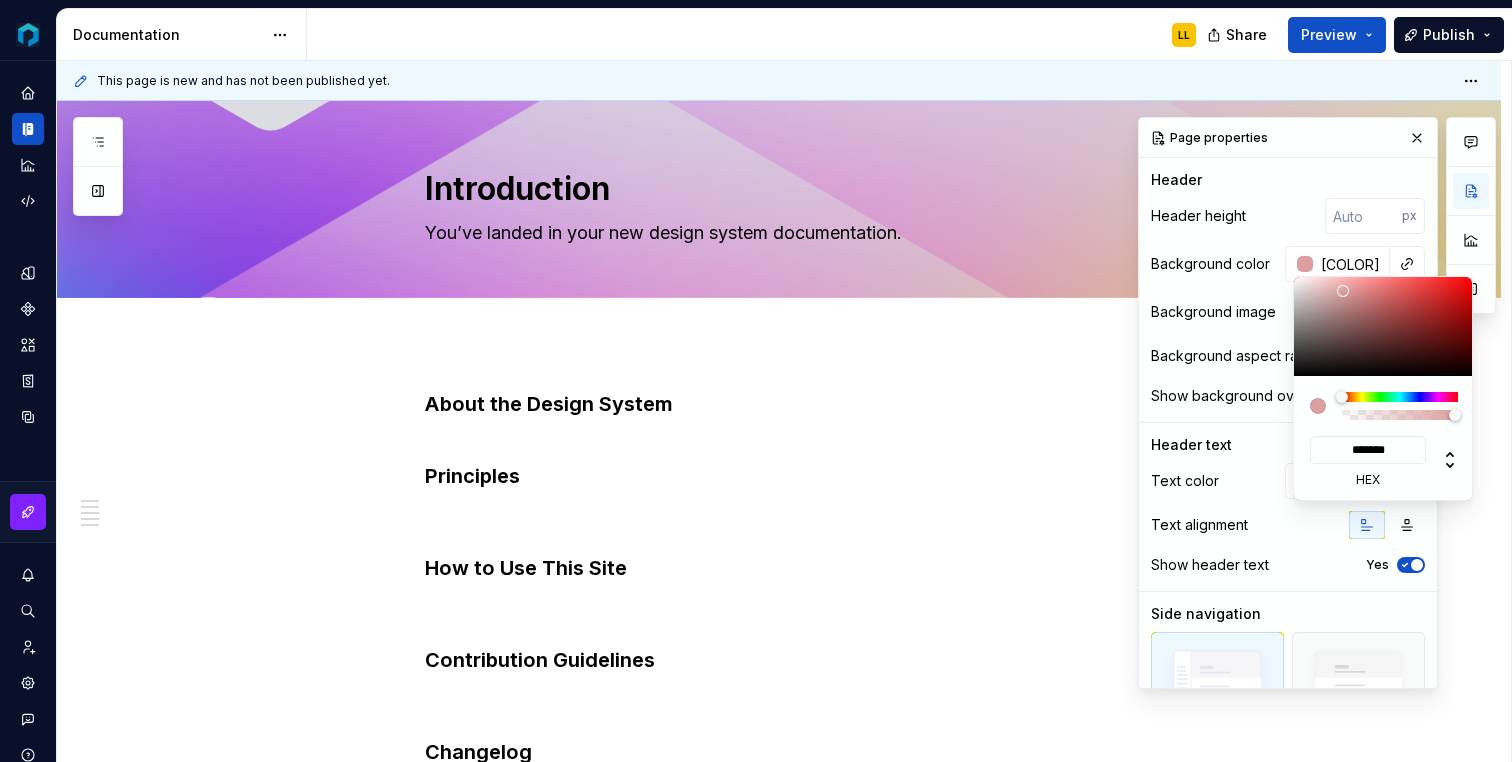 type on "[COLOR]" 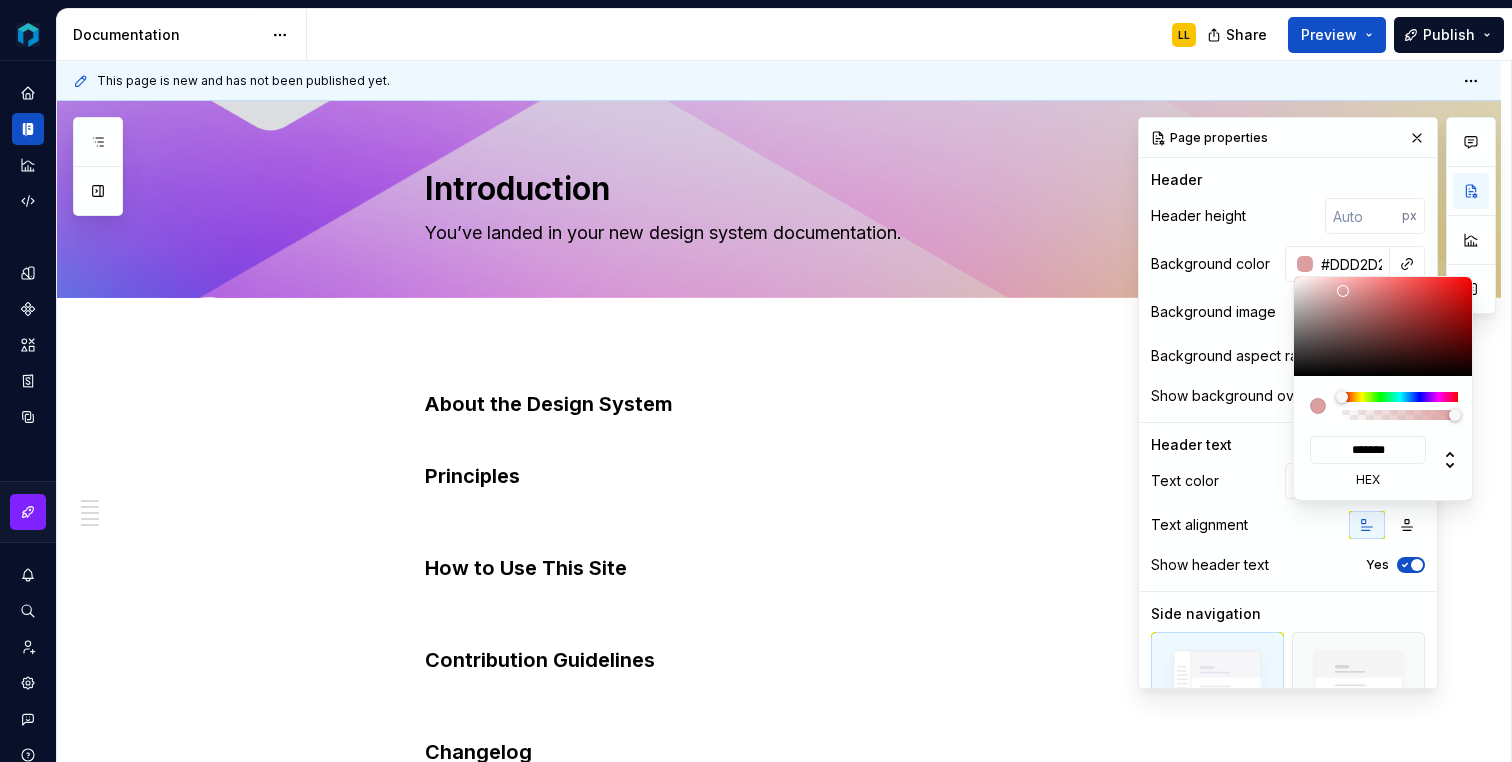 type on "#E5E0E0" 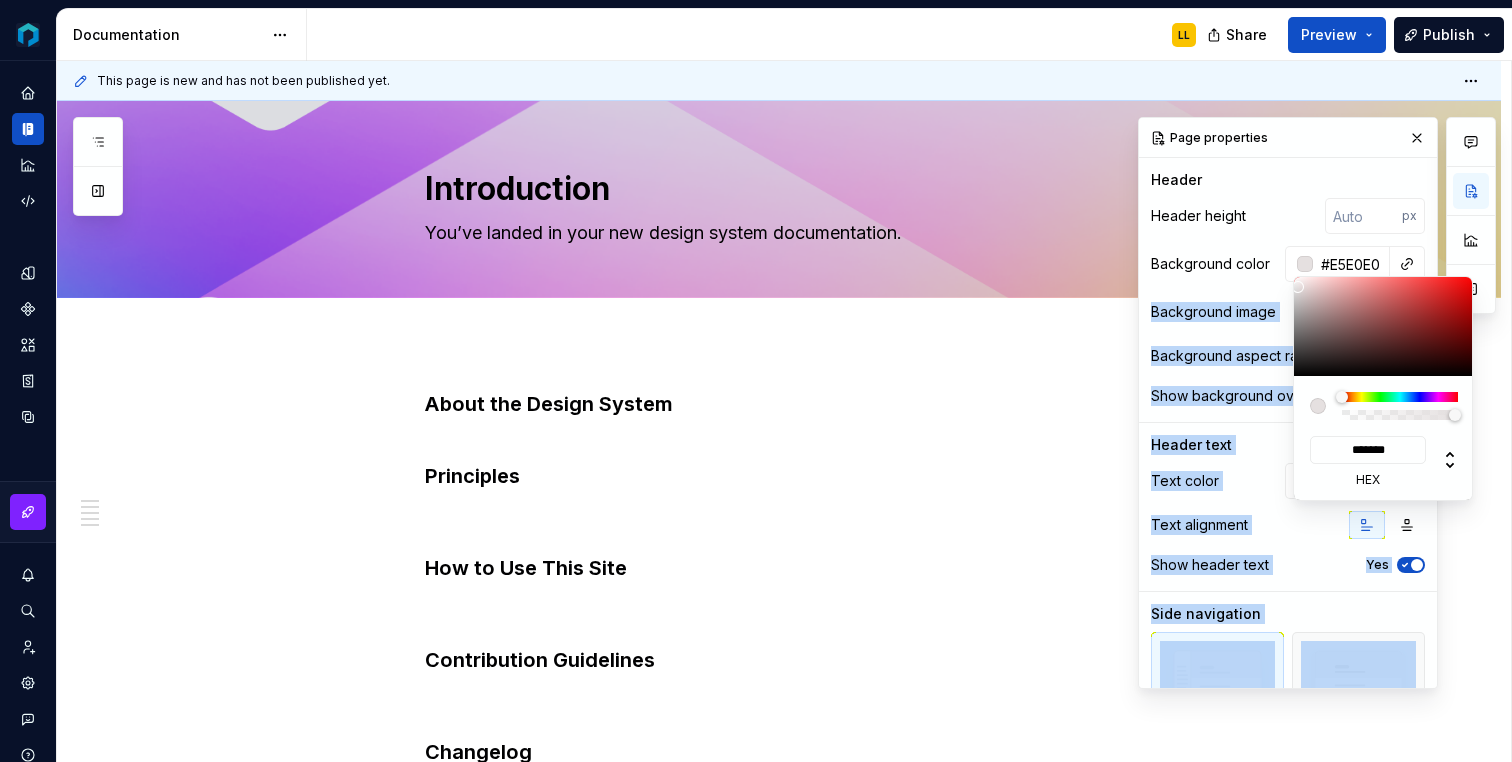 type on "#F2F2F2" 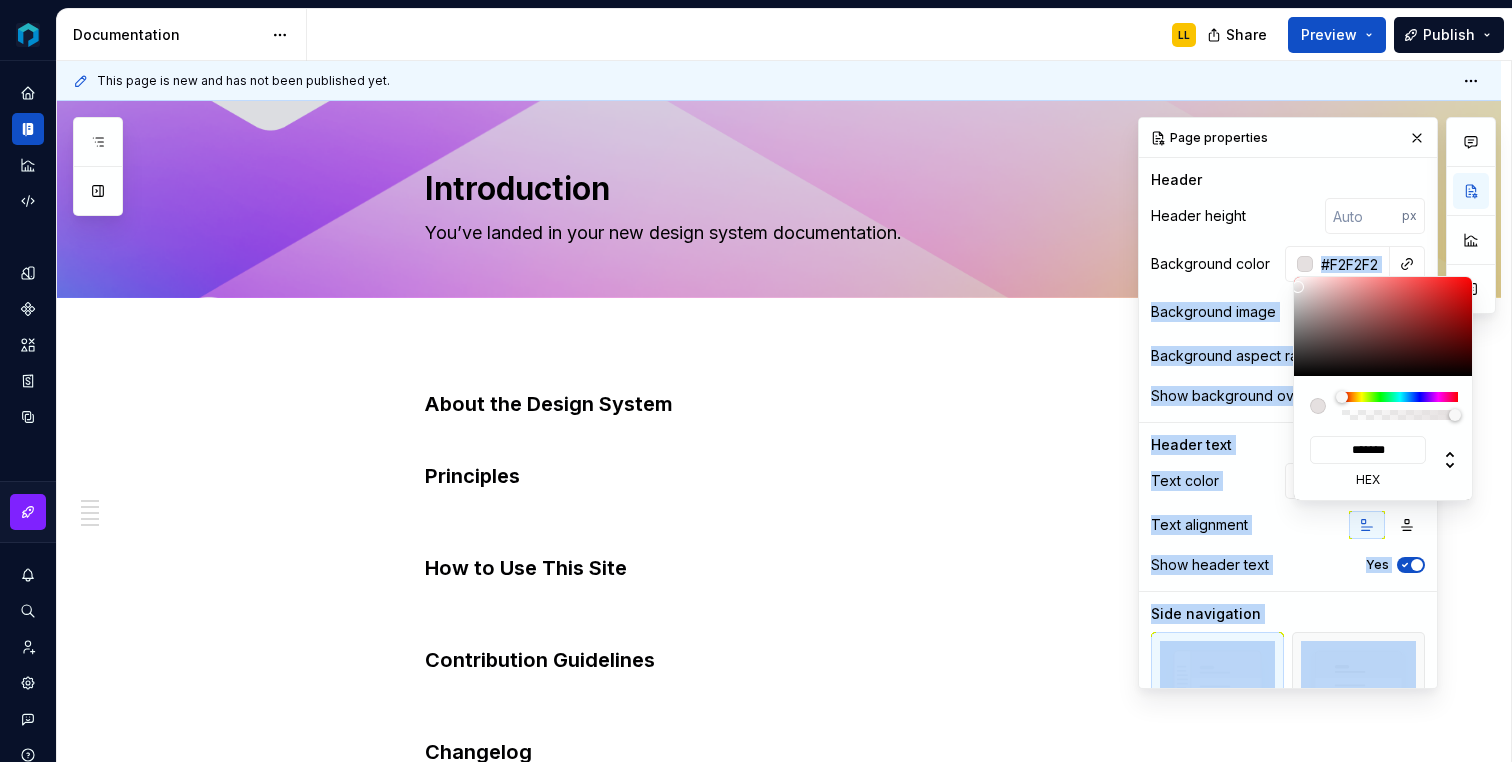 type on "#FAFAFA" 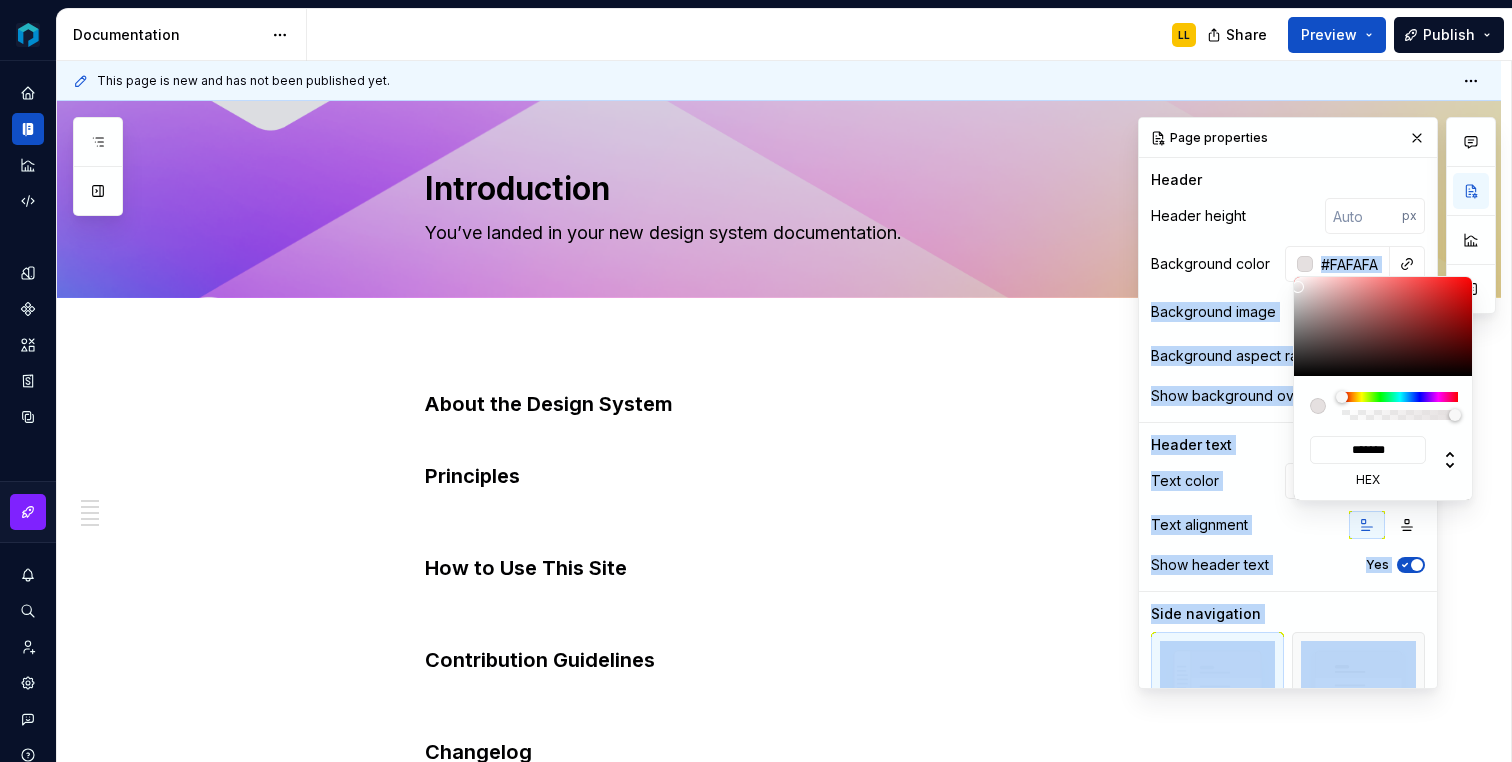 type on "#FFFFFF" 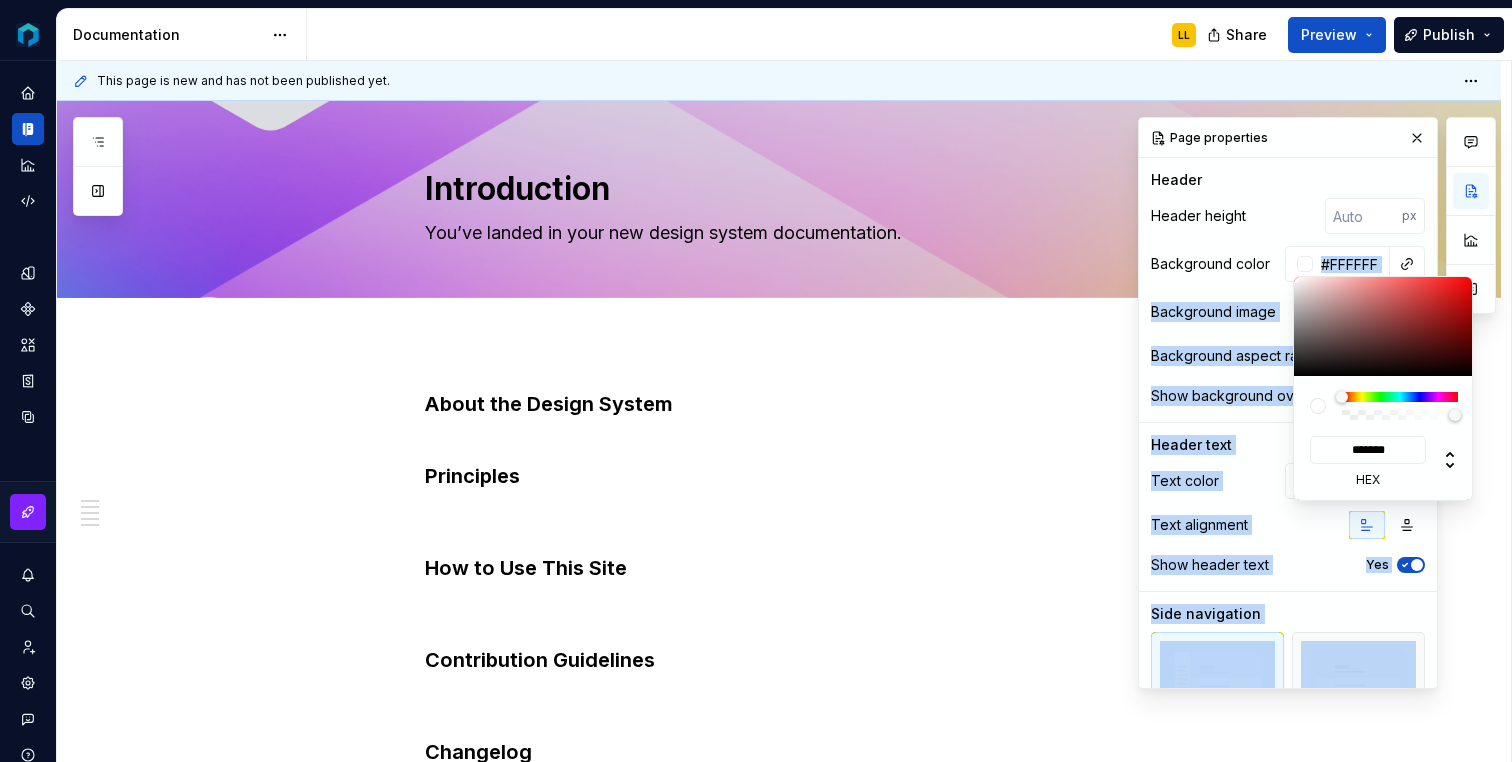 drag, startPoint x: 1356, startPoint y: 291, endPoint x: 1275, endPoint y: 274, distance: 82.764725 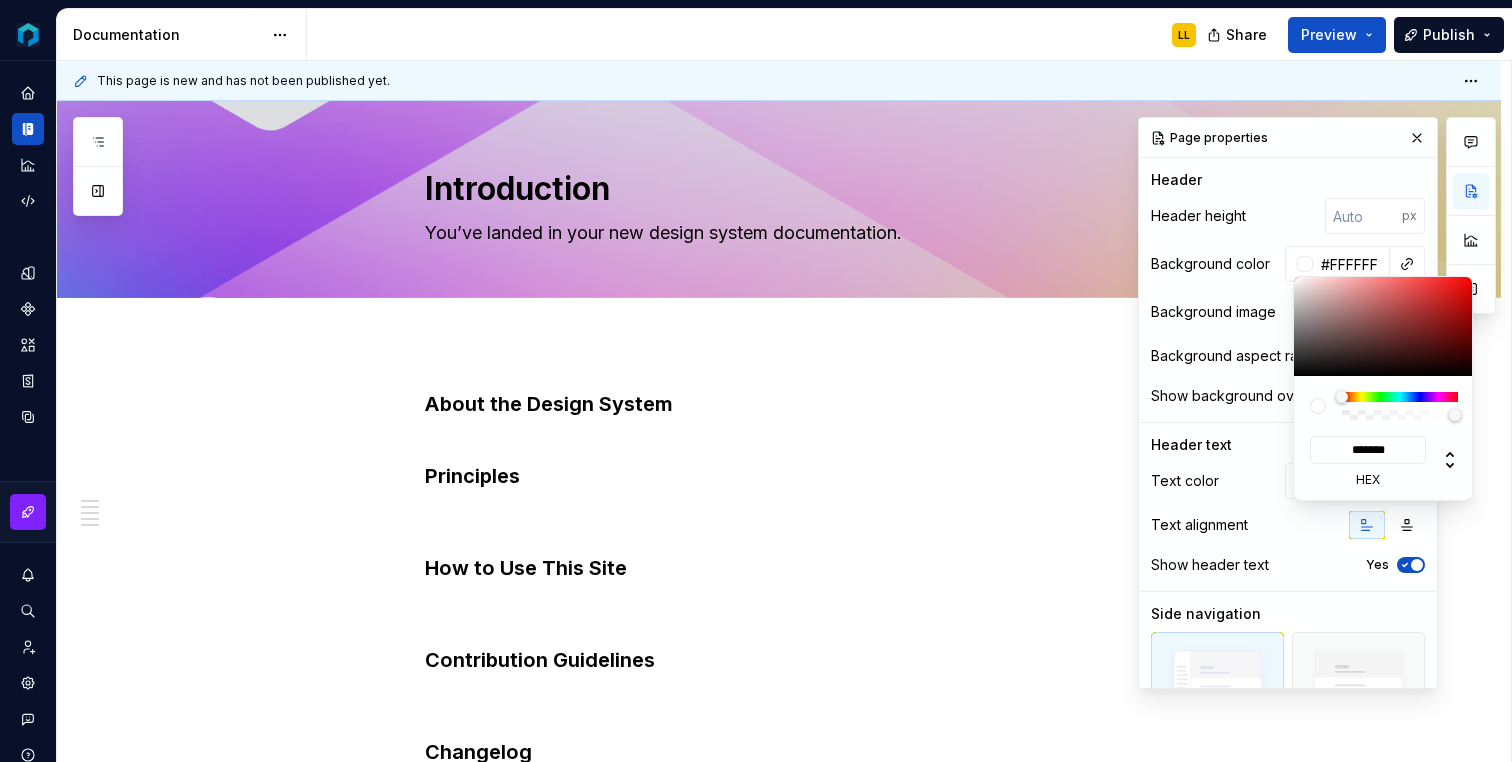 click on "Comments Open comments No comments yet Select ‘Comment’ from the block context menu to add one. Page properties Header Header height px Background color [COLOR] Background image Background aspect ratio Show background overlay Yes Header text Text color Text alignment Show header text Yes Side navigation Visible Hidden This setting will be applied to your published documentation. Use preview to see how it looks." at bounding box center (1317, 403) 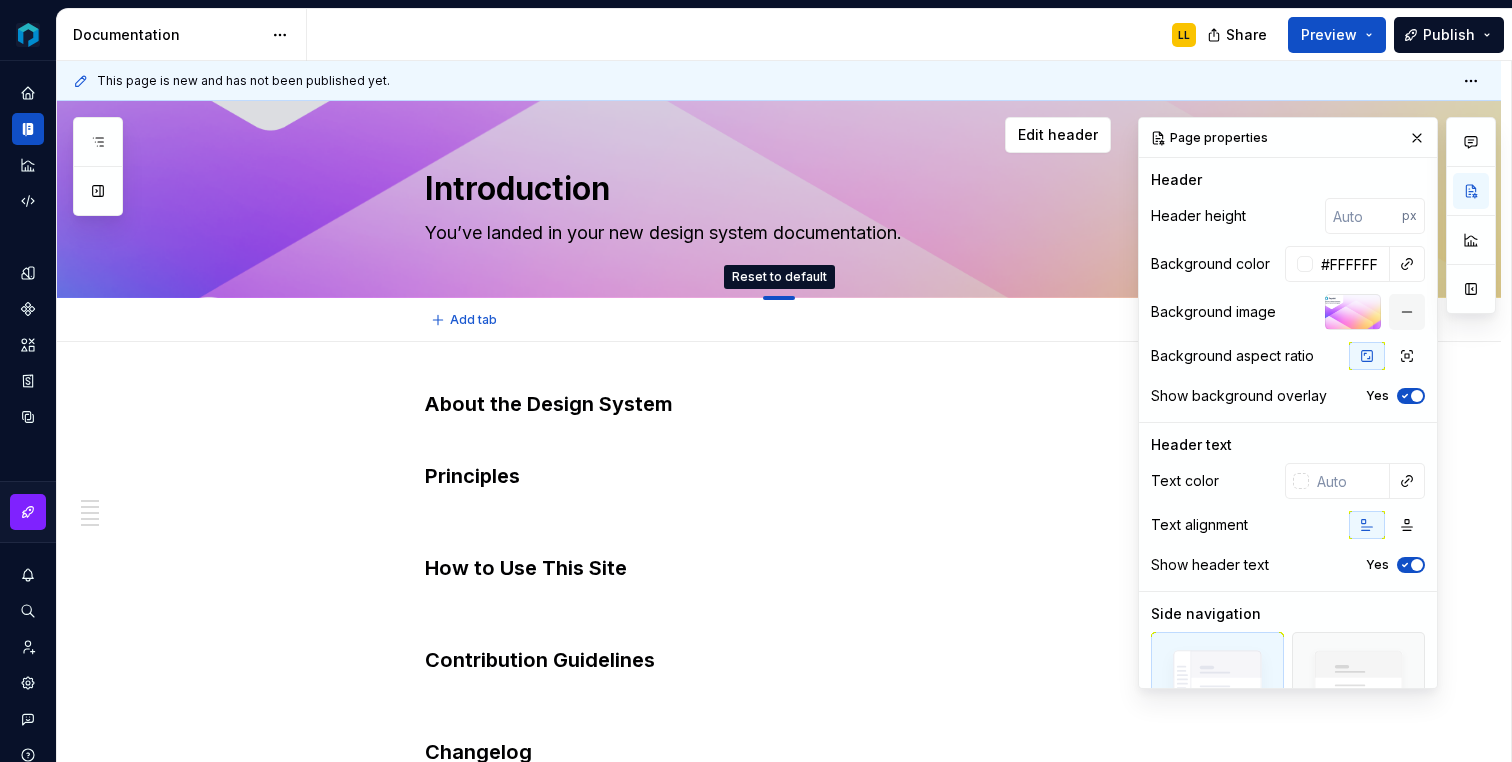 drag, startPoint x: 787, startPoint y: 299, endPoint x: 804, endPoint y: 234, distance: 67.18631 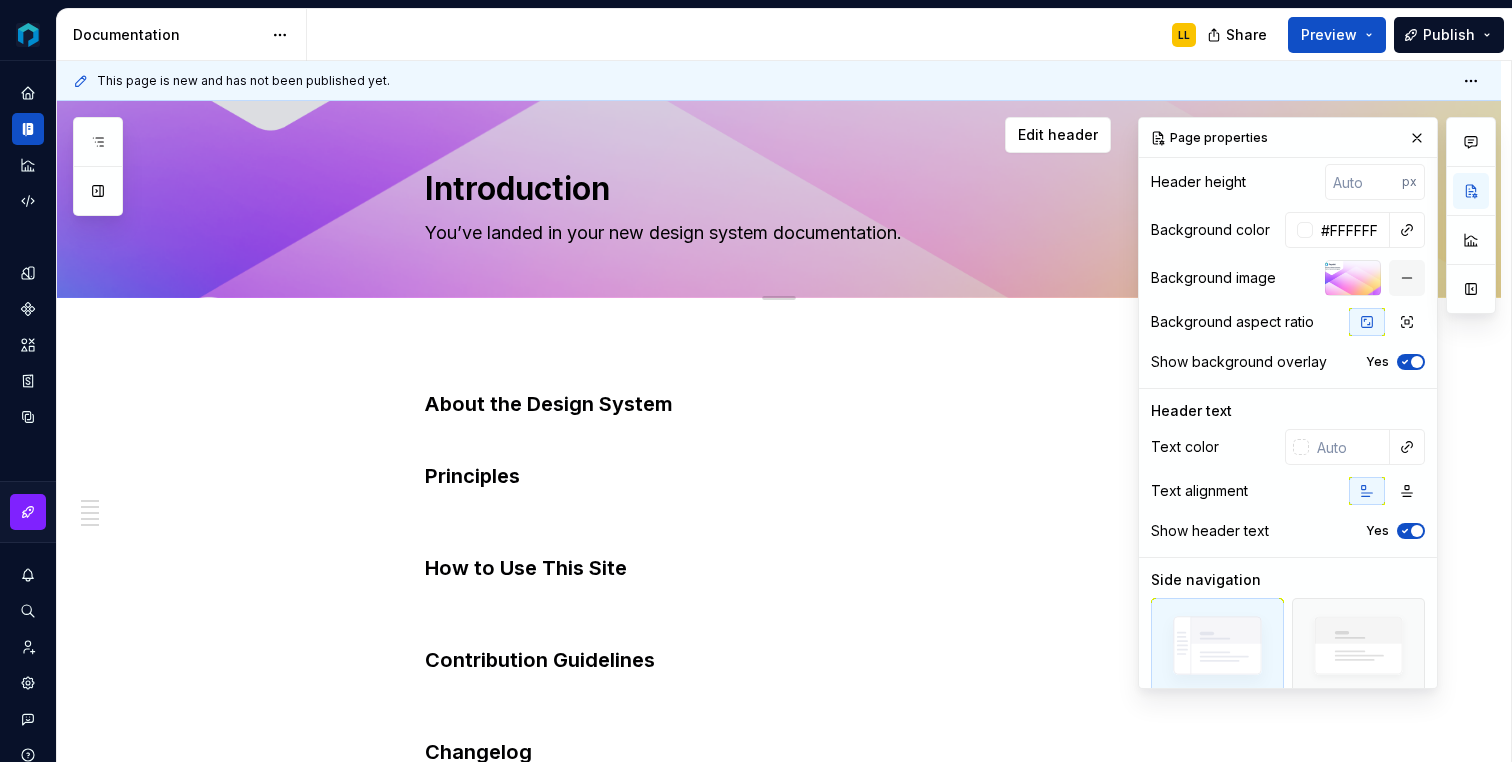 scroll, scrollTop: 36, scrollLeft: 0, axis: vertical 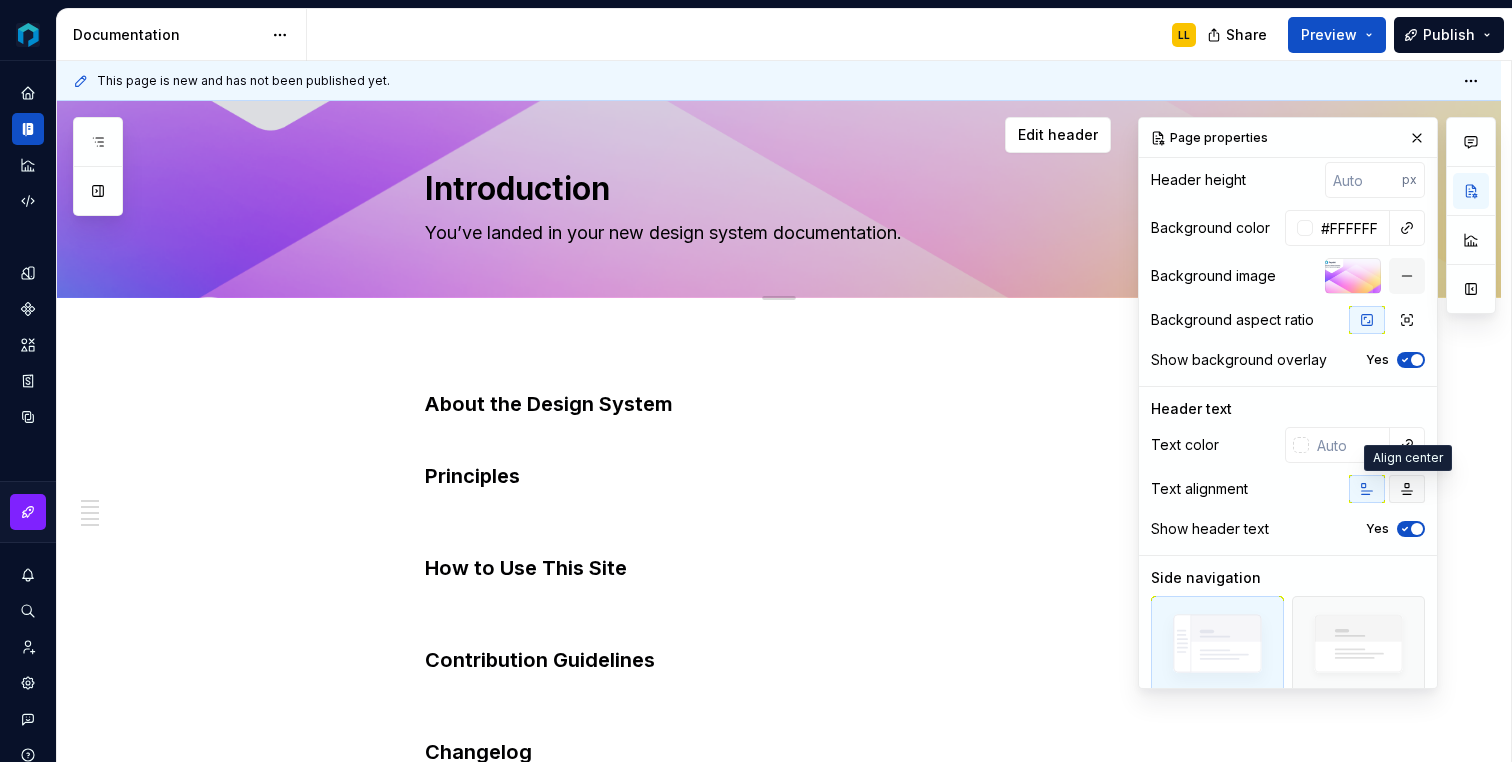 click 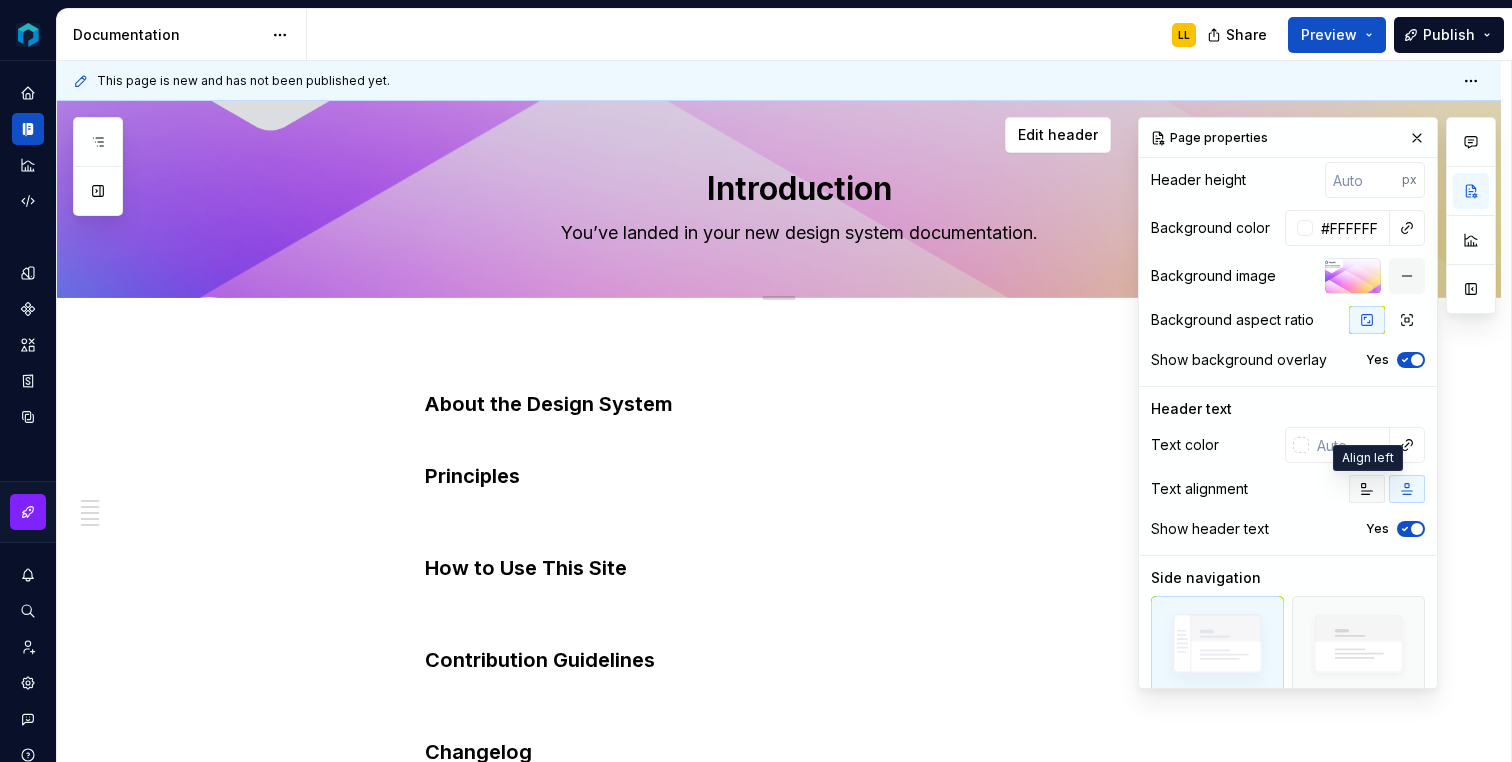 click 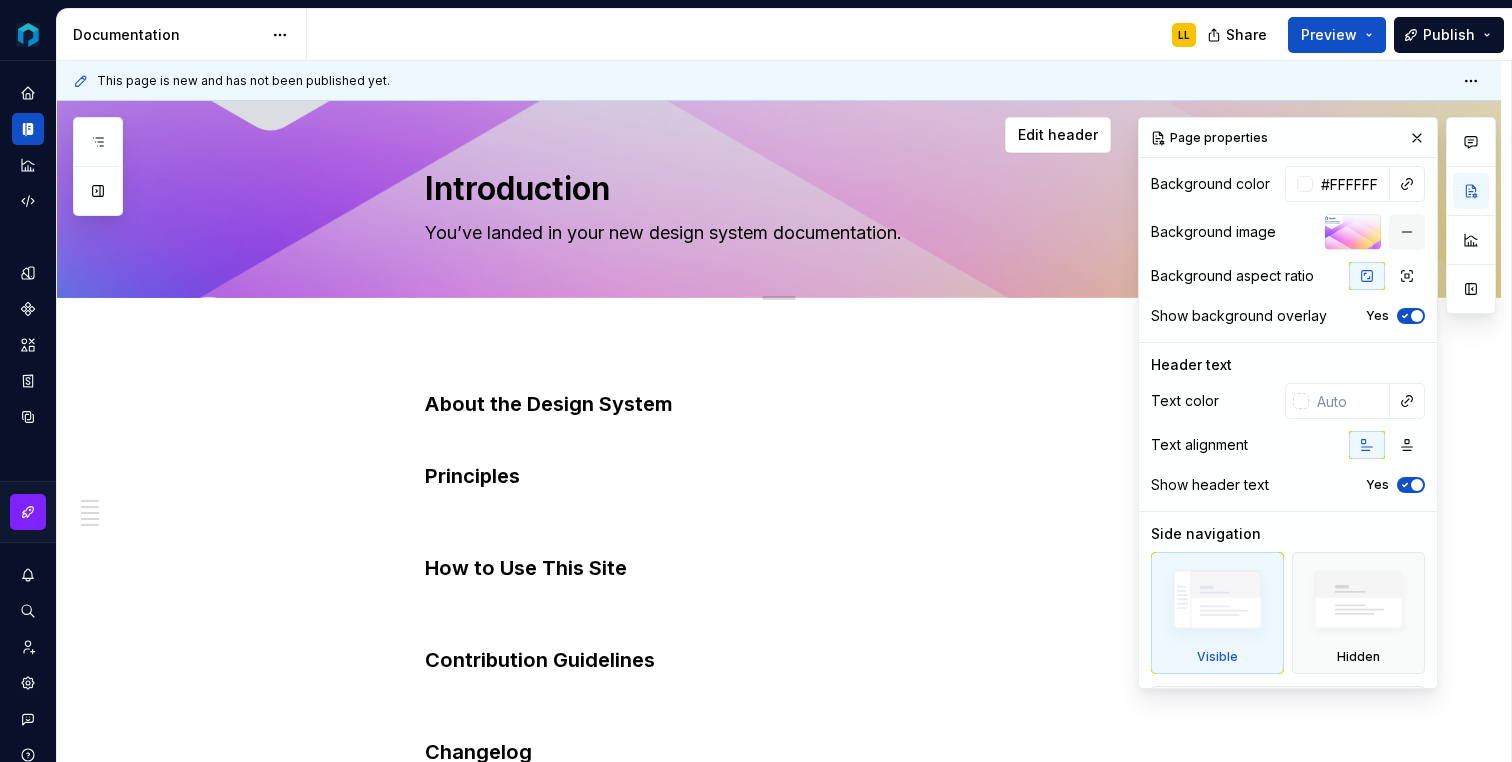 scroll, scrollTop: 97, scrollLeft: 0, axis: vertical 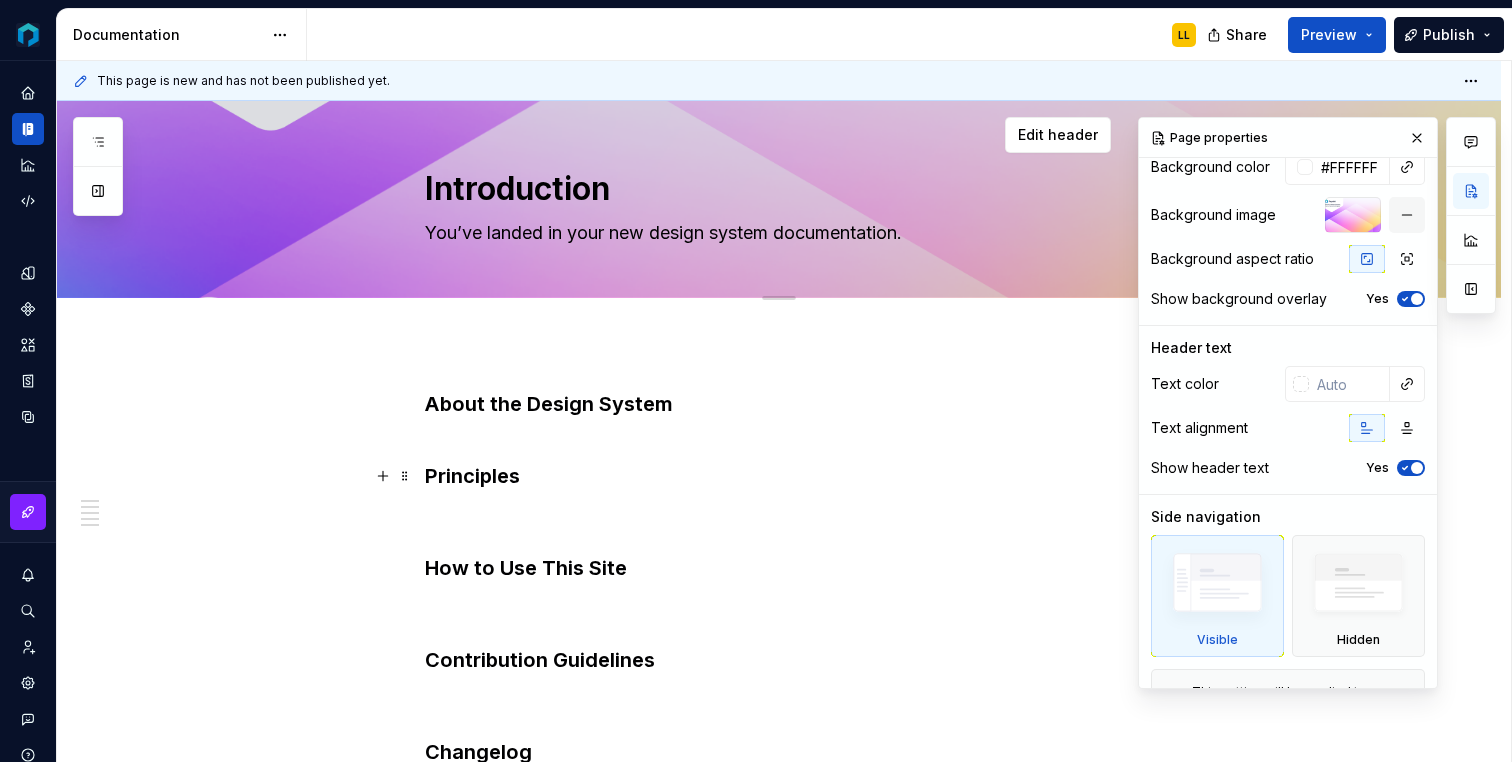 click 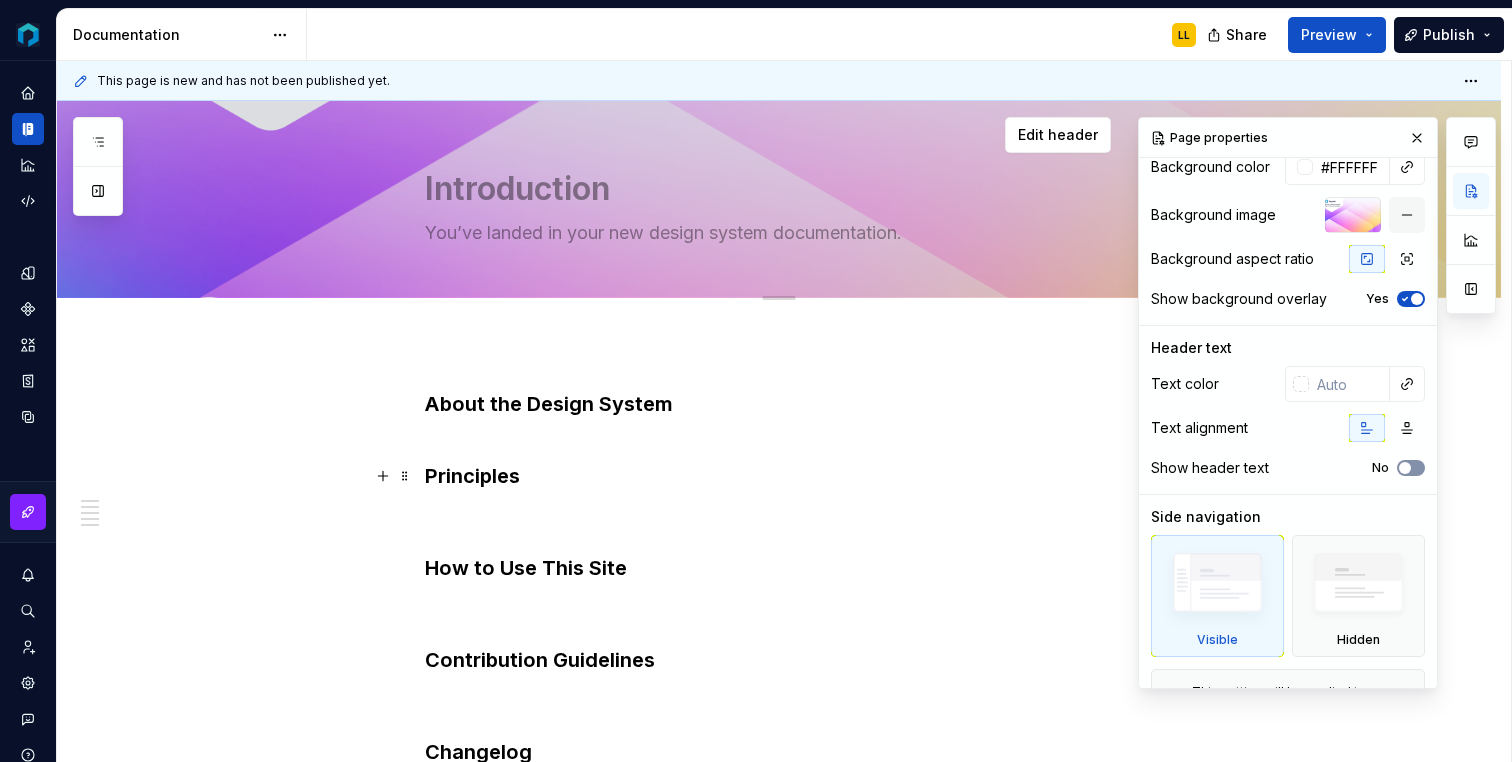 click at bounding box center (1405, 468) 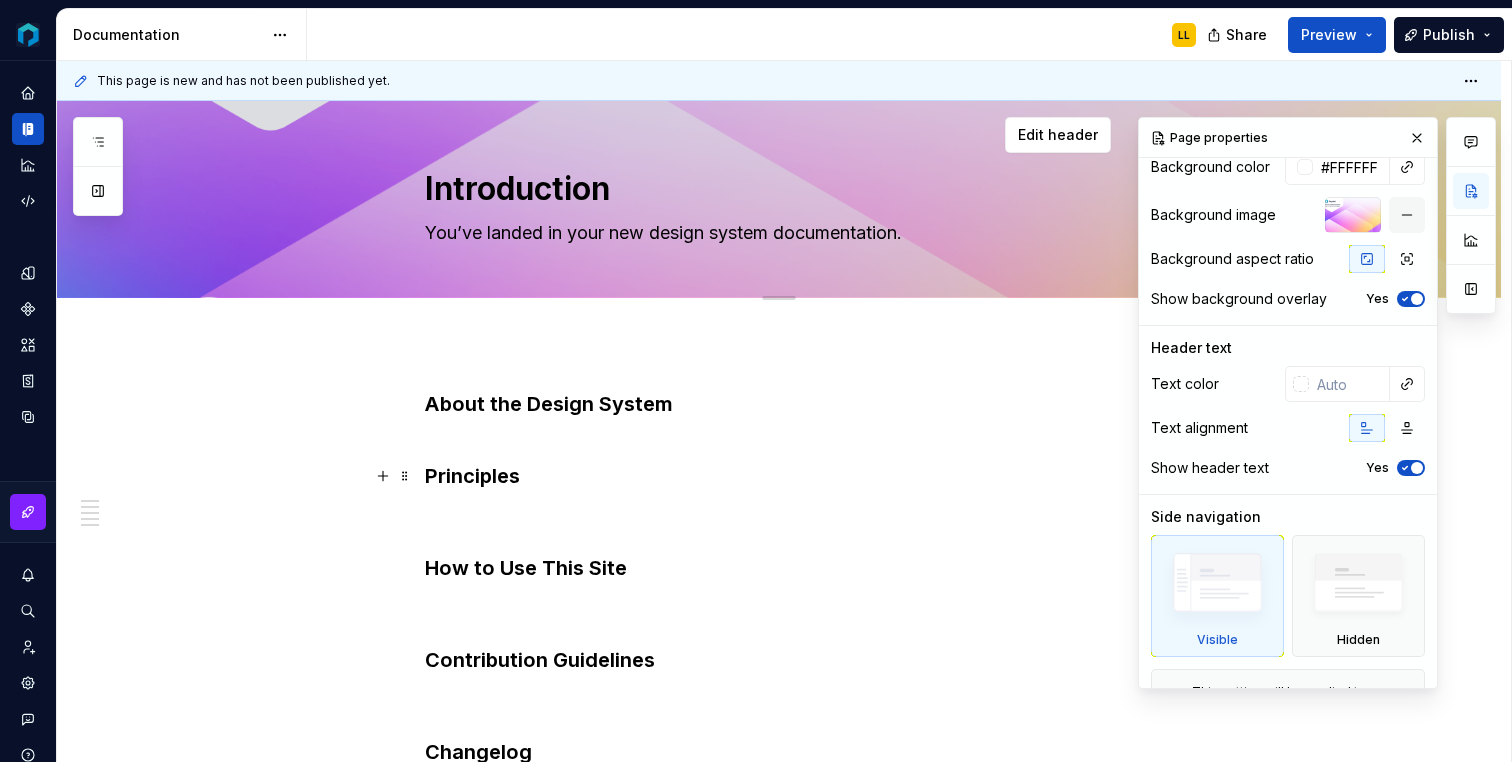 scroll, scrollTop: 166, scrollLeft: 0, axis: vertical 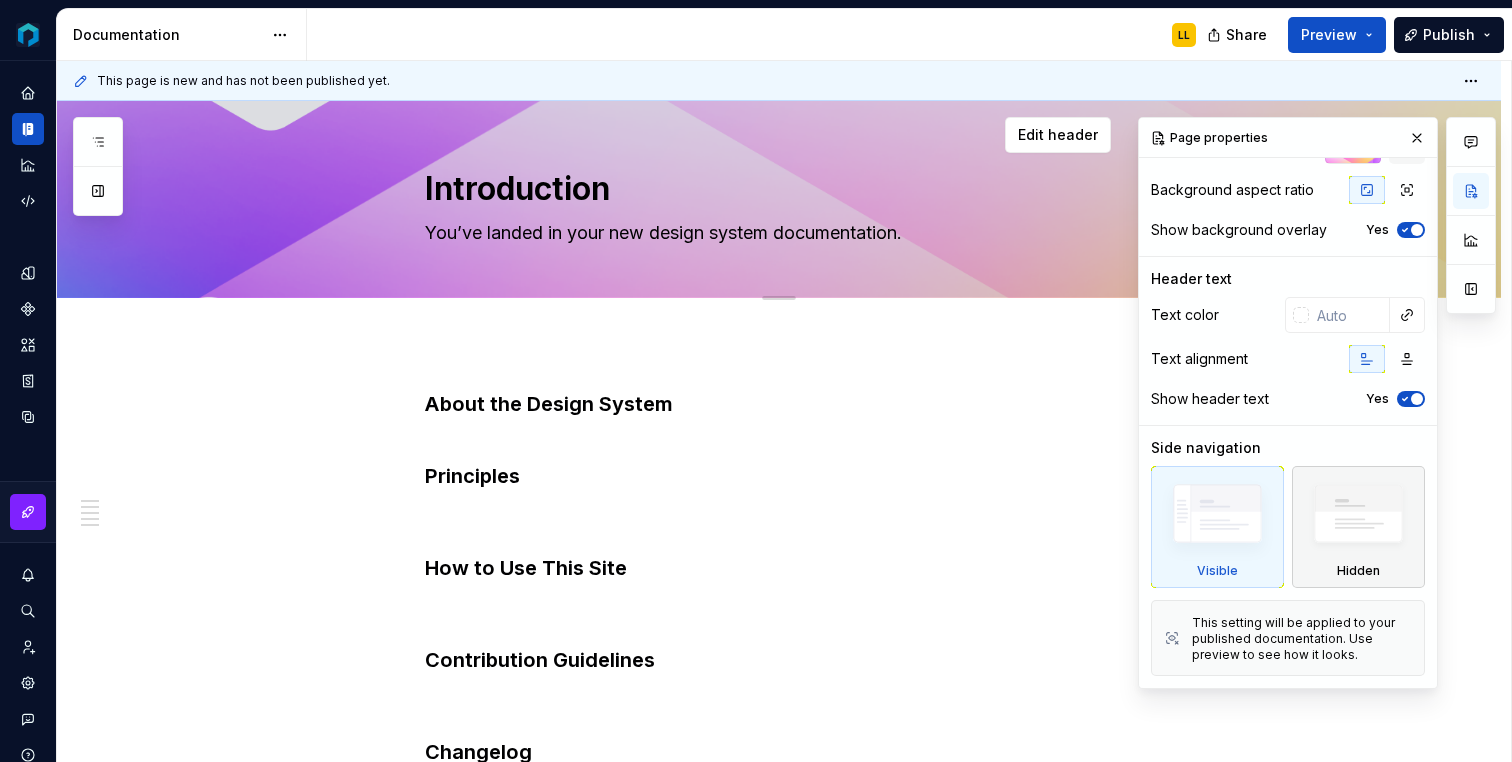 click at bounding box center (1358, 519) 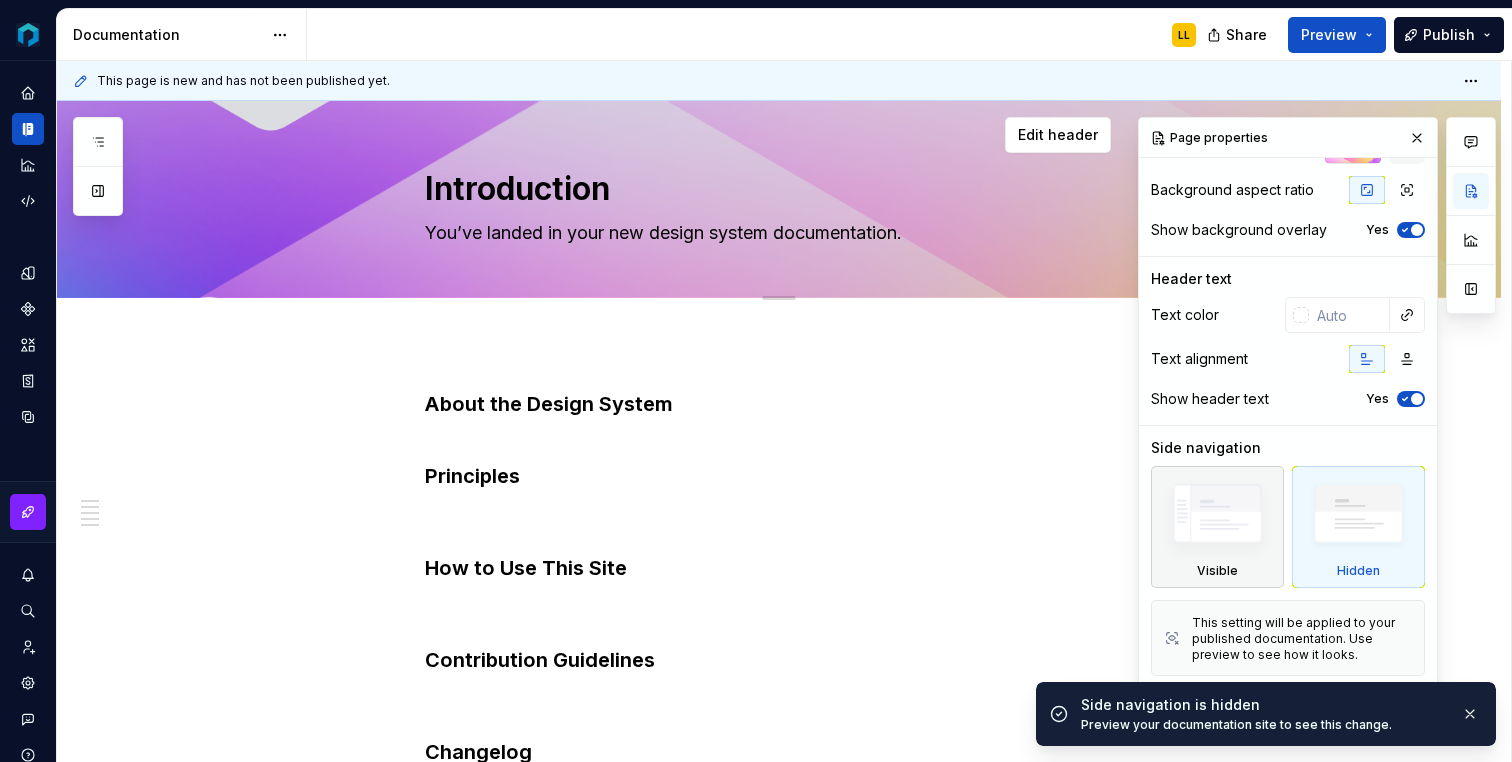 click at bounding box center [1217, 518] 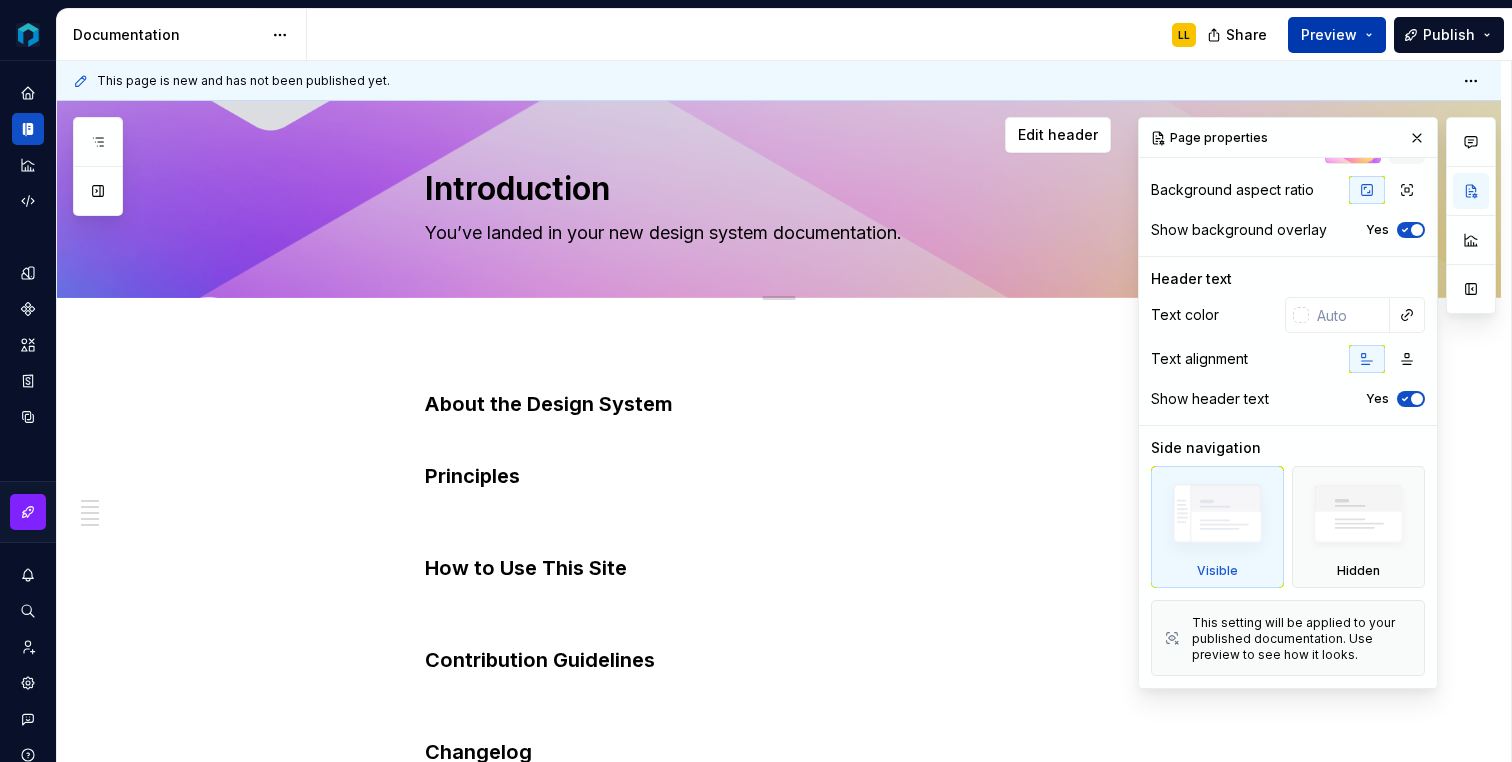 click on "Preview" at bounding box center [1337, 35] 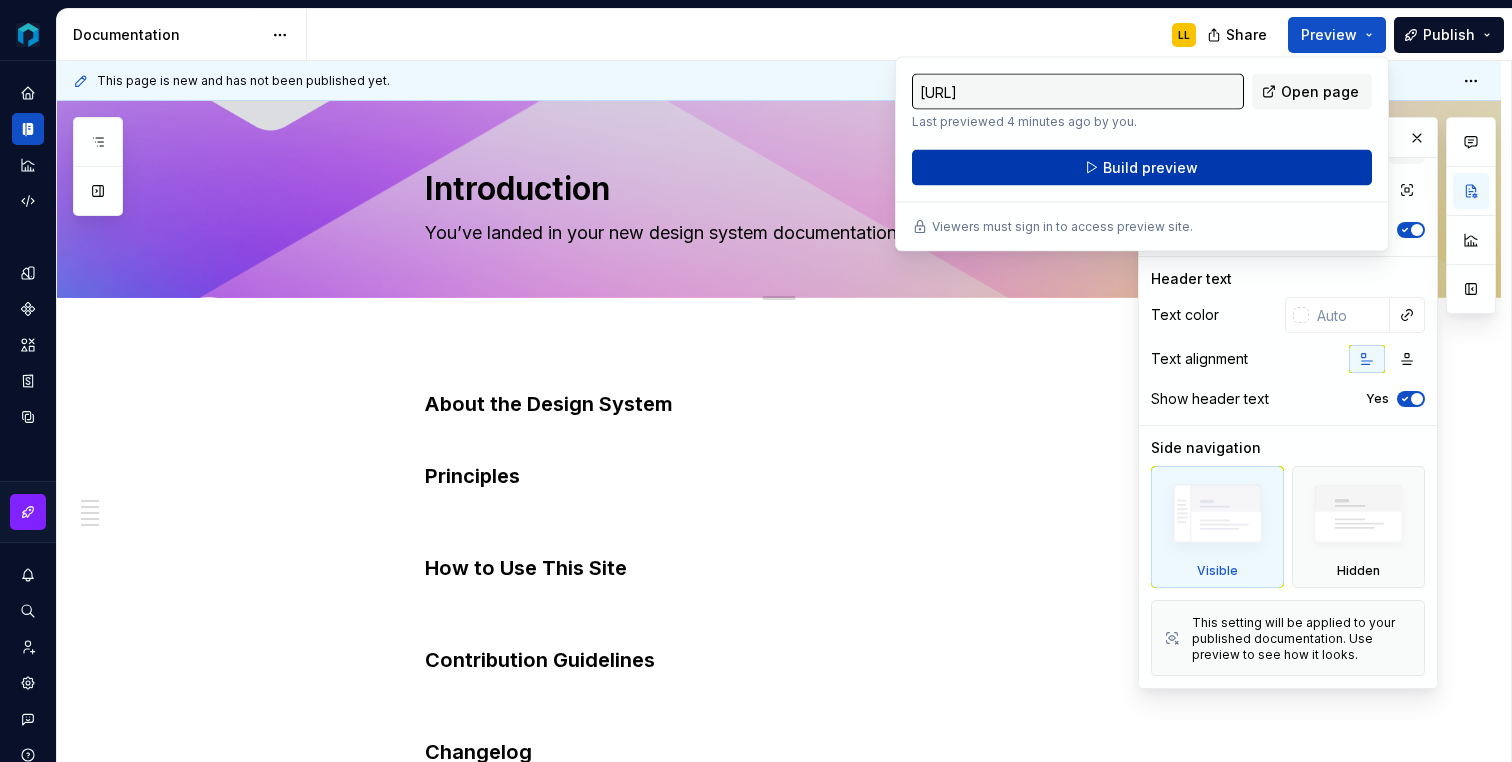 click on "Build preview" at bounding box center [1142, 168] 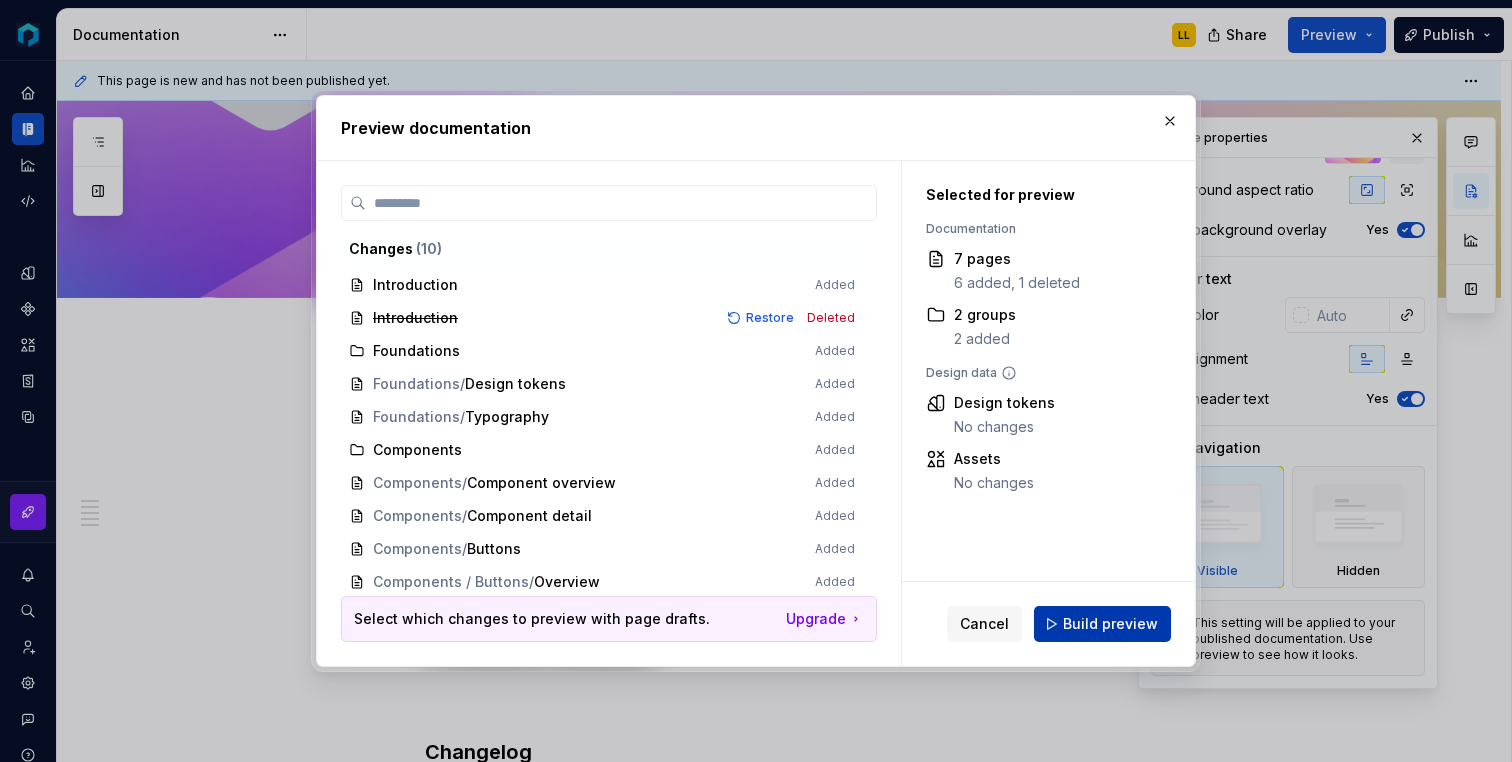 click on "Build preview" at bounding box center (1102, 624) 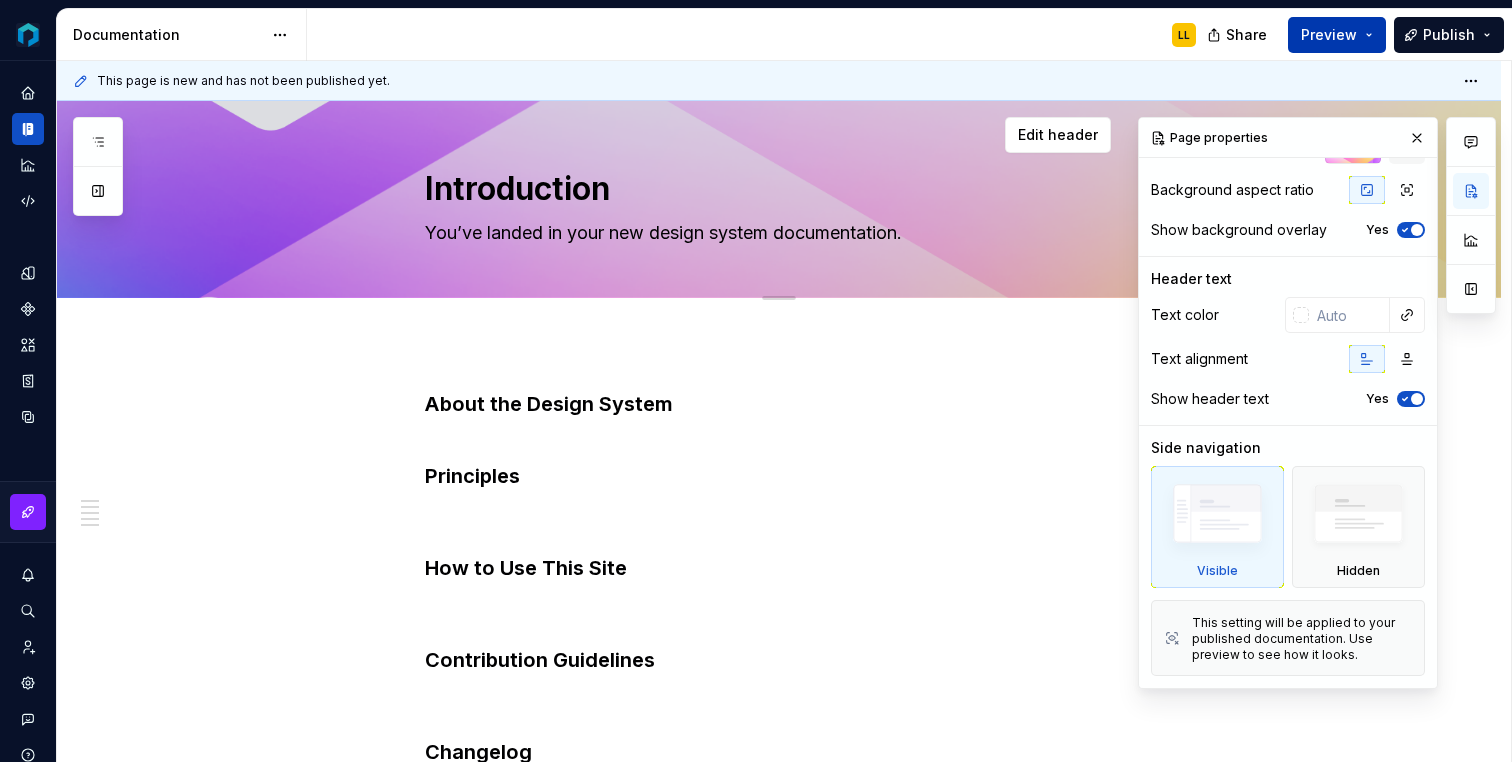 click on "Preview" at bounding box center (1337, 35) 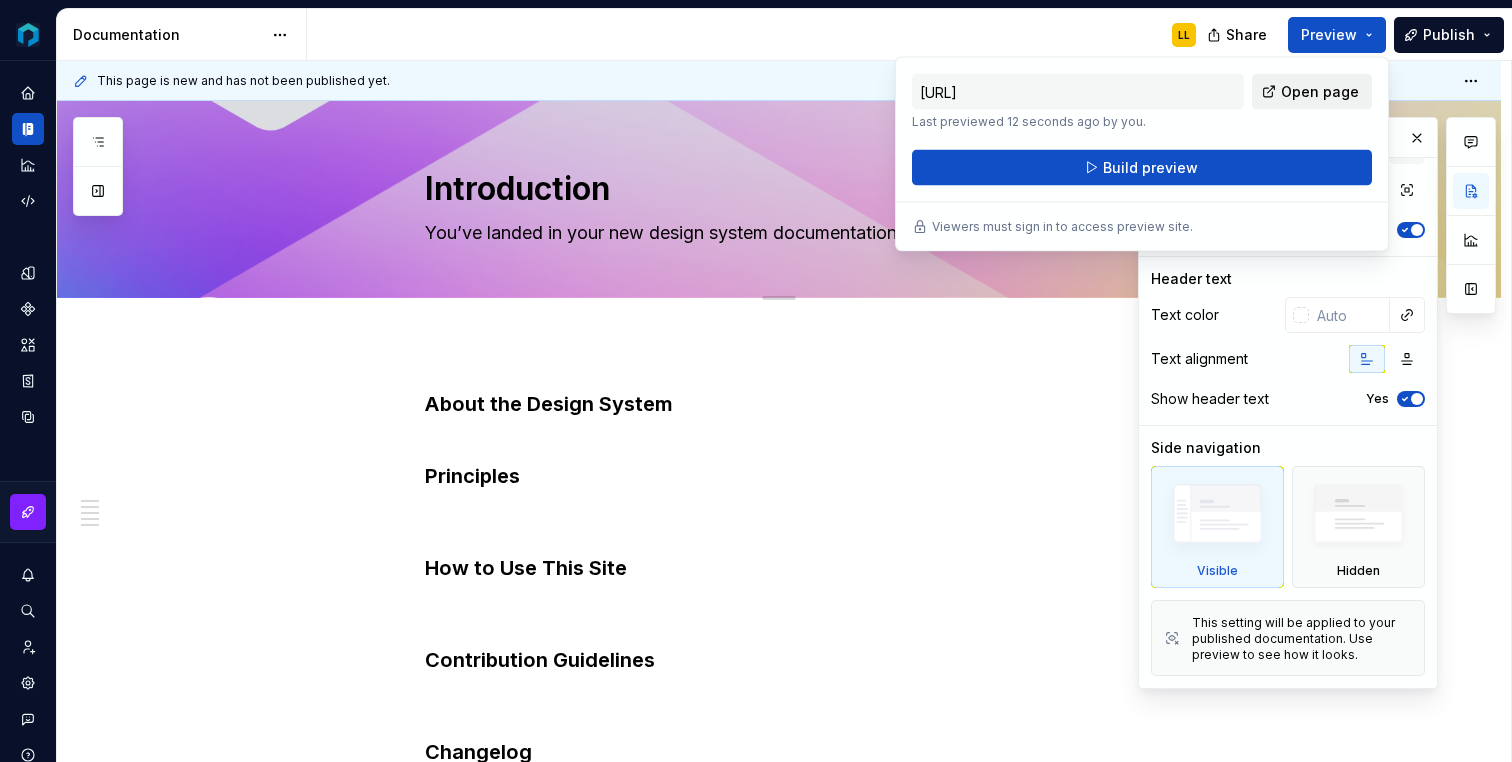 click on "Open page" at bounding box center [1320, 92] 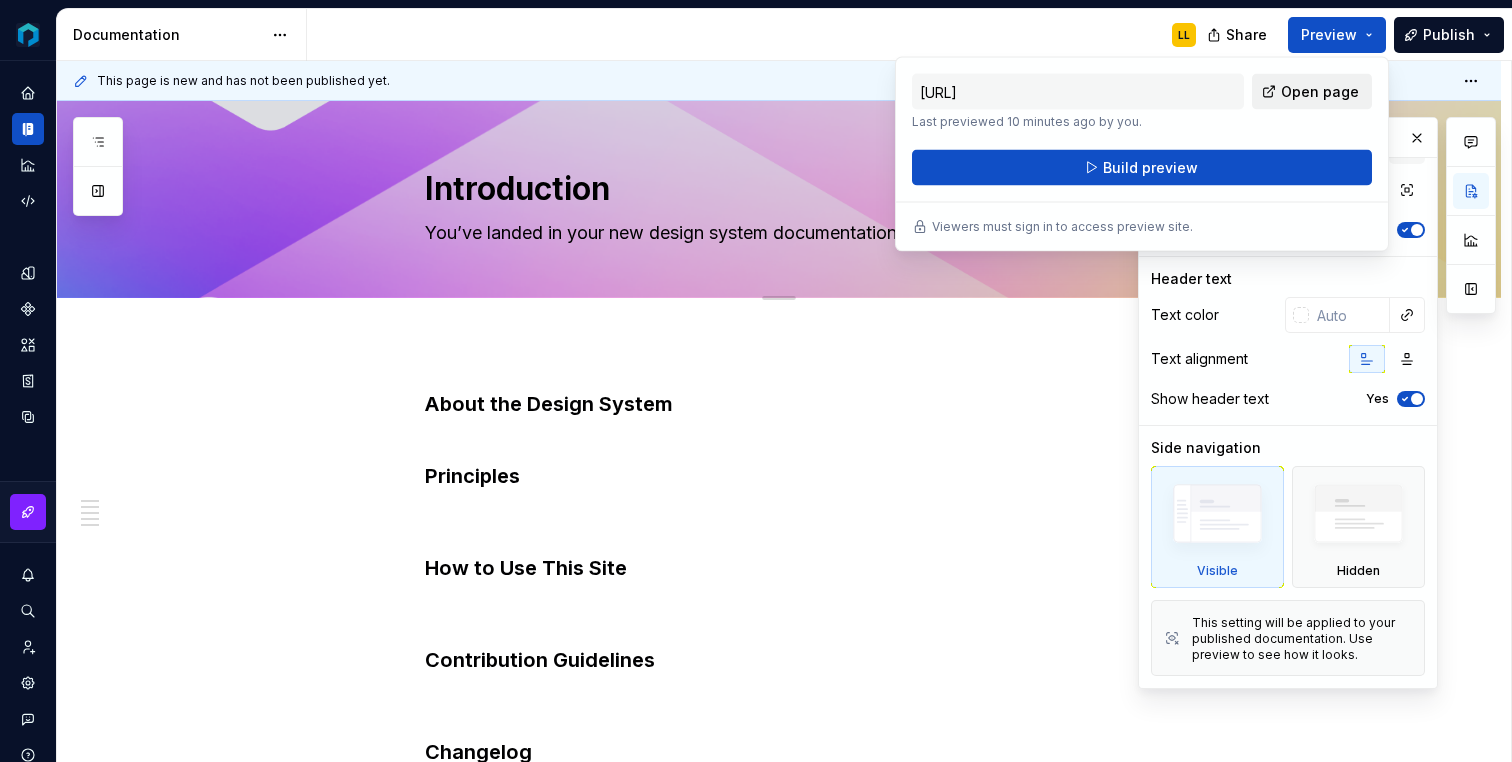 type on "*" 